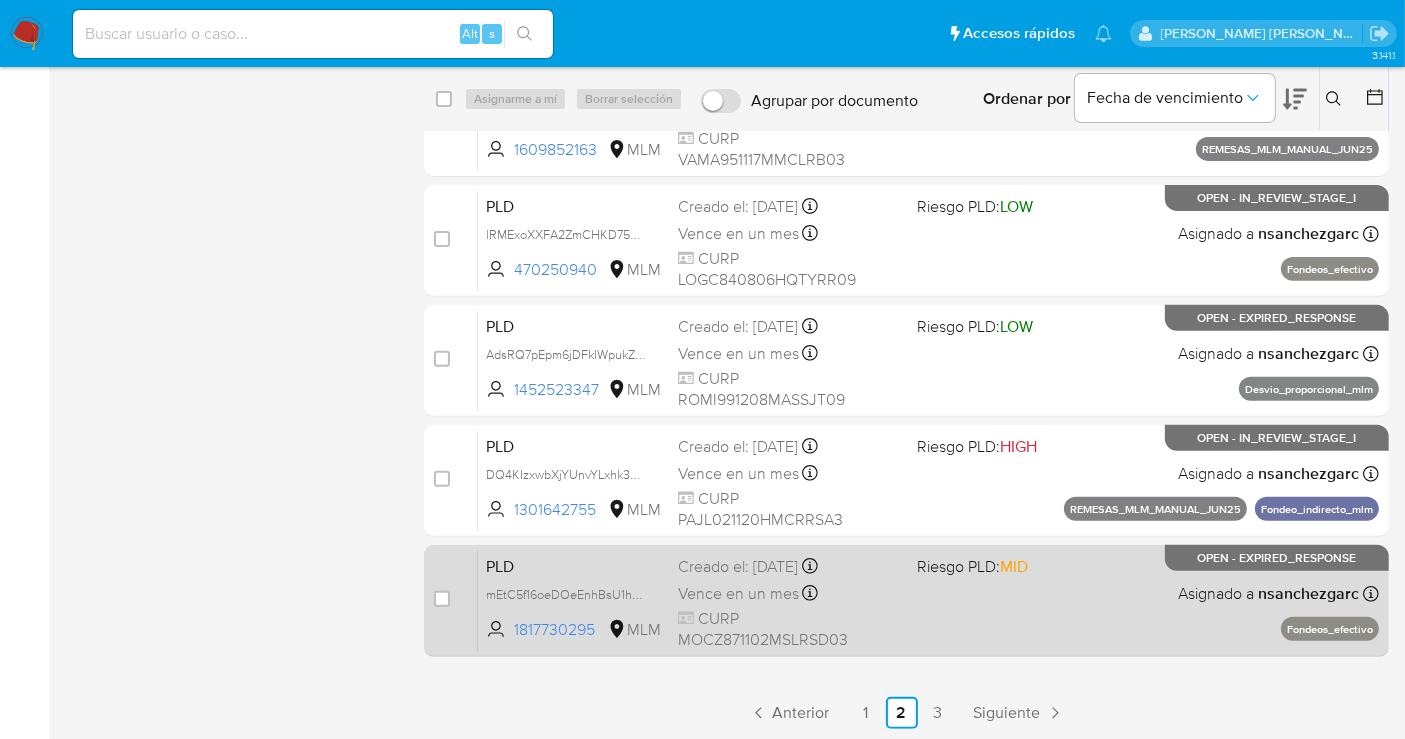 scroll, scrollTop: 685, scrollLeft: 0, axis: vertical 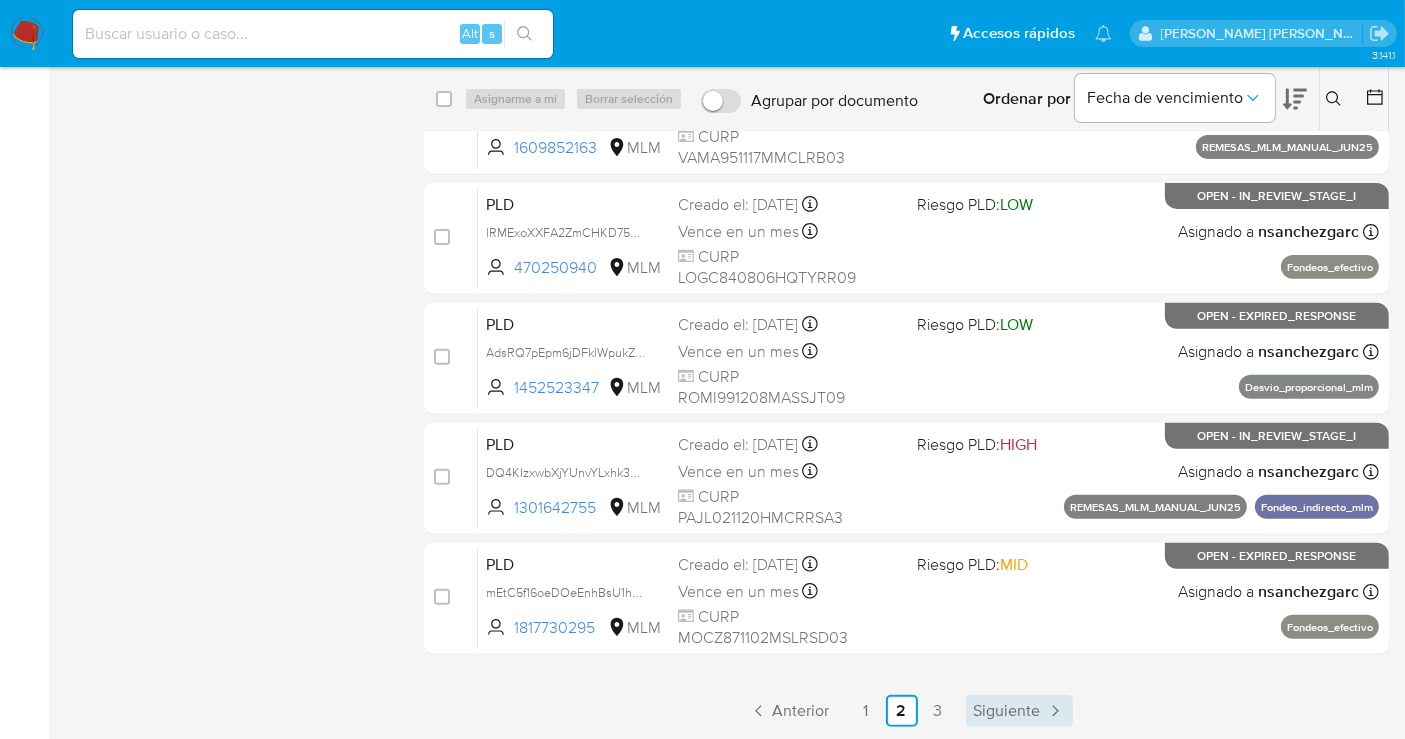 click on "Siguiente" at bounding box center [1007, 711] 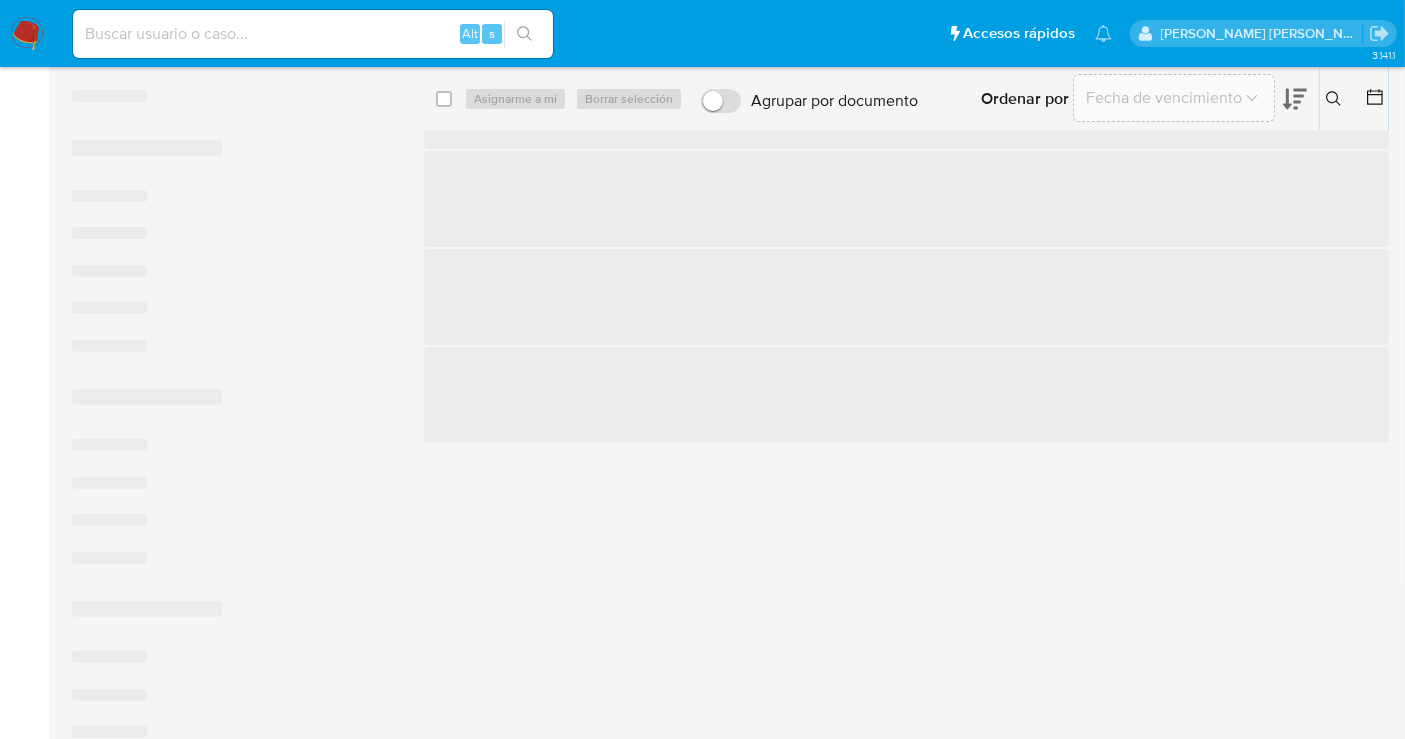 scroll, scrollTop: 0, scrollLeft: 0, axis: both 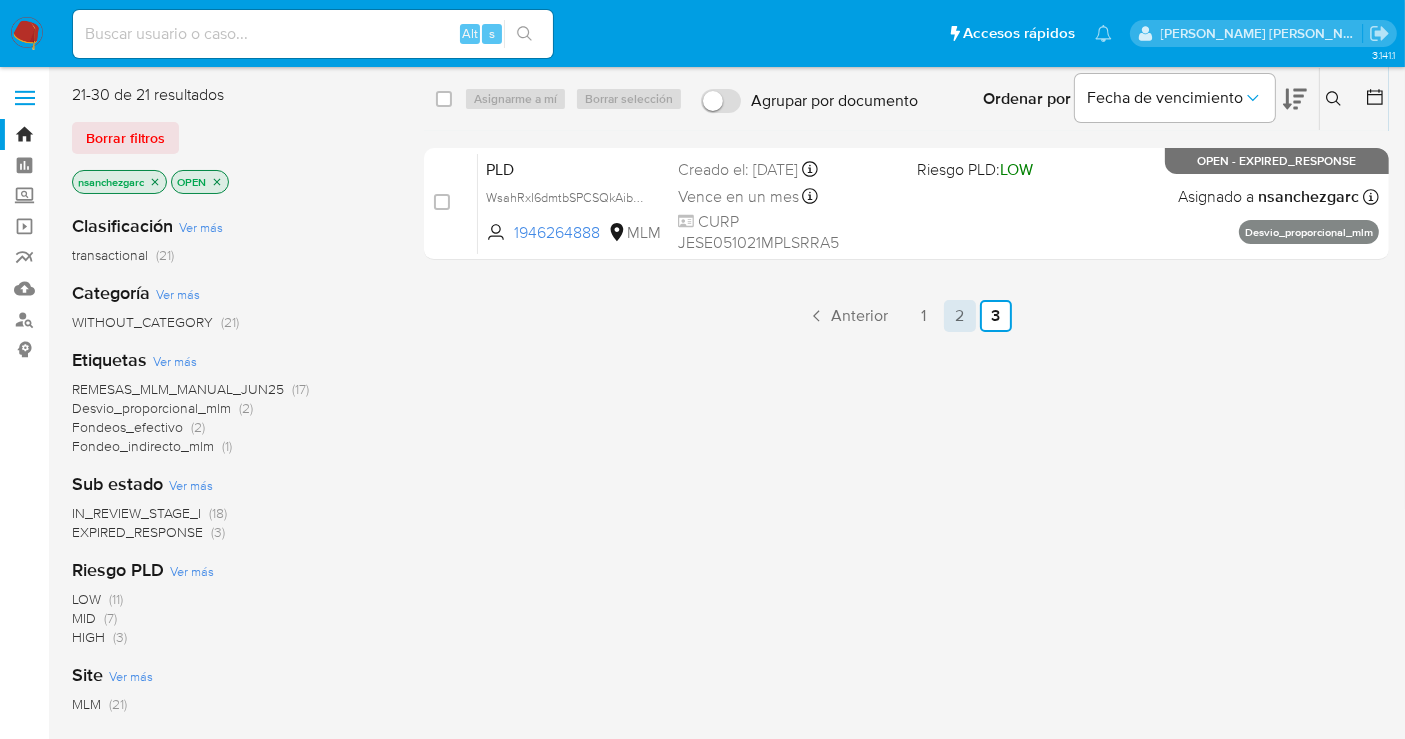 click on "2" at bounding box center [960, 316] 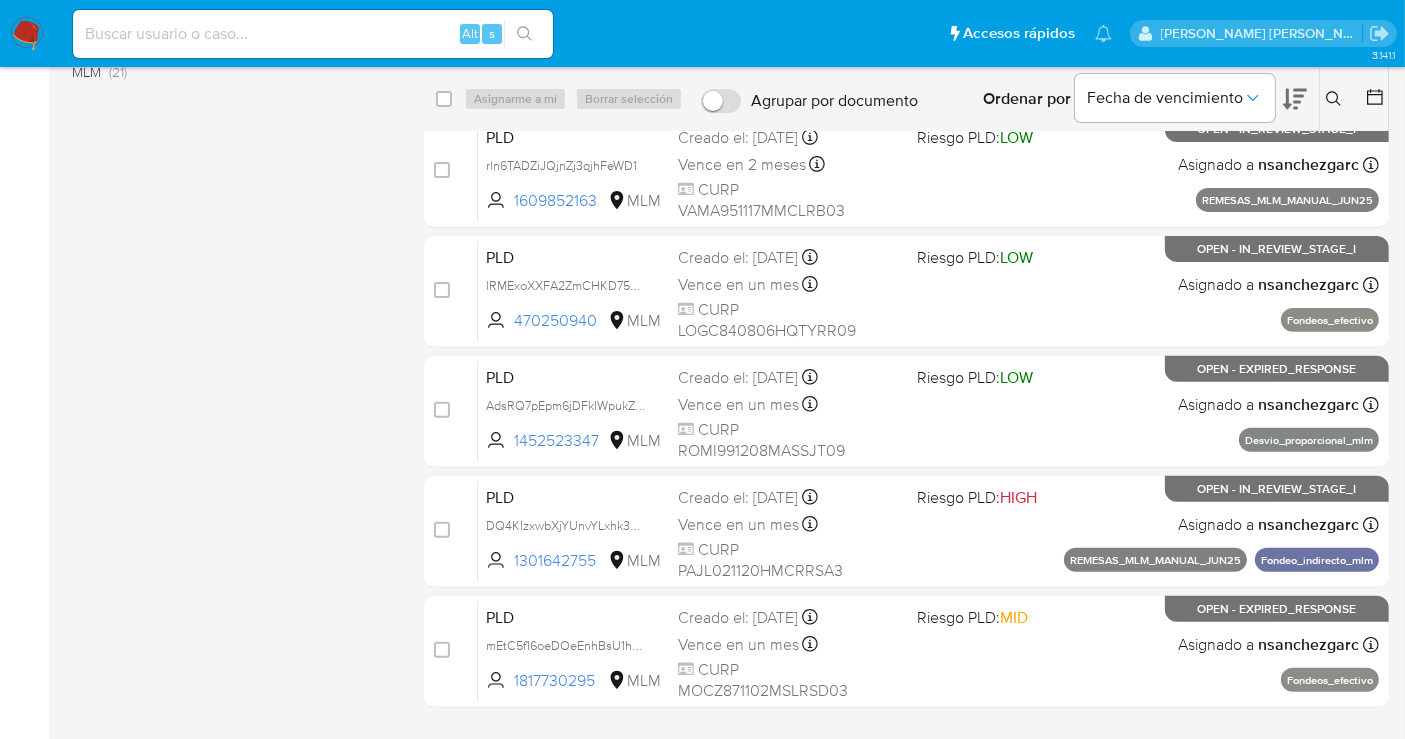 scroll, scrollTop: 666, scrollLeft: 0, axis: vertical 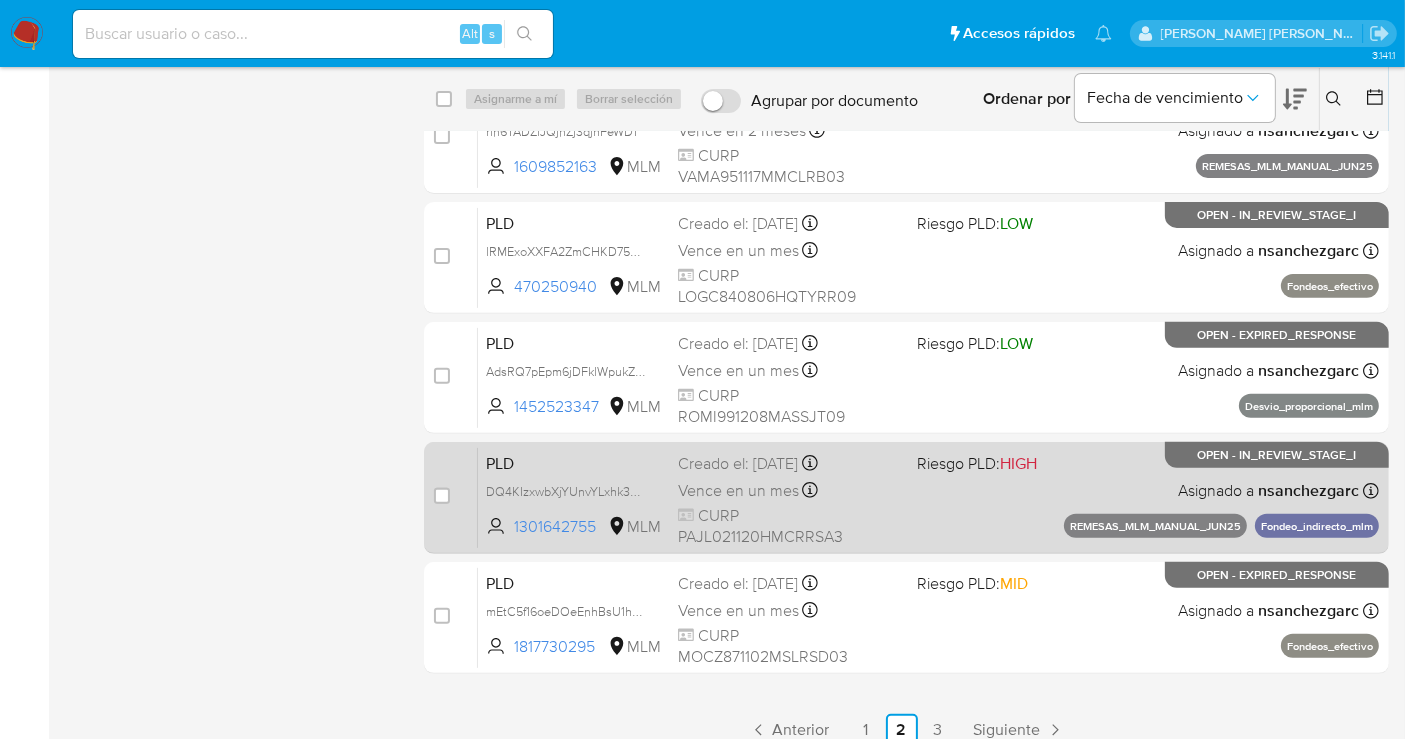 click on "Vence en un mes" at bounding box center [738, 491] 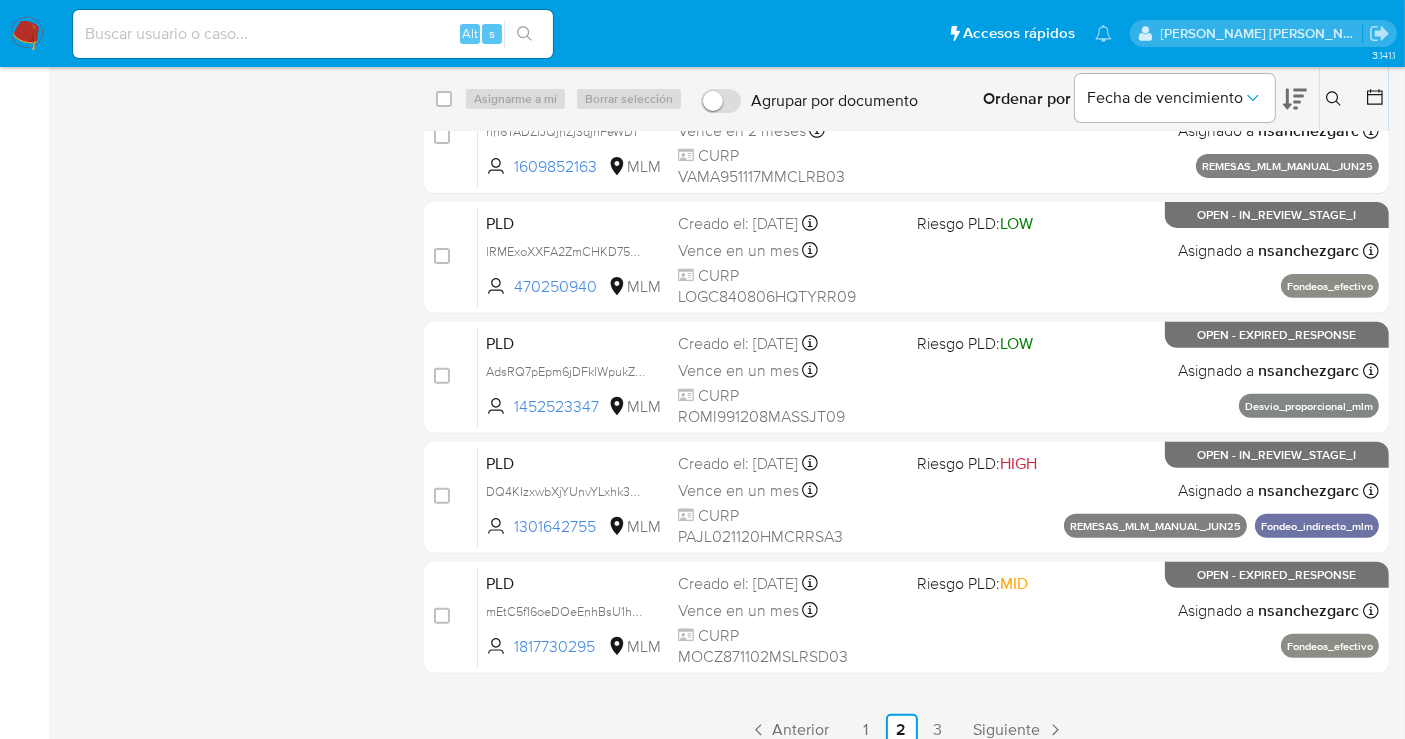 drag, startPoint x: 237, startPoint y: 30, endPoint x: 244, endPoint y: 17, distance: 14.764823 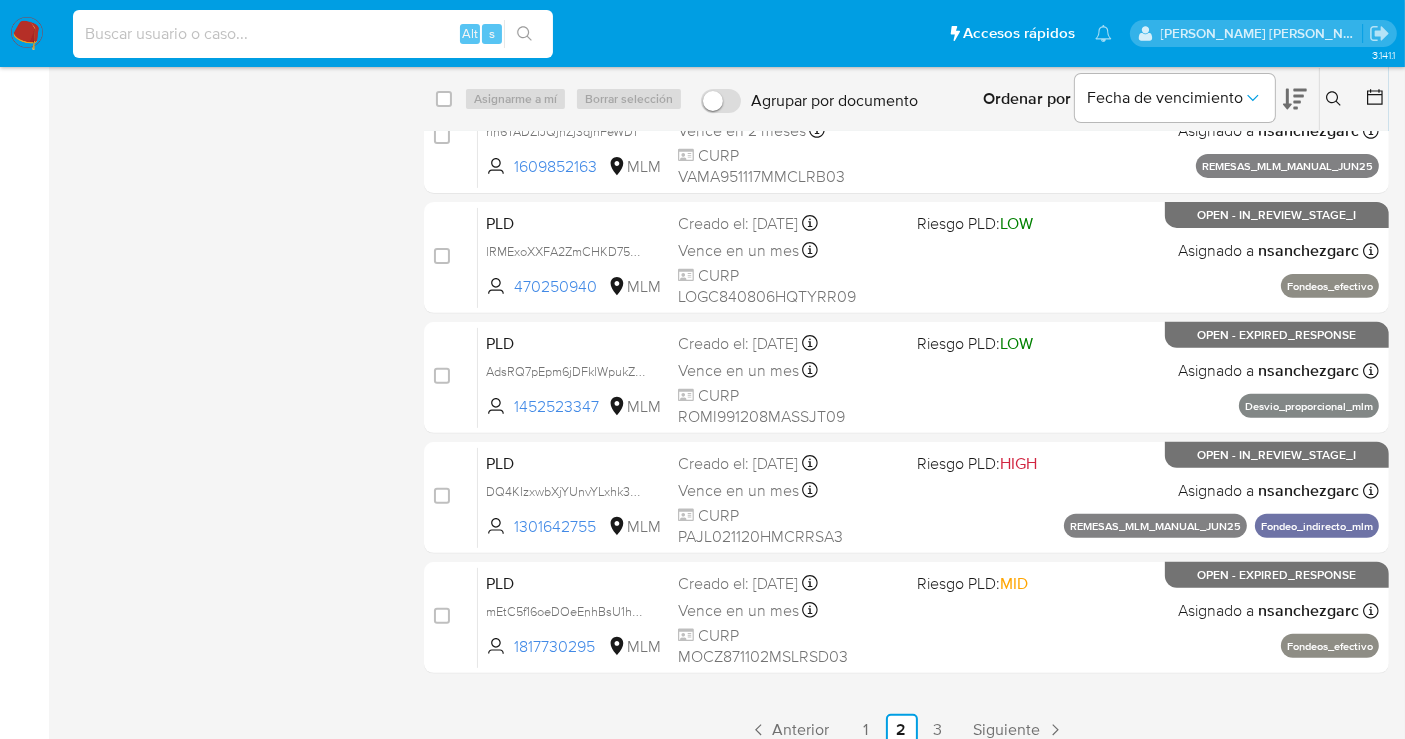 paste on "134226135" 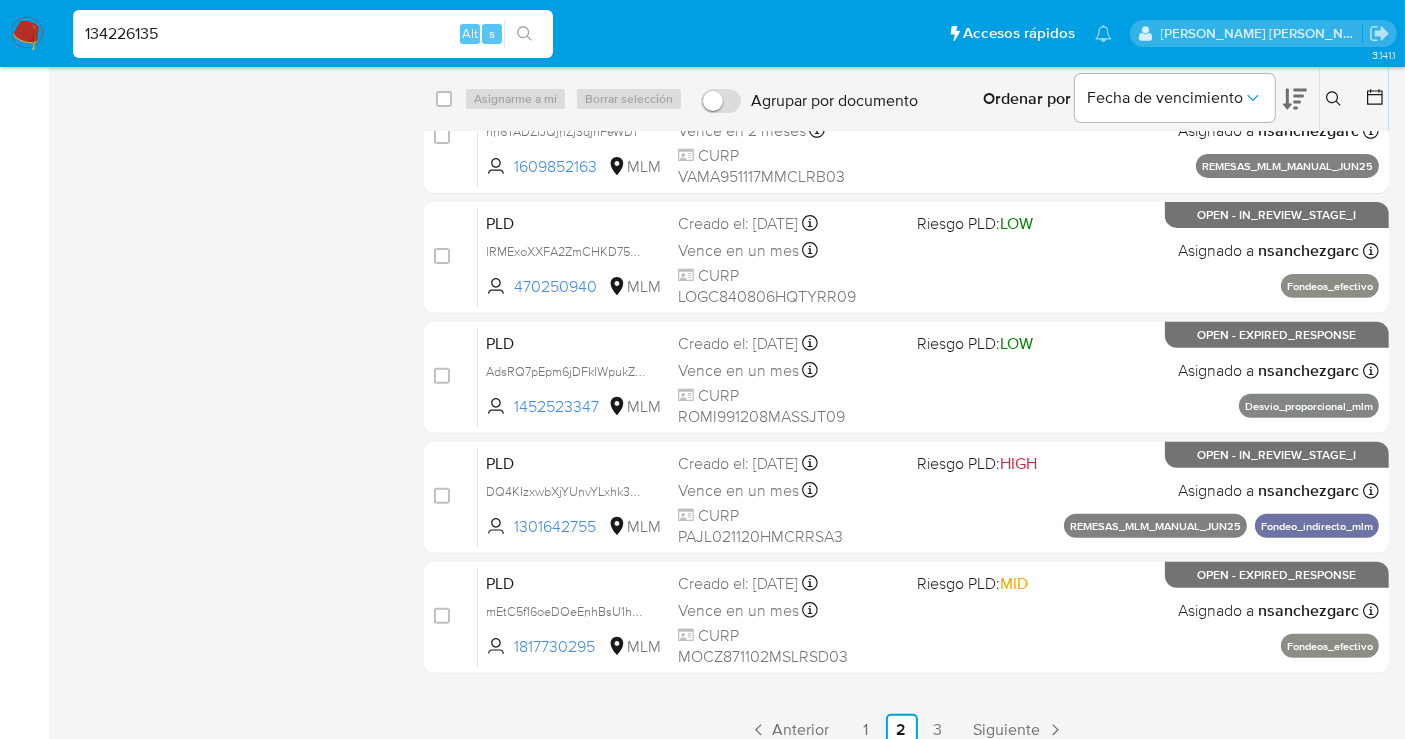 type on "134226135" 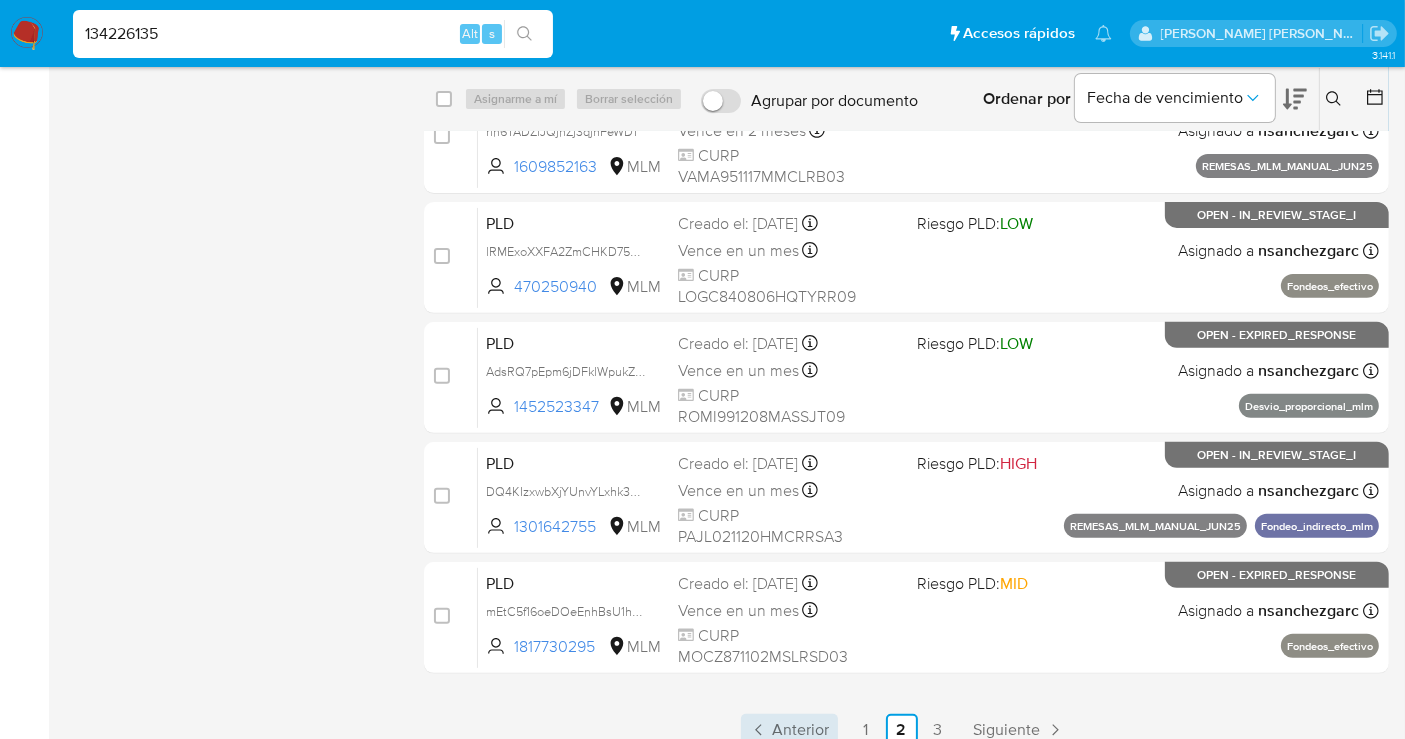 scroll, scrollTop: 0, scrollLeft: 0, axis: both 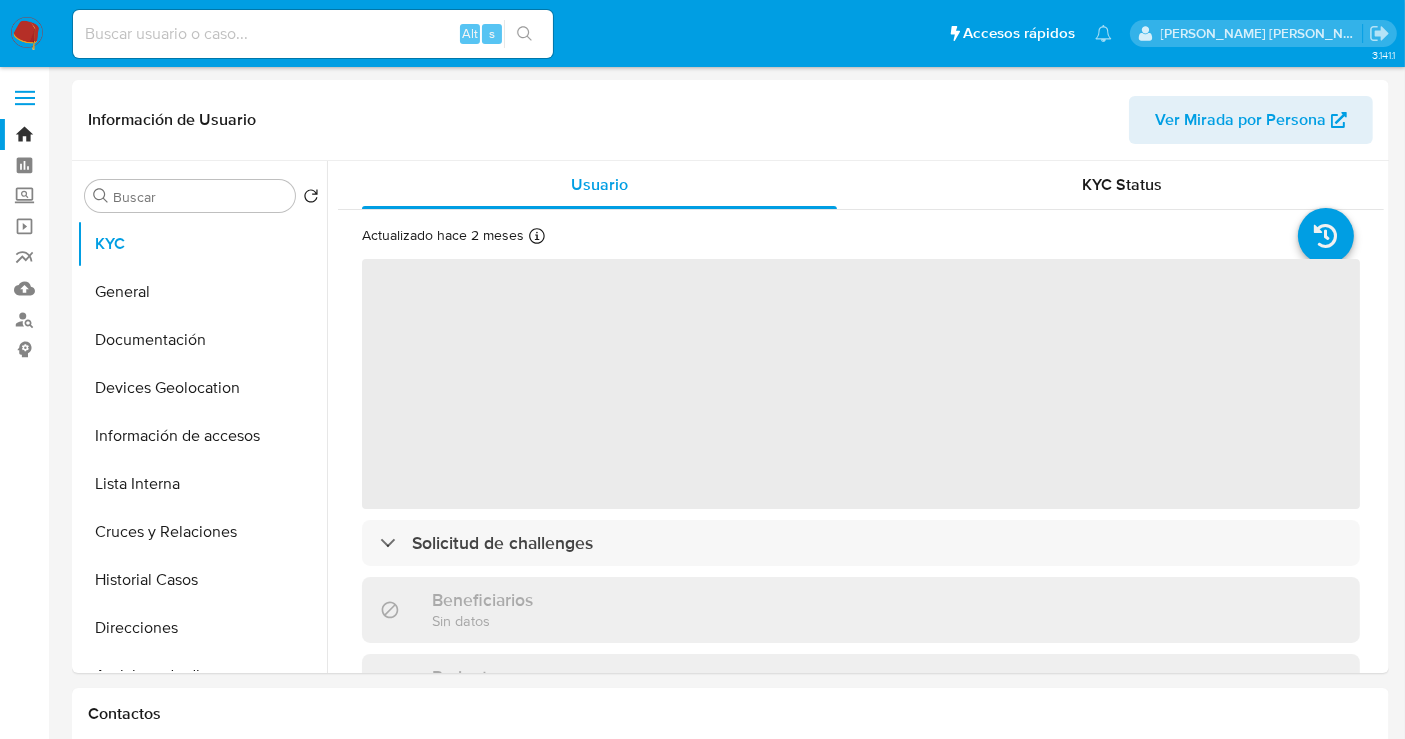 select on "10" 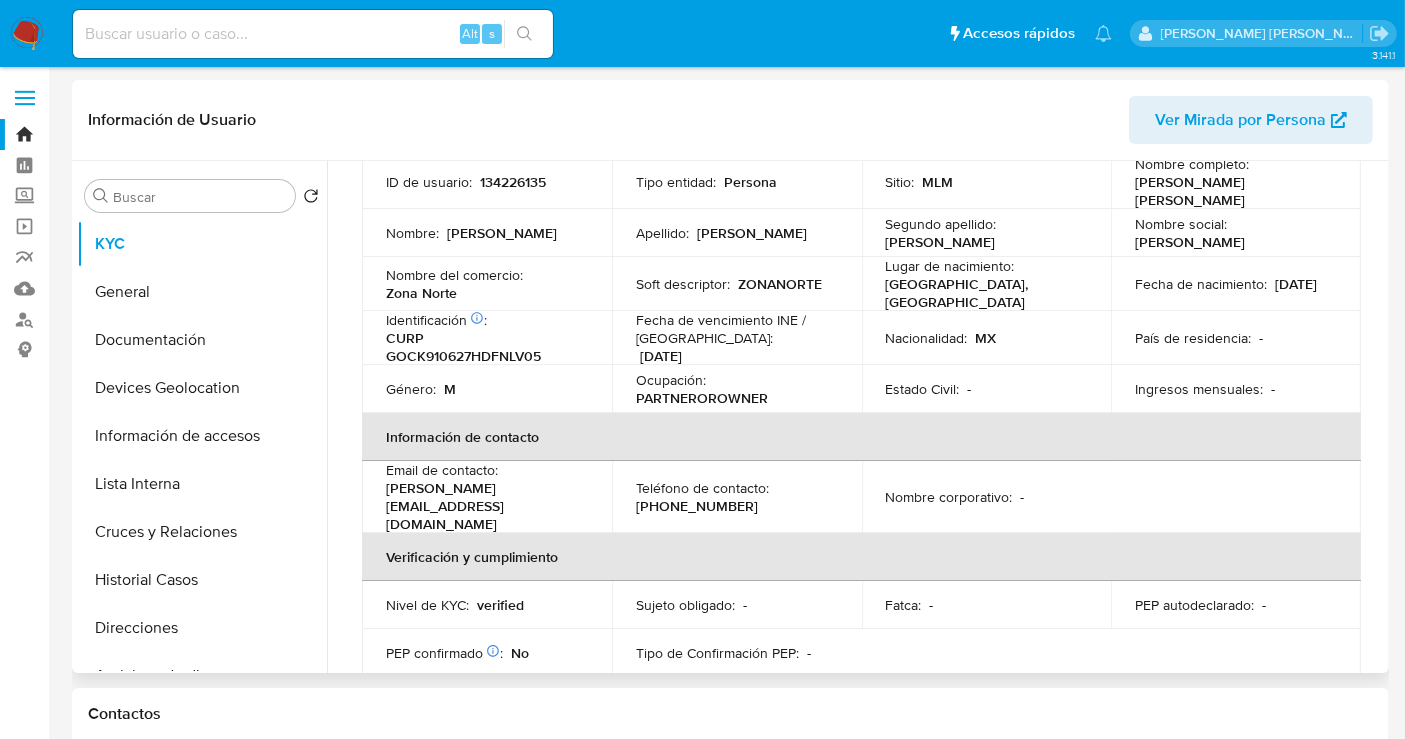 scroll, scrollTop: 137, scrollLeft: 0, axis: vertical 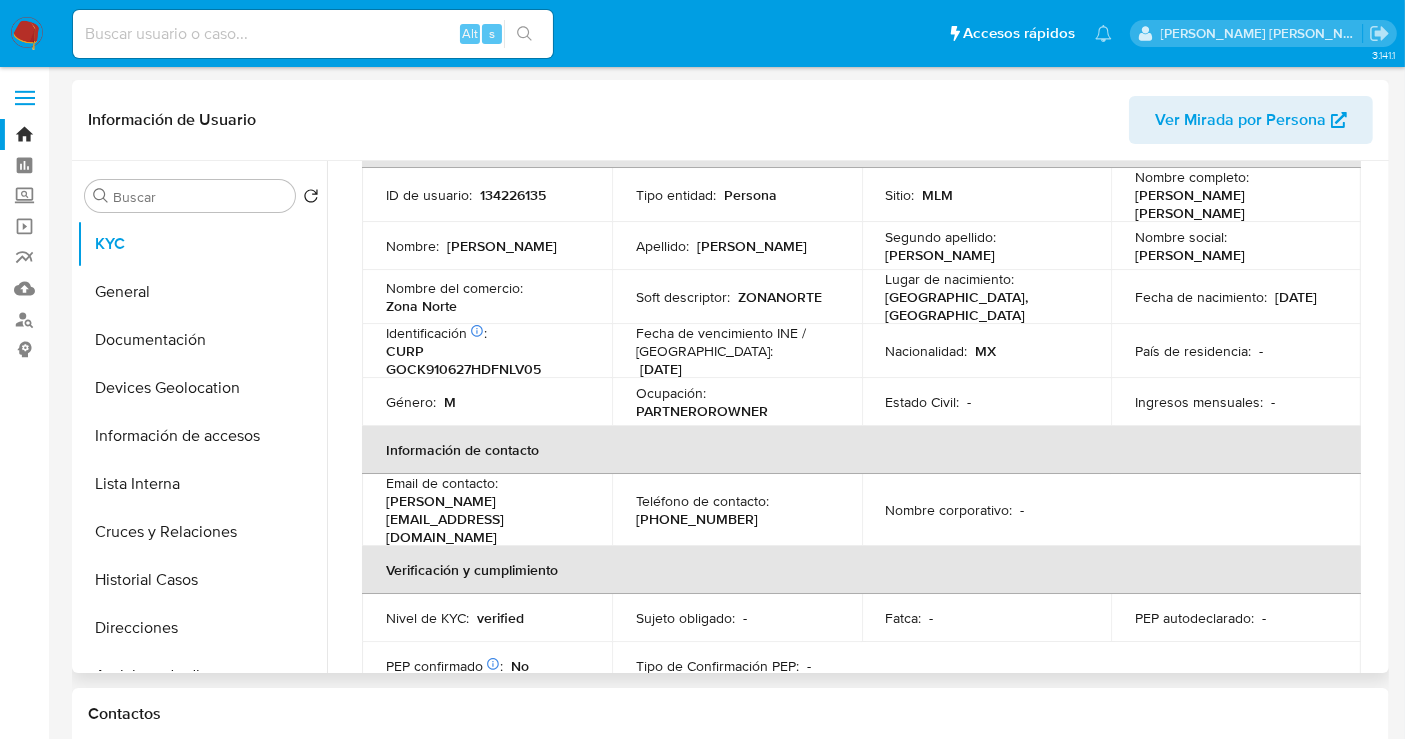 copy on "27/06/1991" 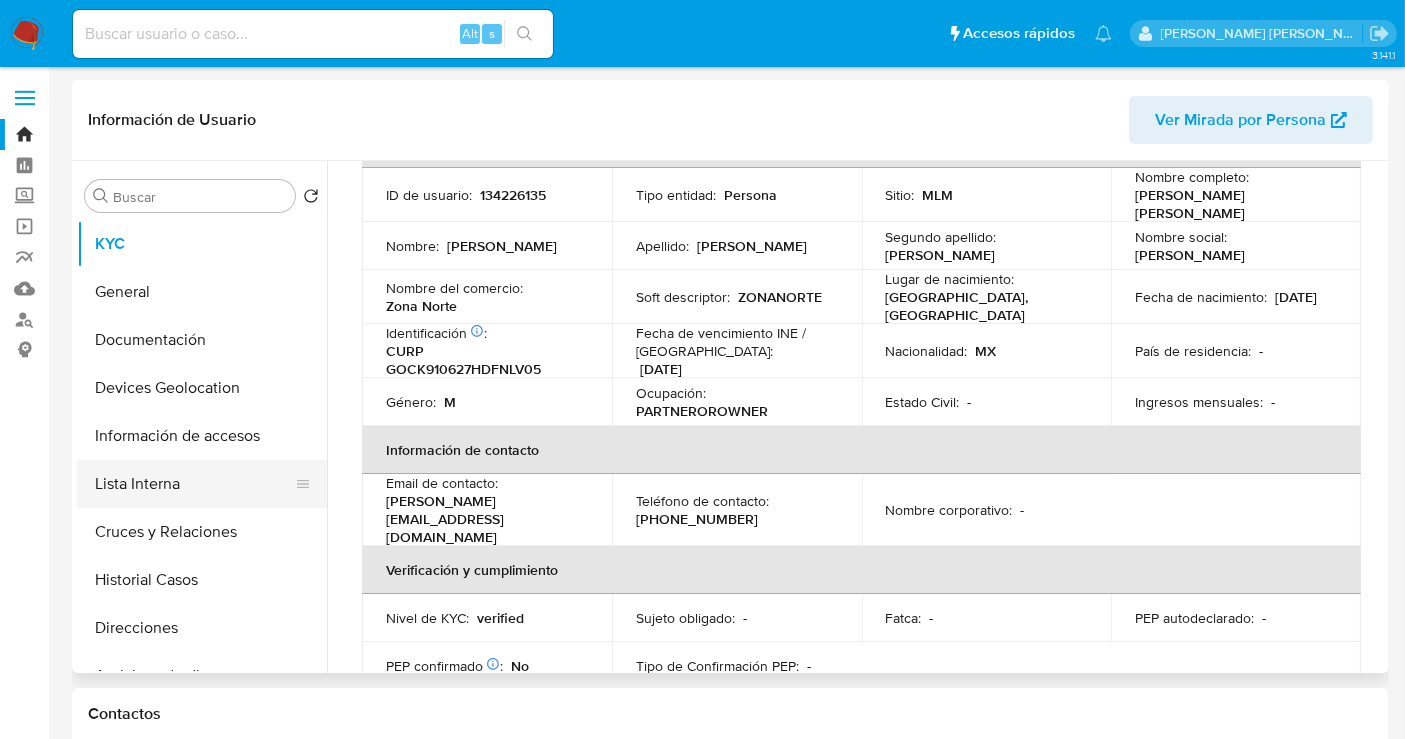 scroll, scrollTop: 111, scrollLeft: 0, axis: vertical 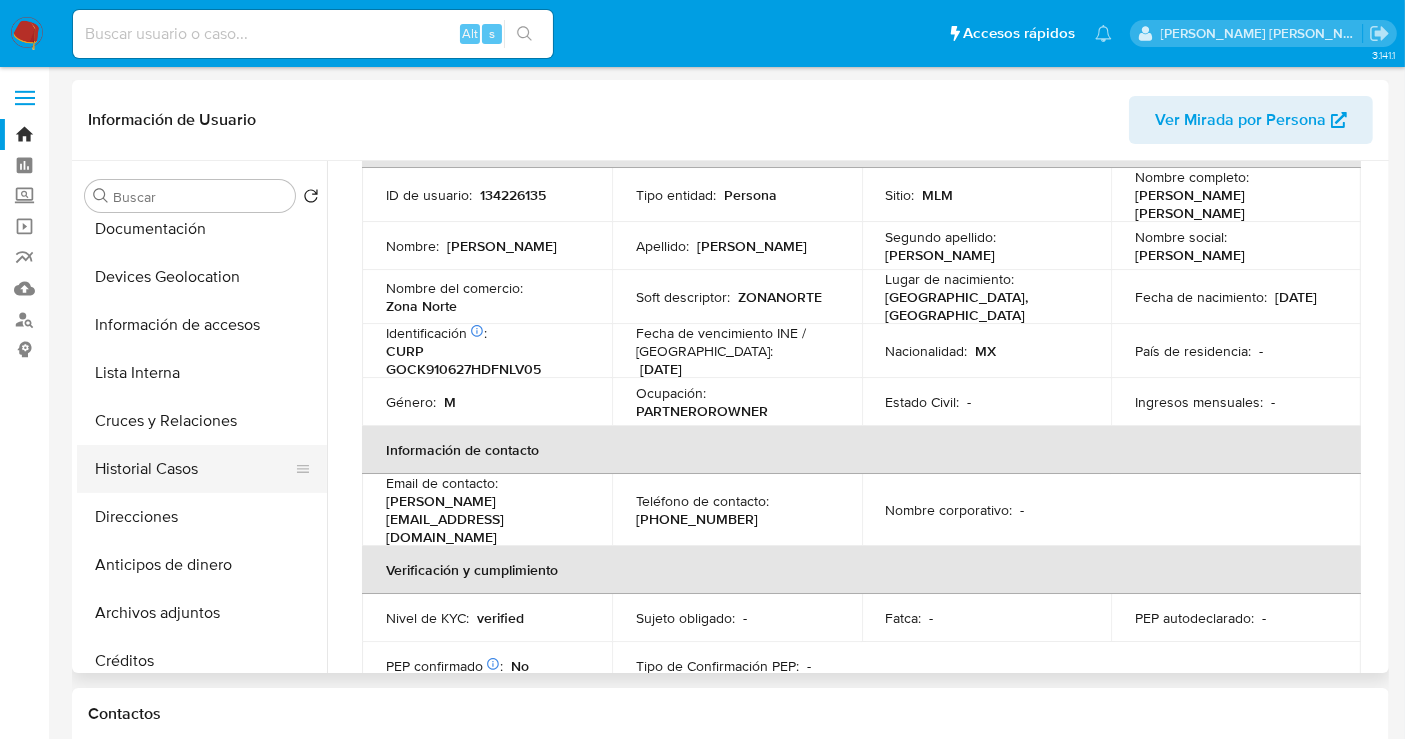 click on "Historial Casos" at bounding box center (194, 469) 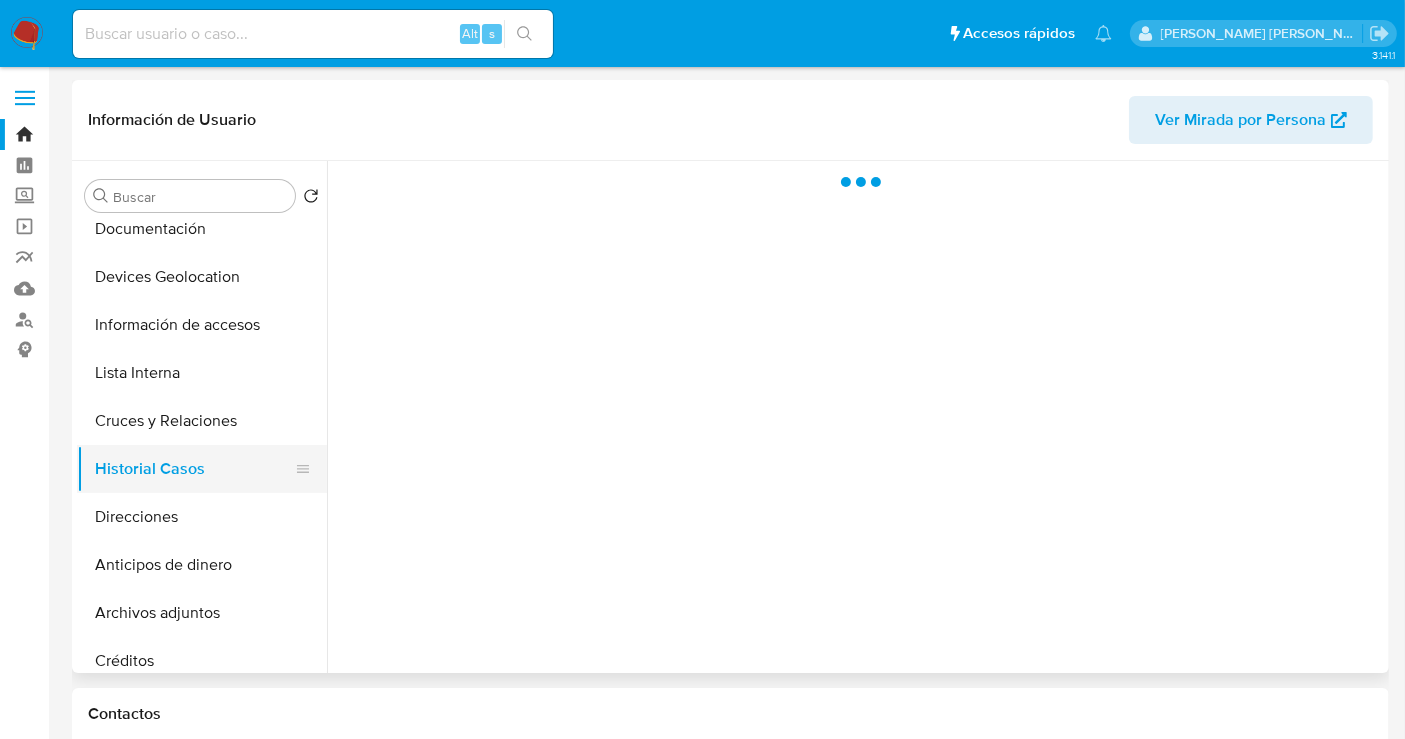 scroll, scrollTop: 0, scrollLeft: 0, axis: both 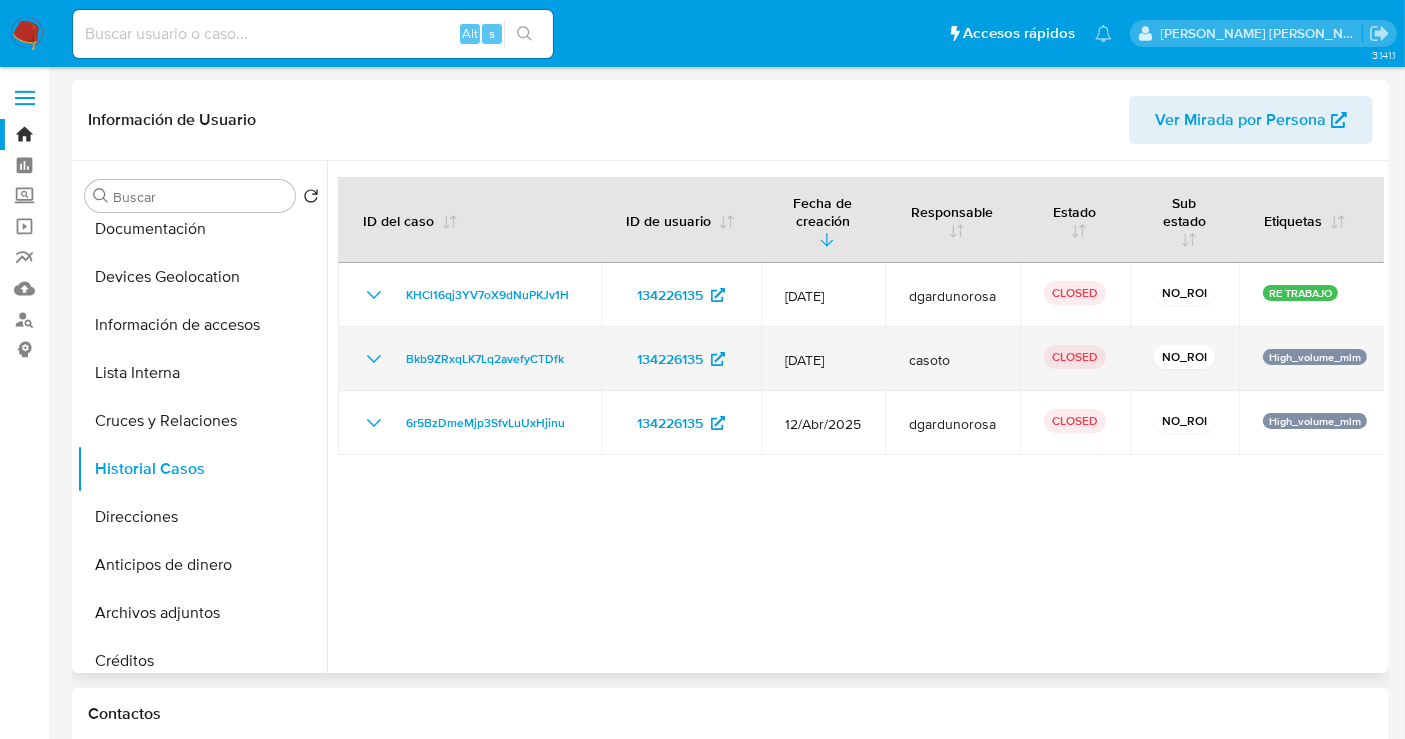 click 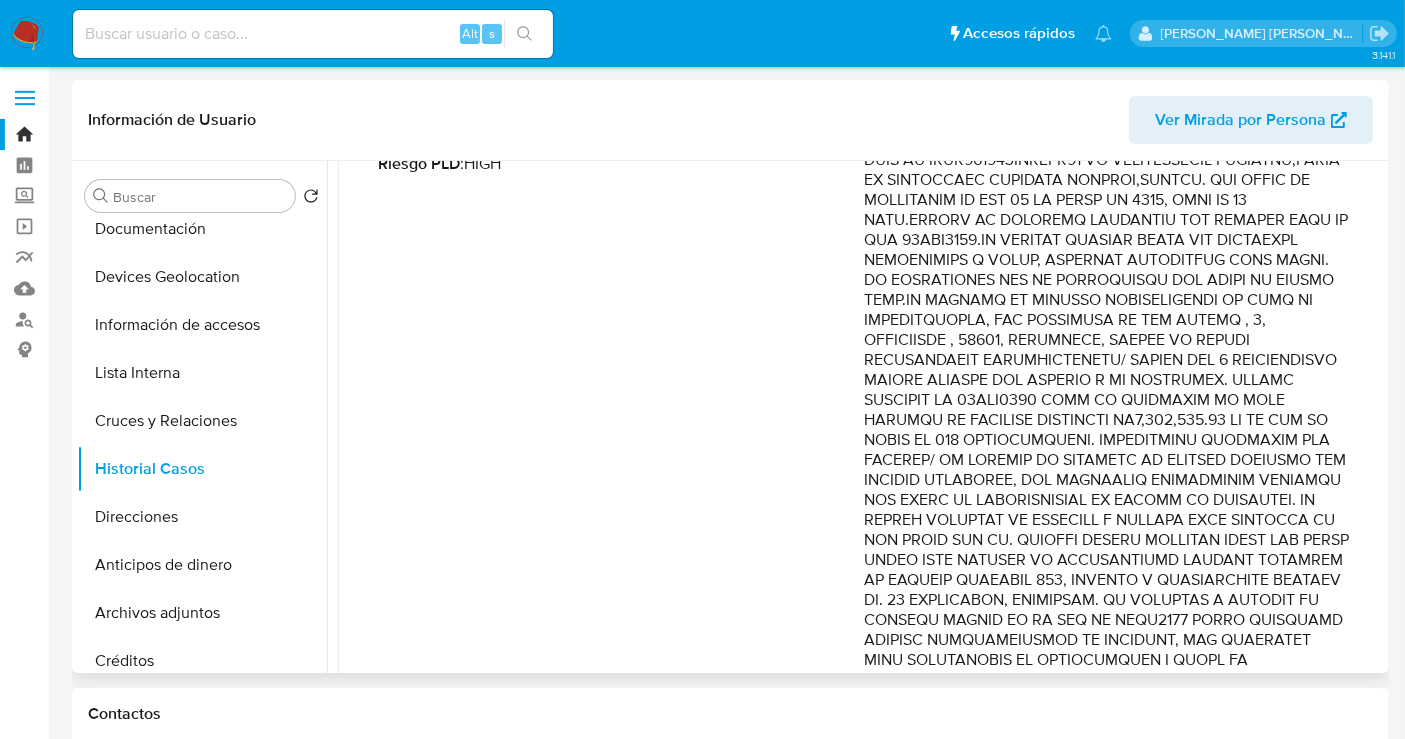 scroll, scrollTop: 444, scrollLeft: 0, axis: vertical 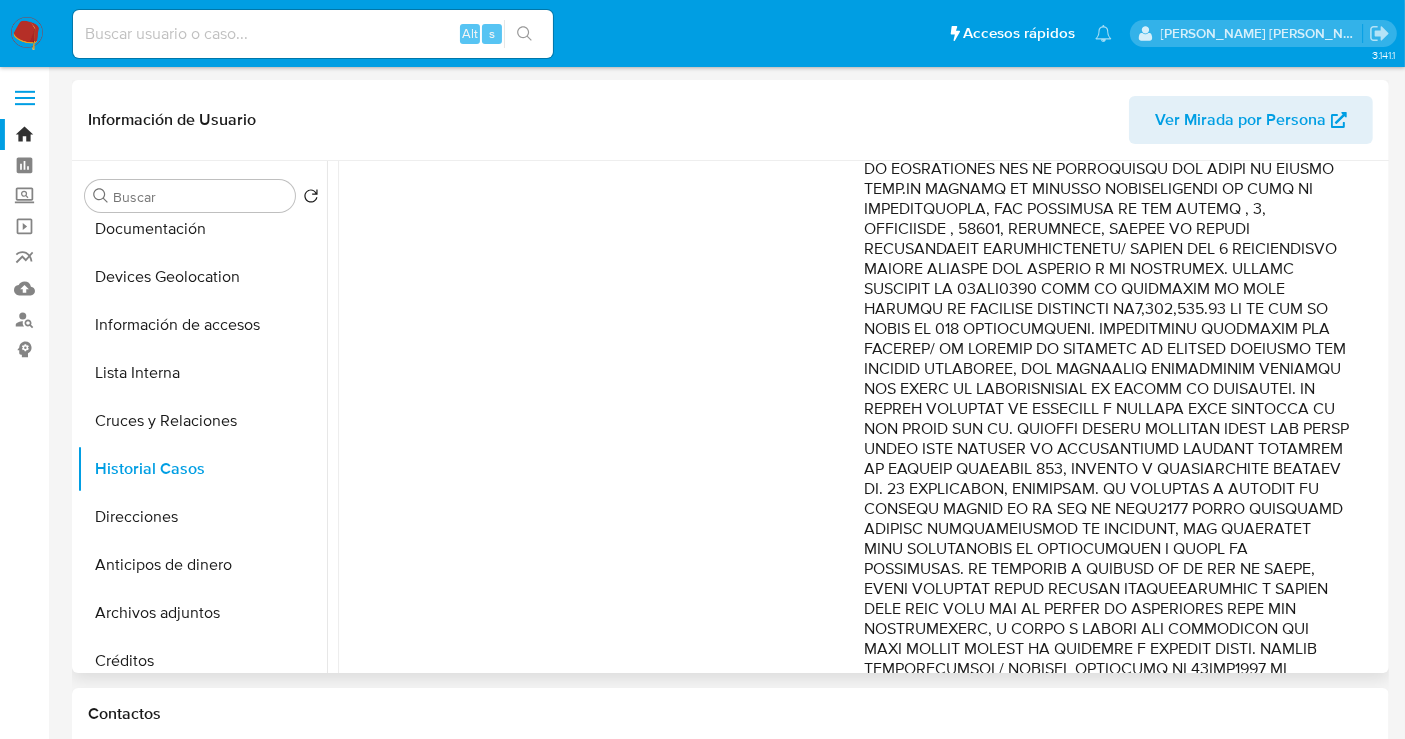 type 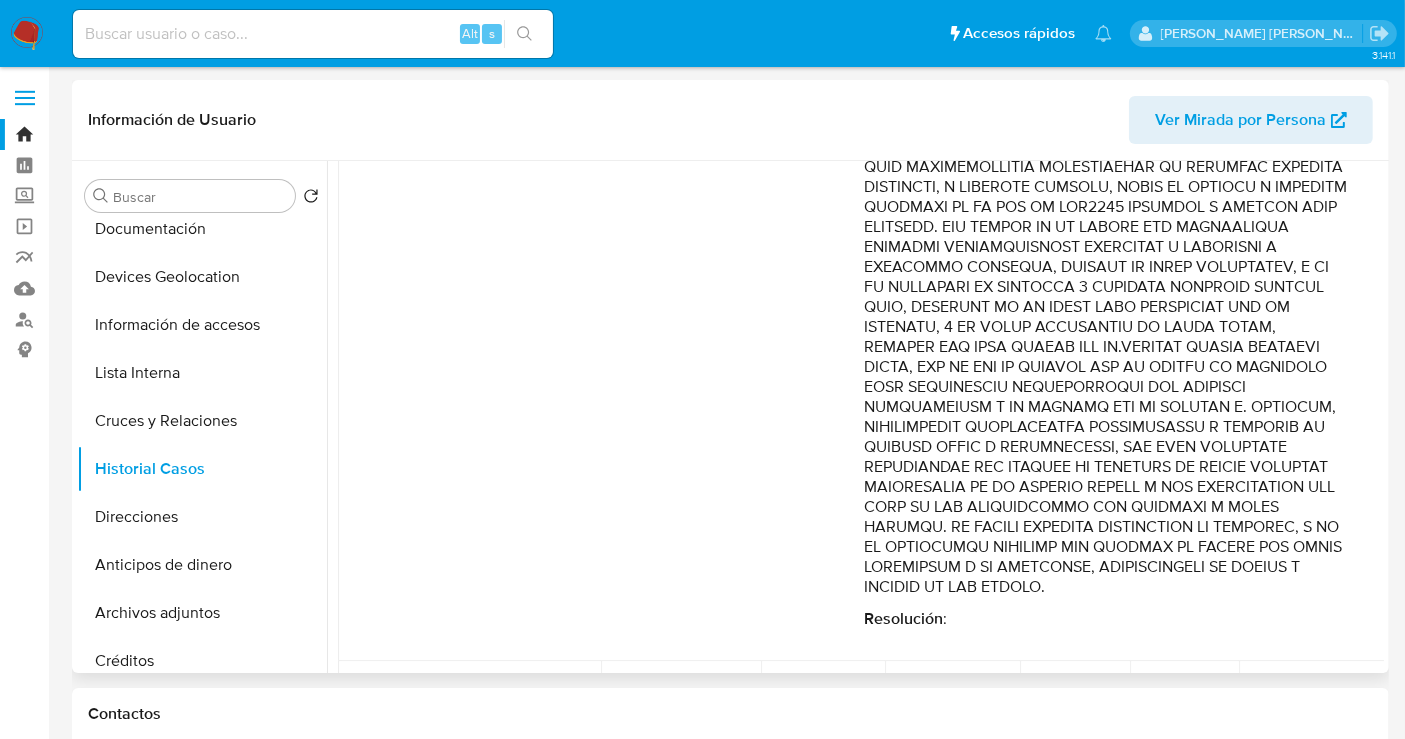 scroll, scrollTop: 2208, scrollLeft: 0, axis: vertical 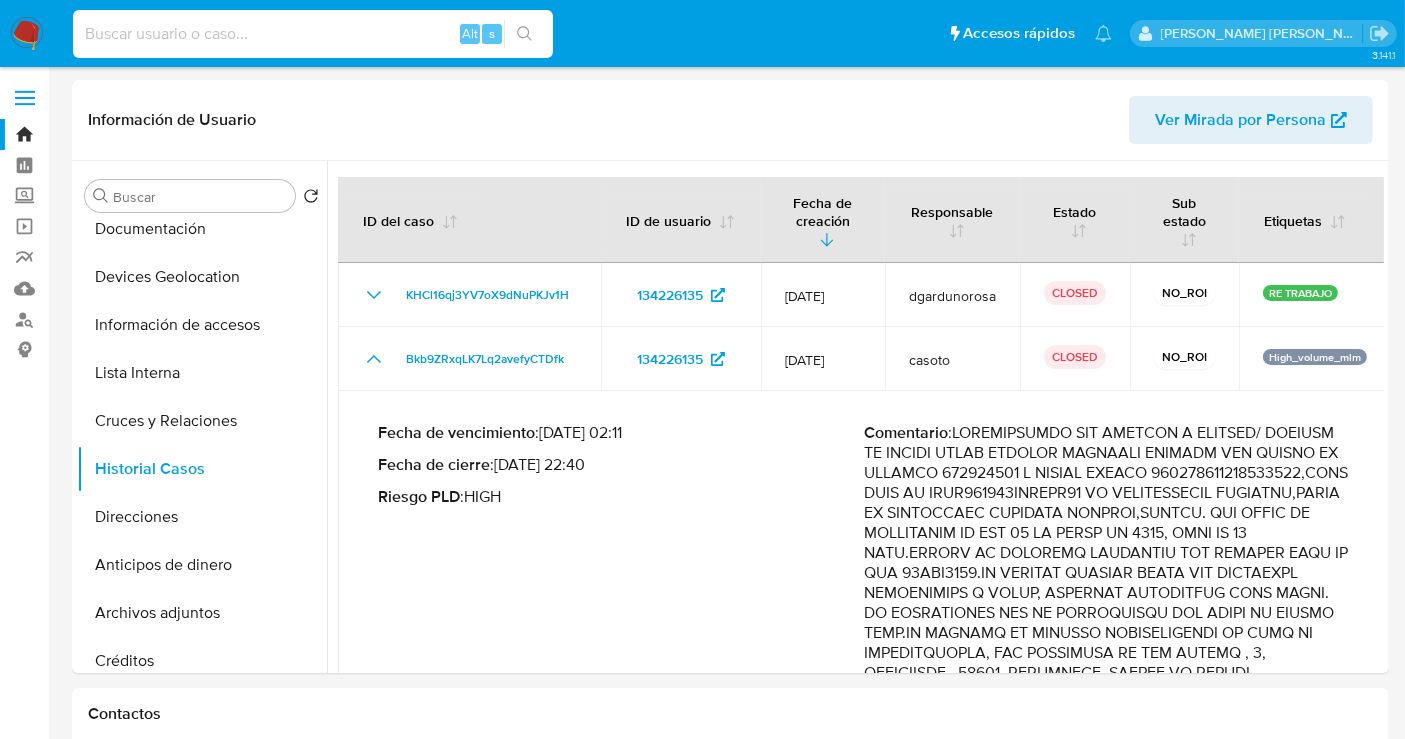 click at bounding box center [313, 34] 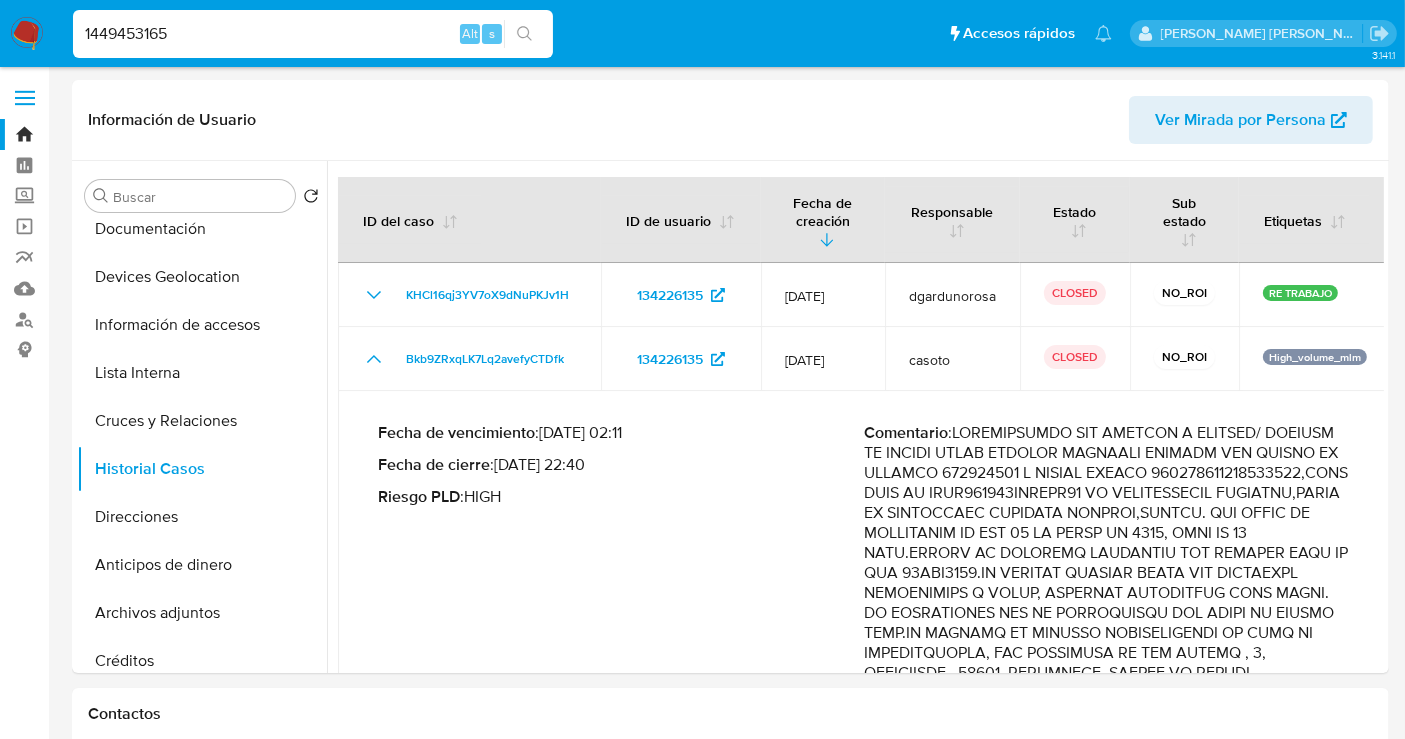 type on "1449453165" 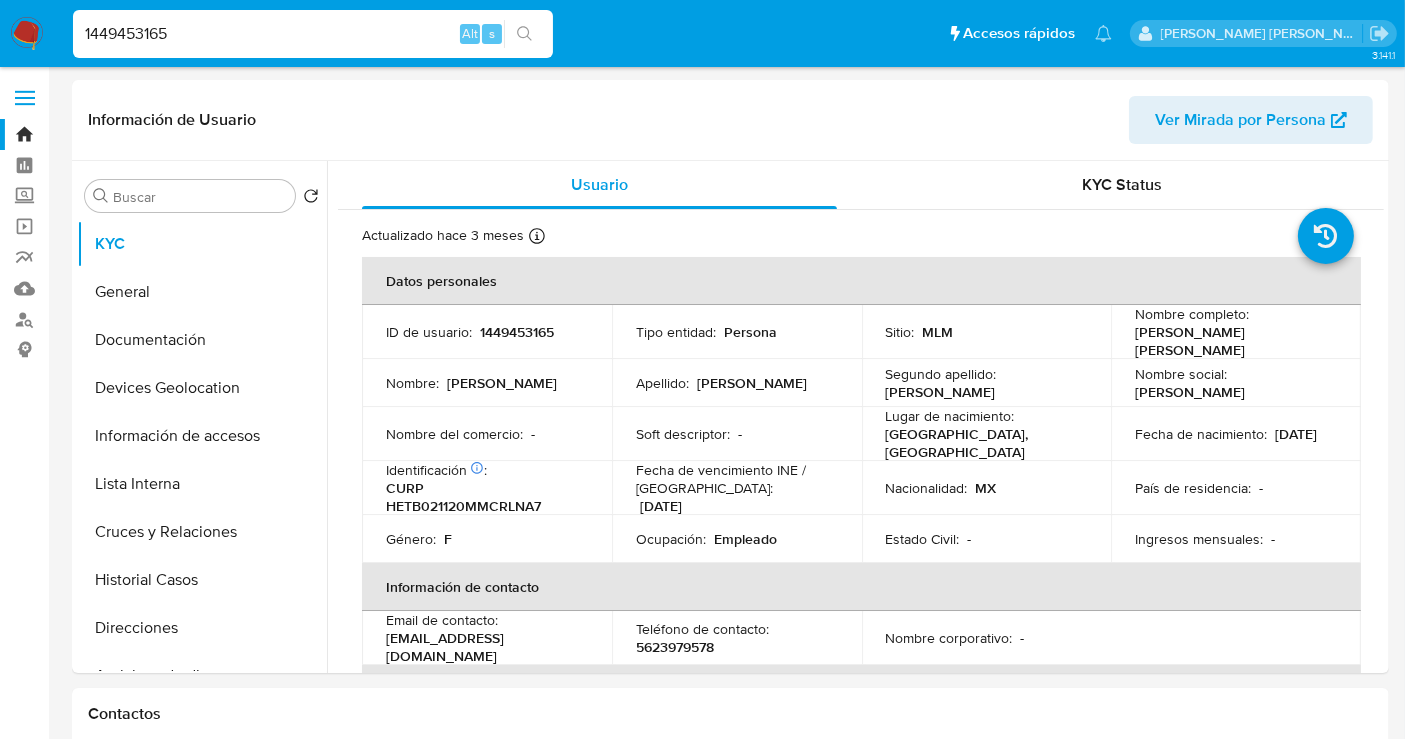 select on "10" 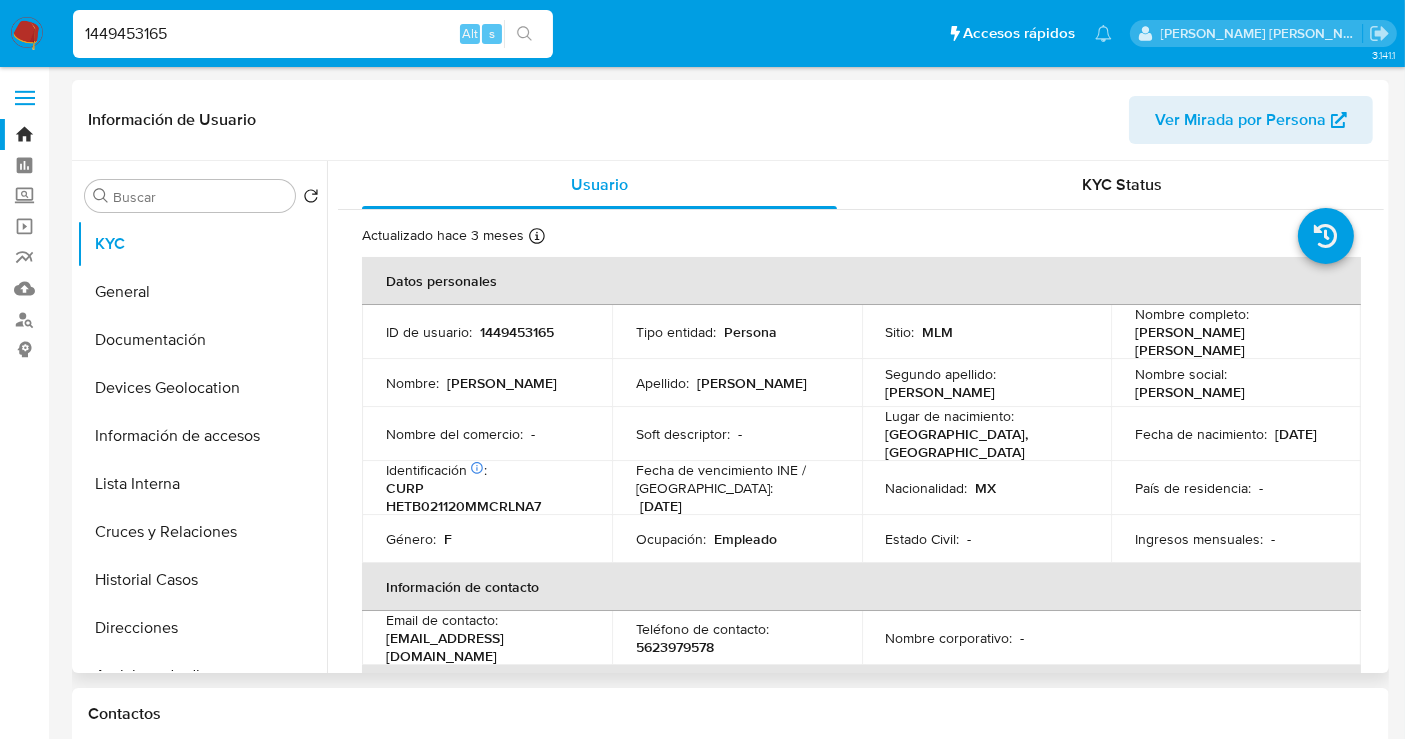 drag, startPoint x: 1205, startPoint y: 442, endPoint x: 1109, endPoint y: 444, distance: 96.02083 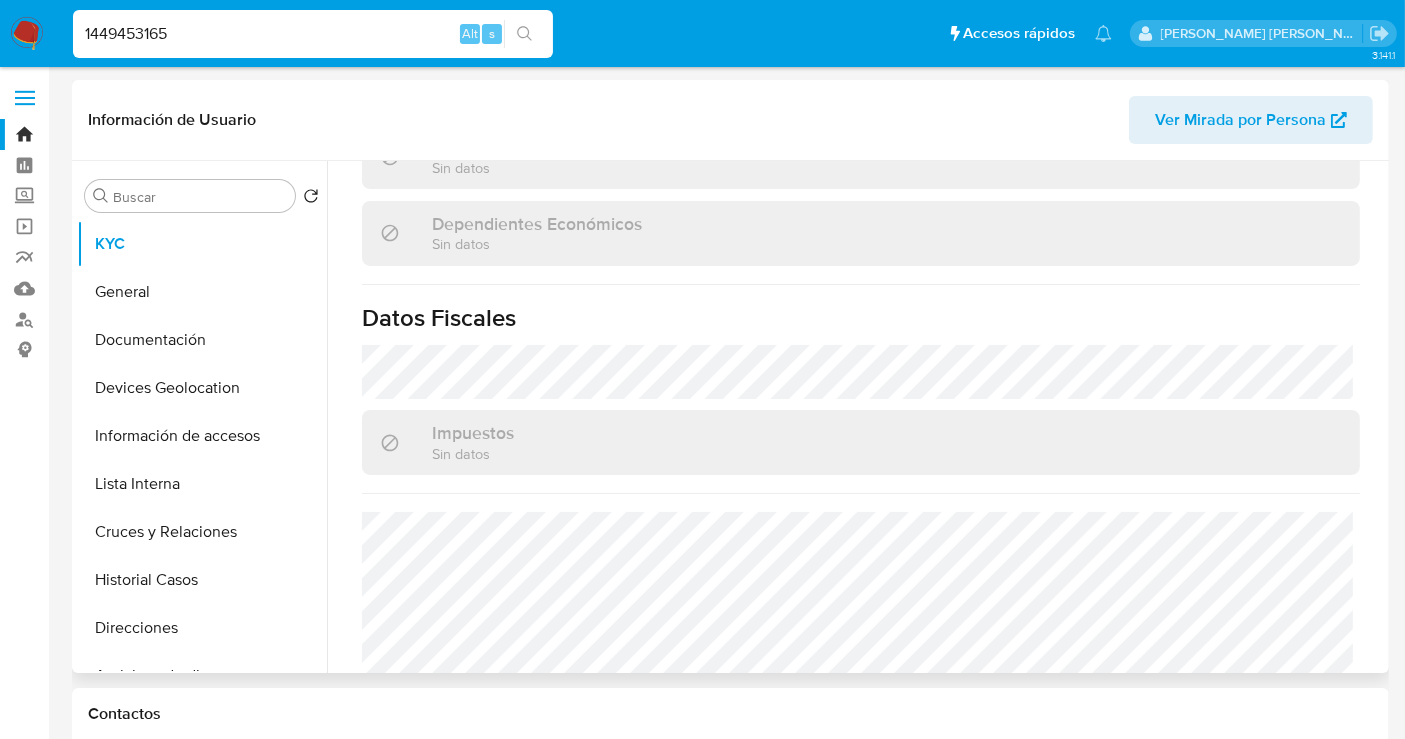 scroll, scrollTop: 1268, scrollLeft: 0, axis: vertical 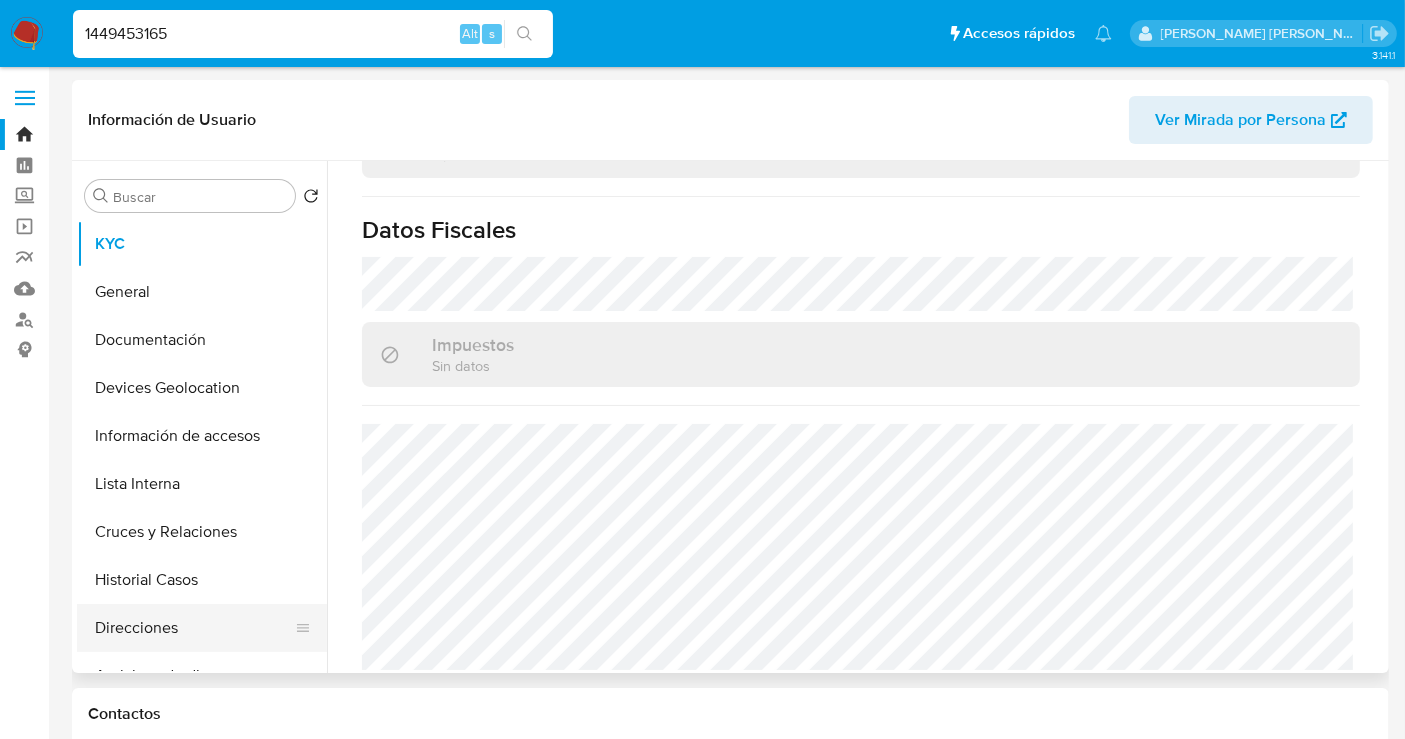 click on "Direcciones" at bounding box center (194, 628) 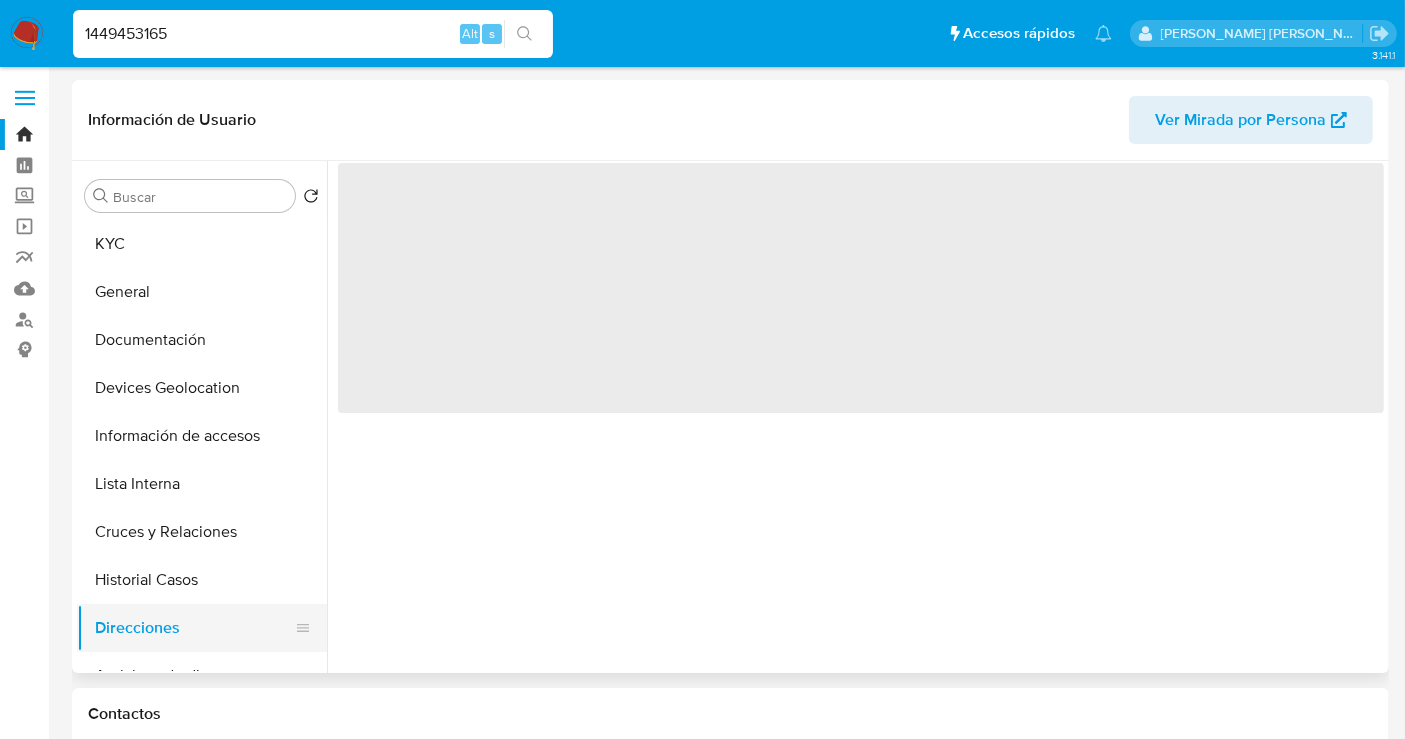 scroll, scrollTop: 0, scrollLeft: 0, axis: both 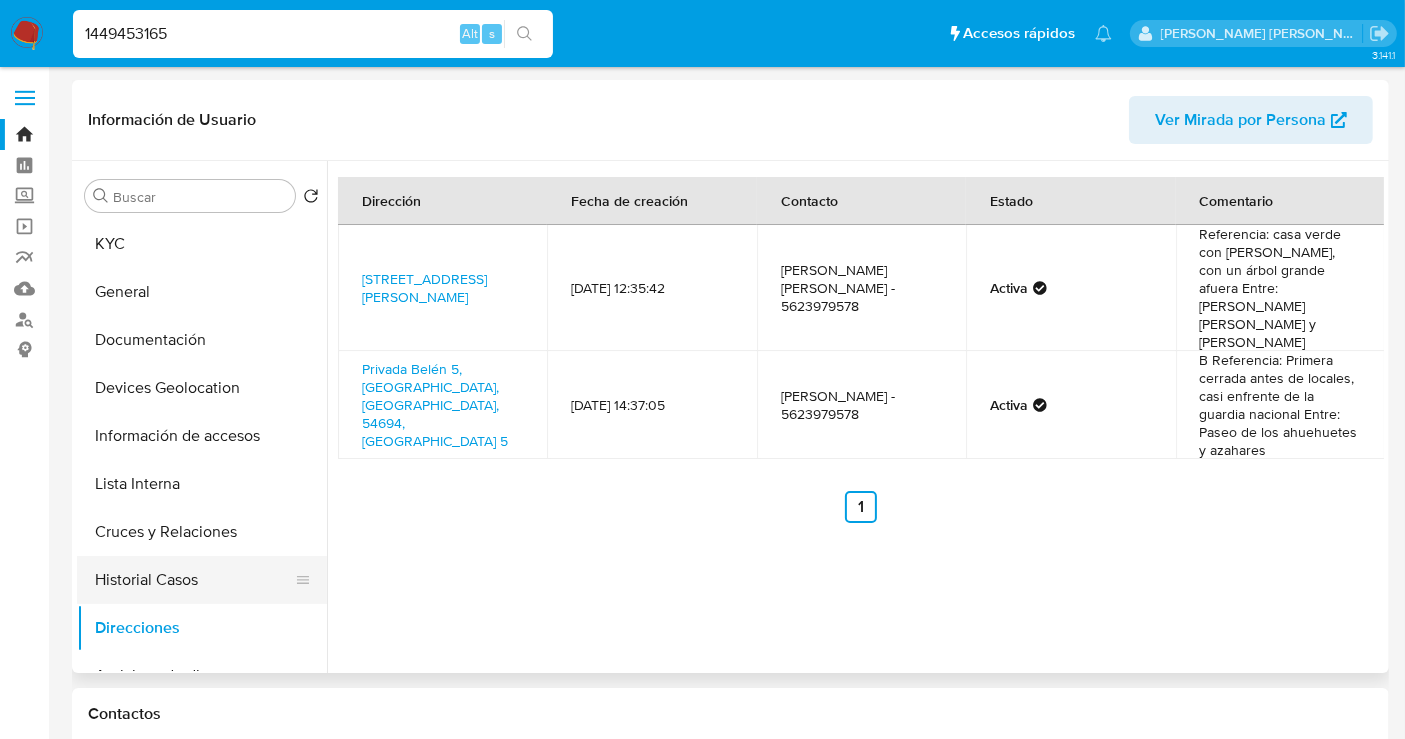click on "Historial Casos" at bounding box center [194, 580] 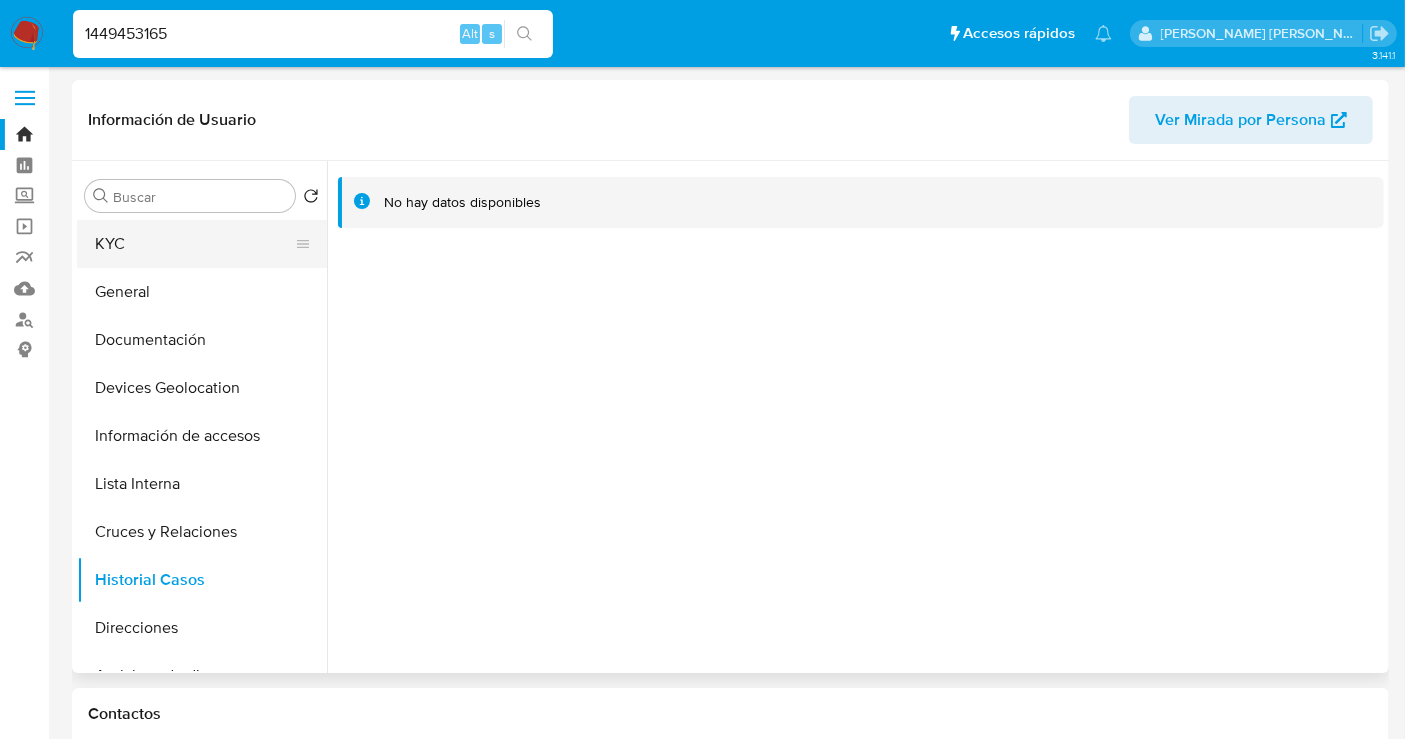 click on "KYC" at bounding box center [194, 244] 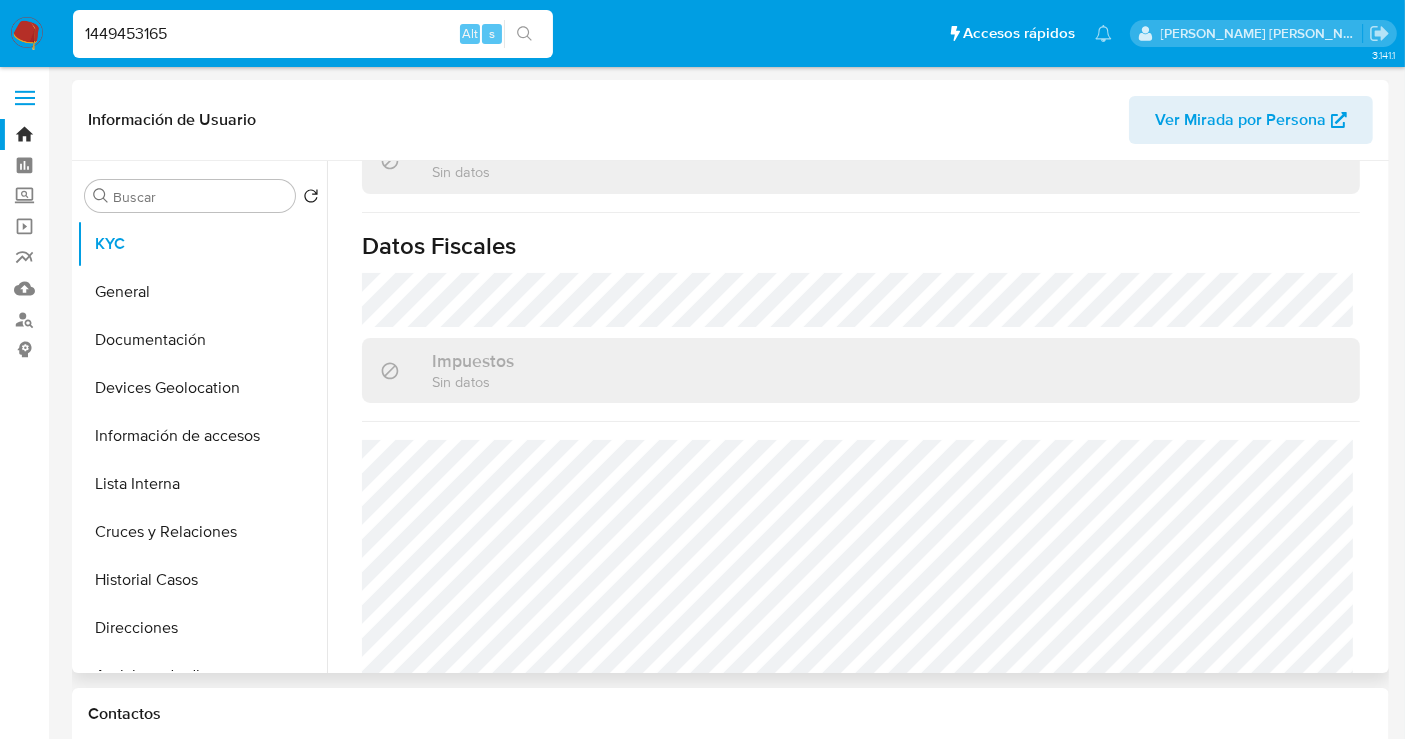 scroll, scrollTop: 1268, scrollLeft: 0, axis: vertical 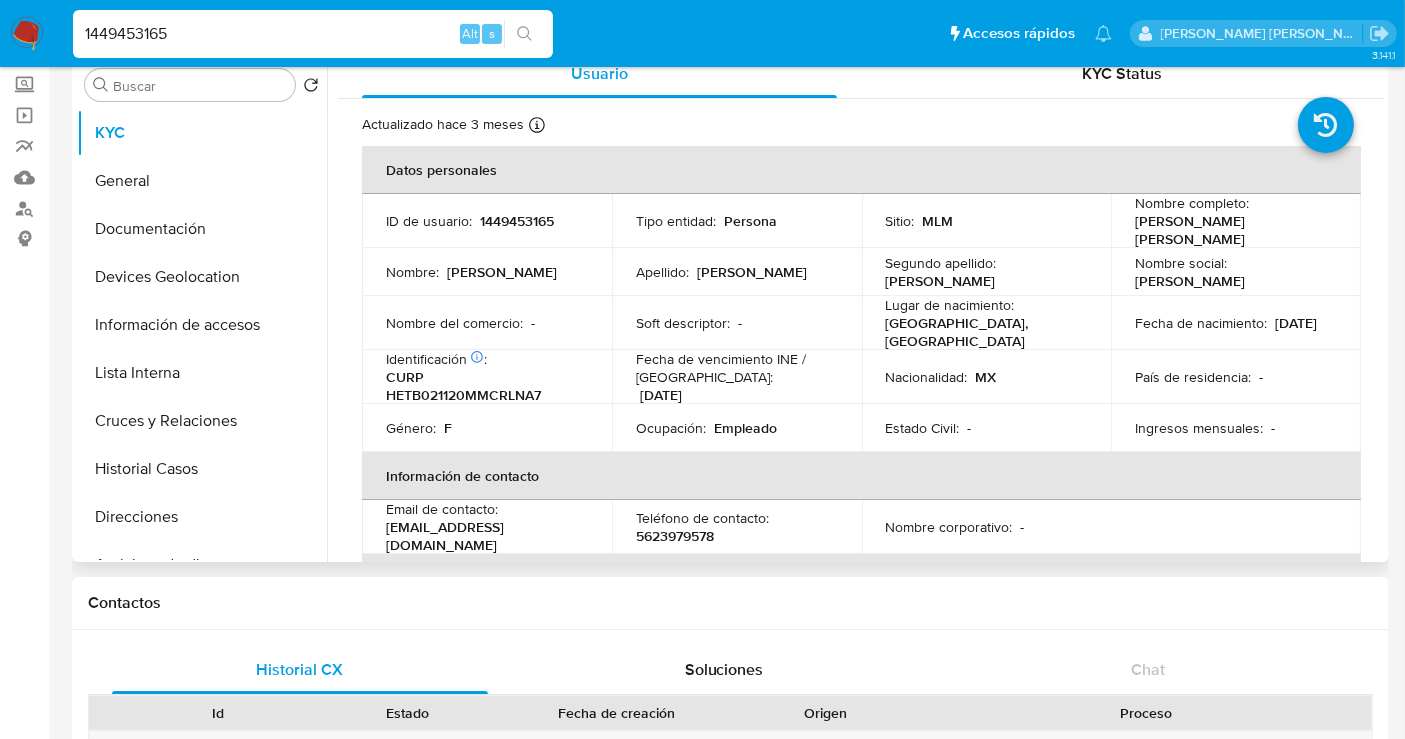 click on "1449453165" at bounding box center [517, 221] 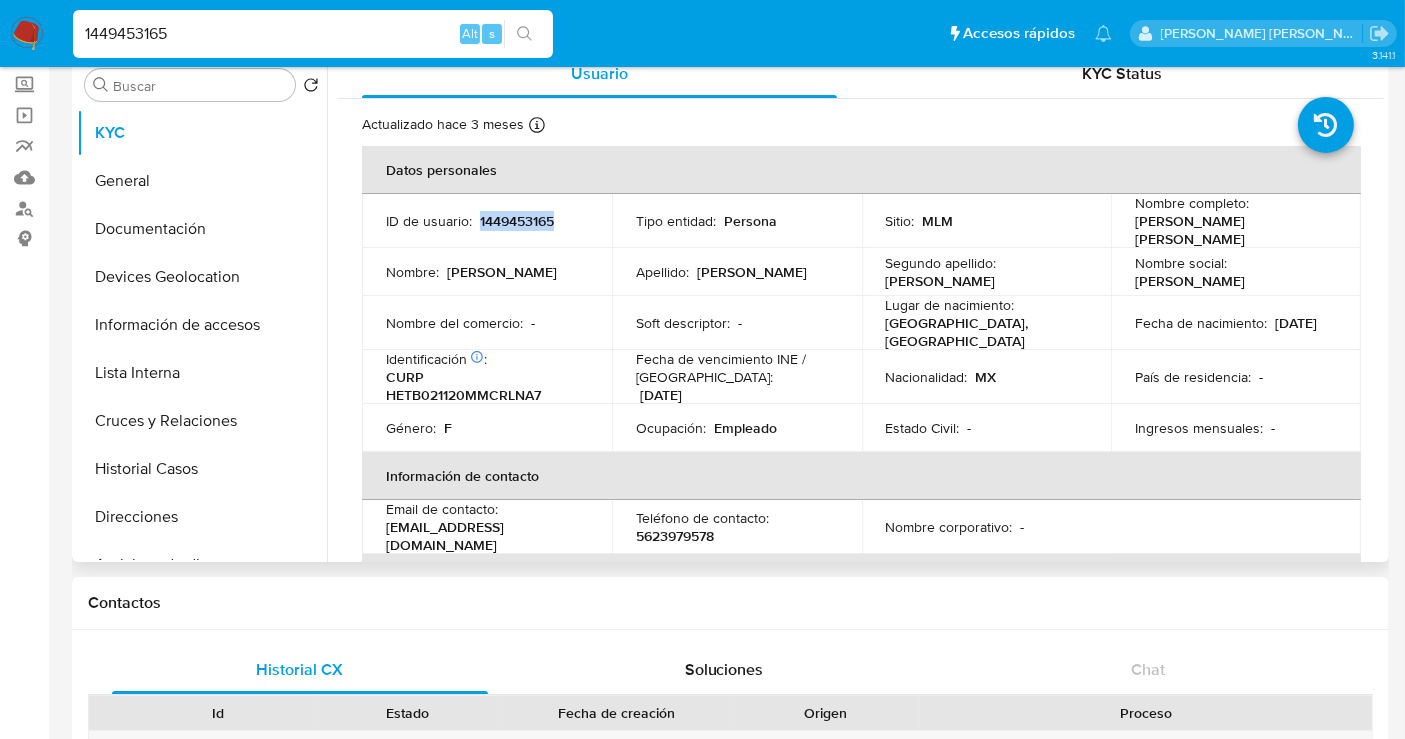 click on "1449453165" at bounding box center [517, 221] 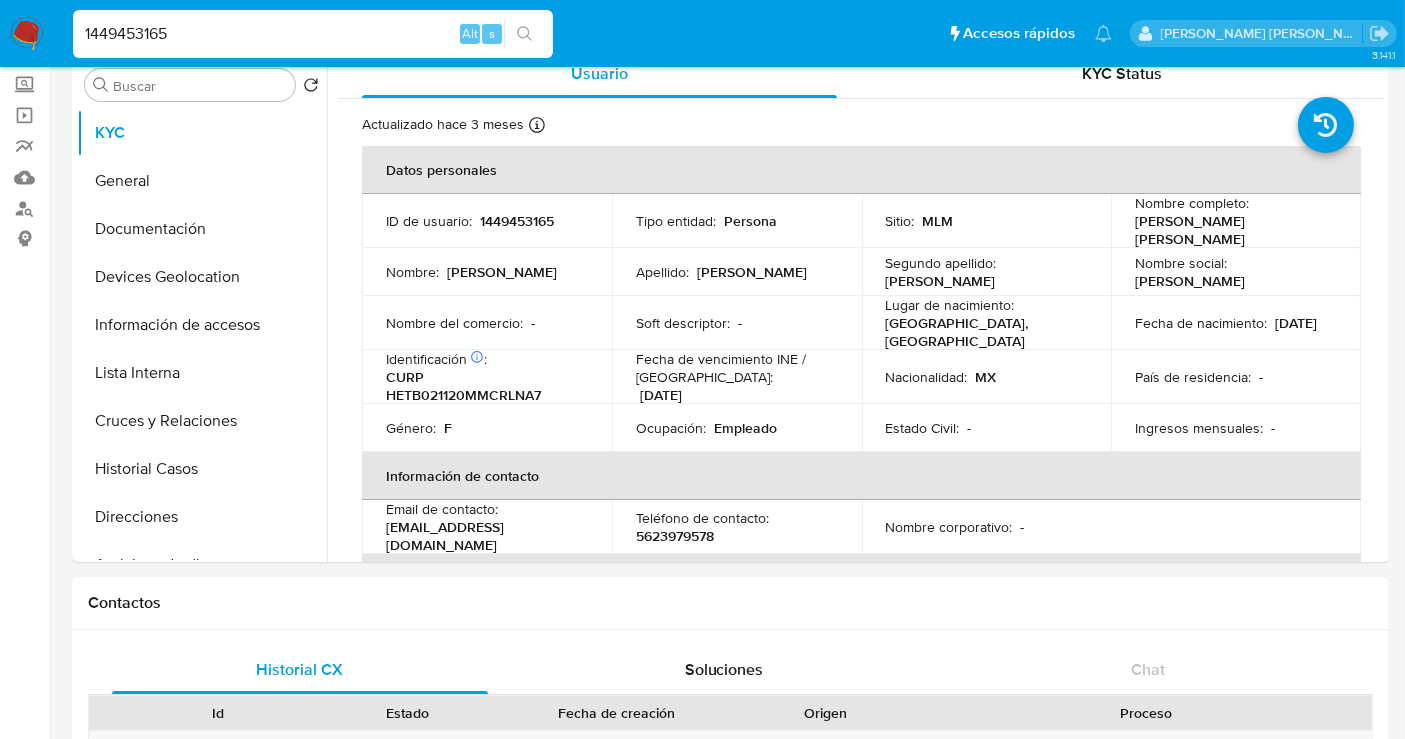 click on "1449453165" at bounding box center (313, 34) 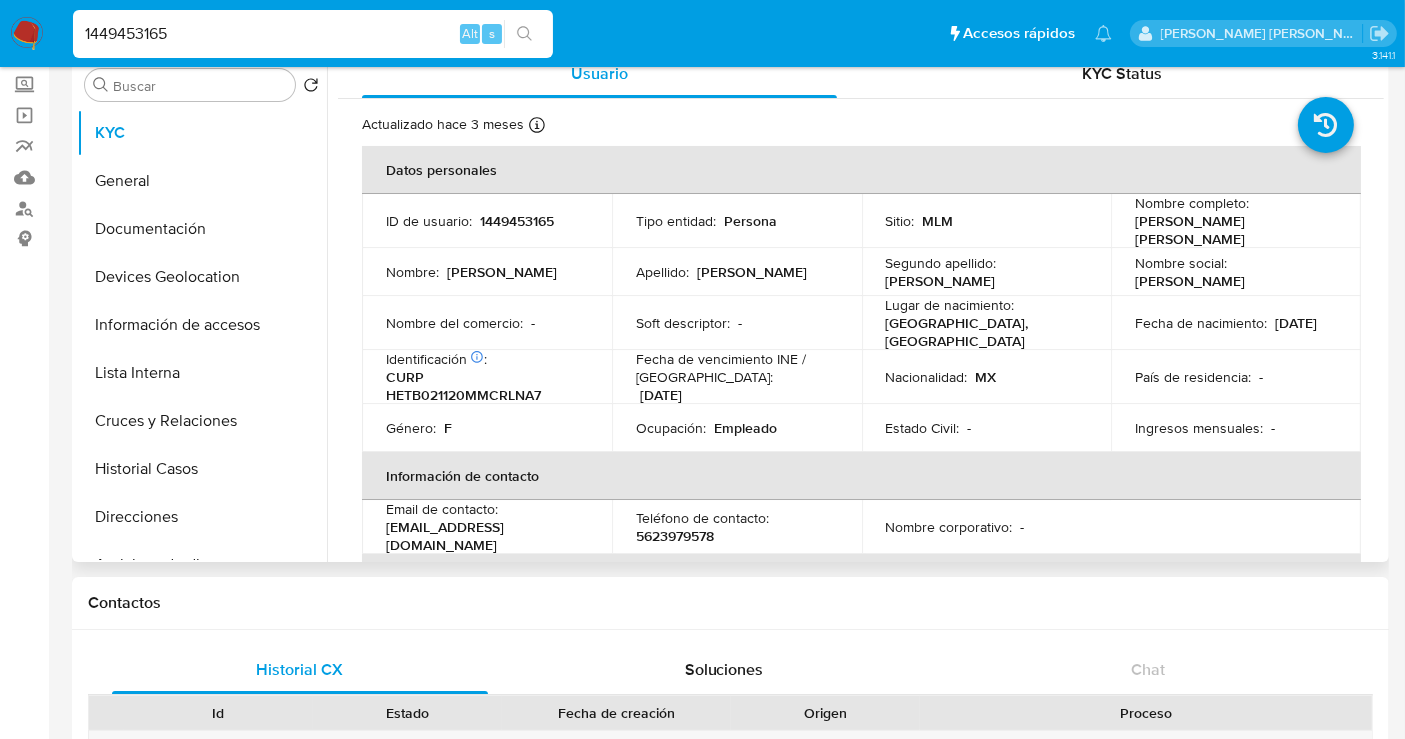 paste on "591103533" 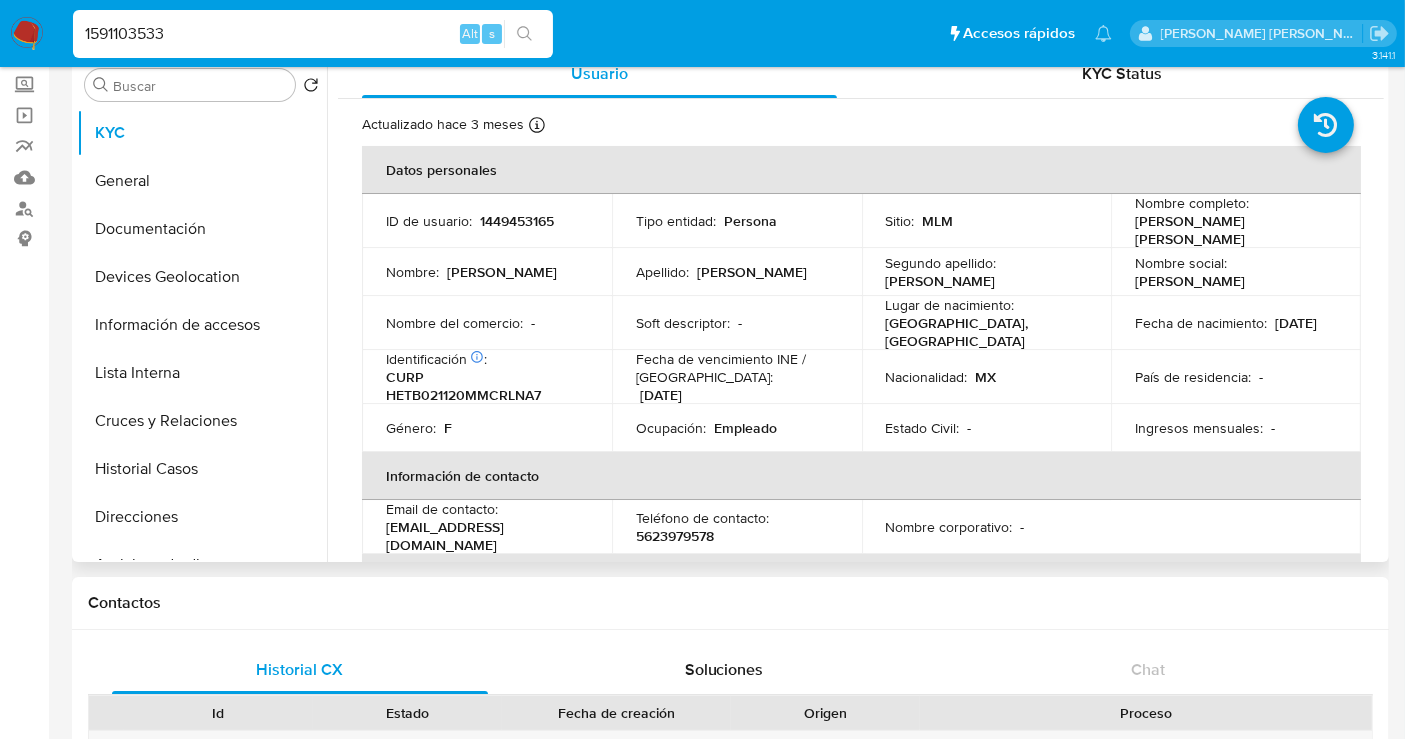 type on "1591103533" 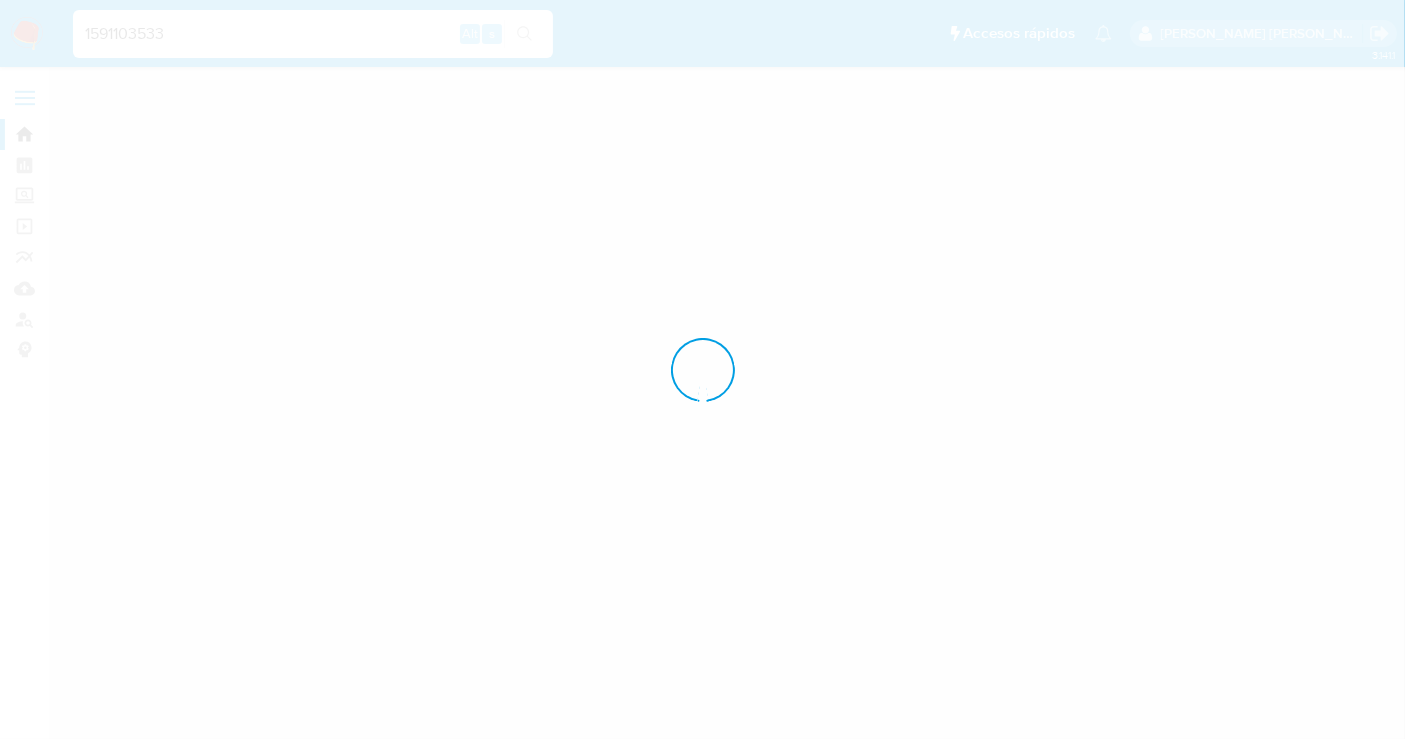 scroll, scrollTop: 0, scrollLeft: 0, axis: both 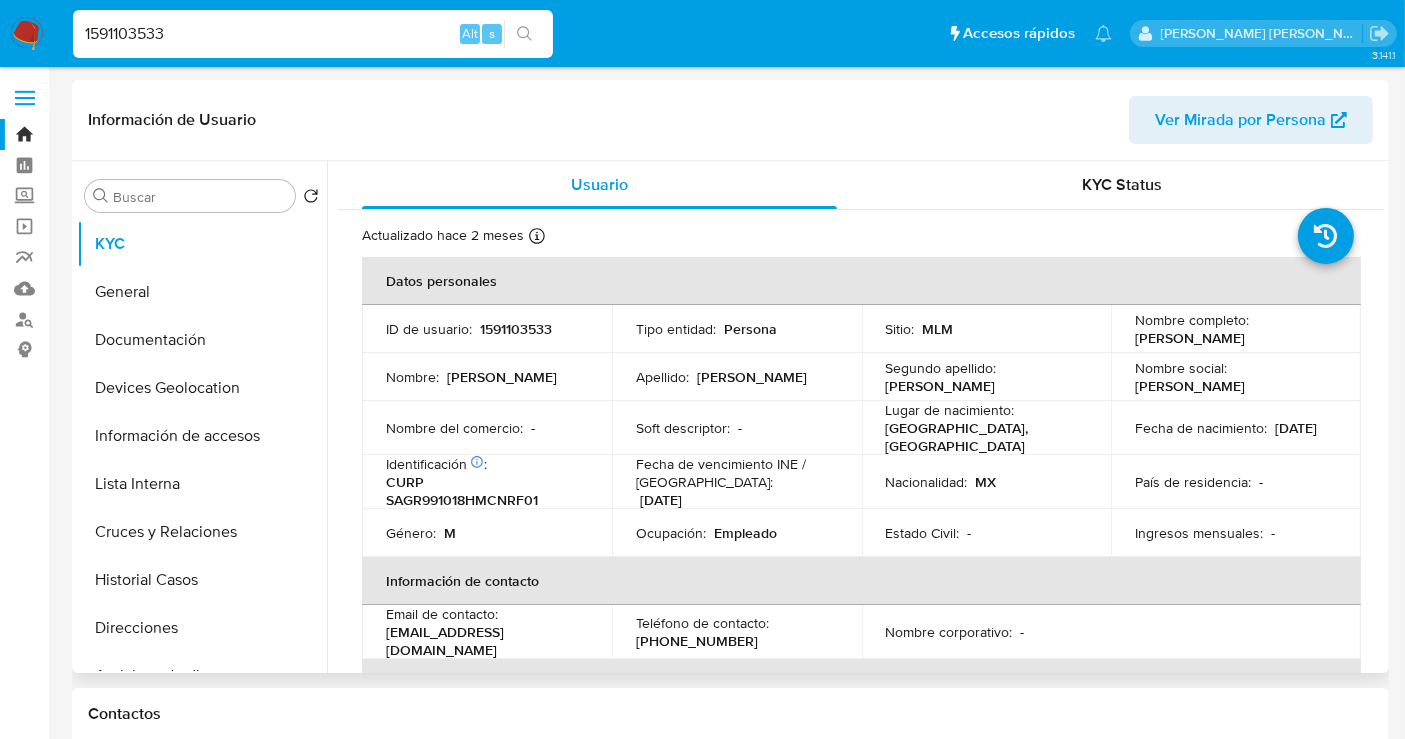 select on "10" 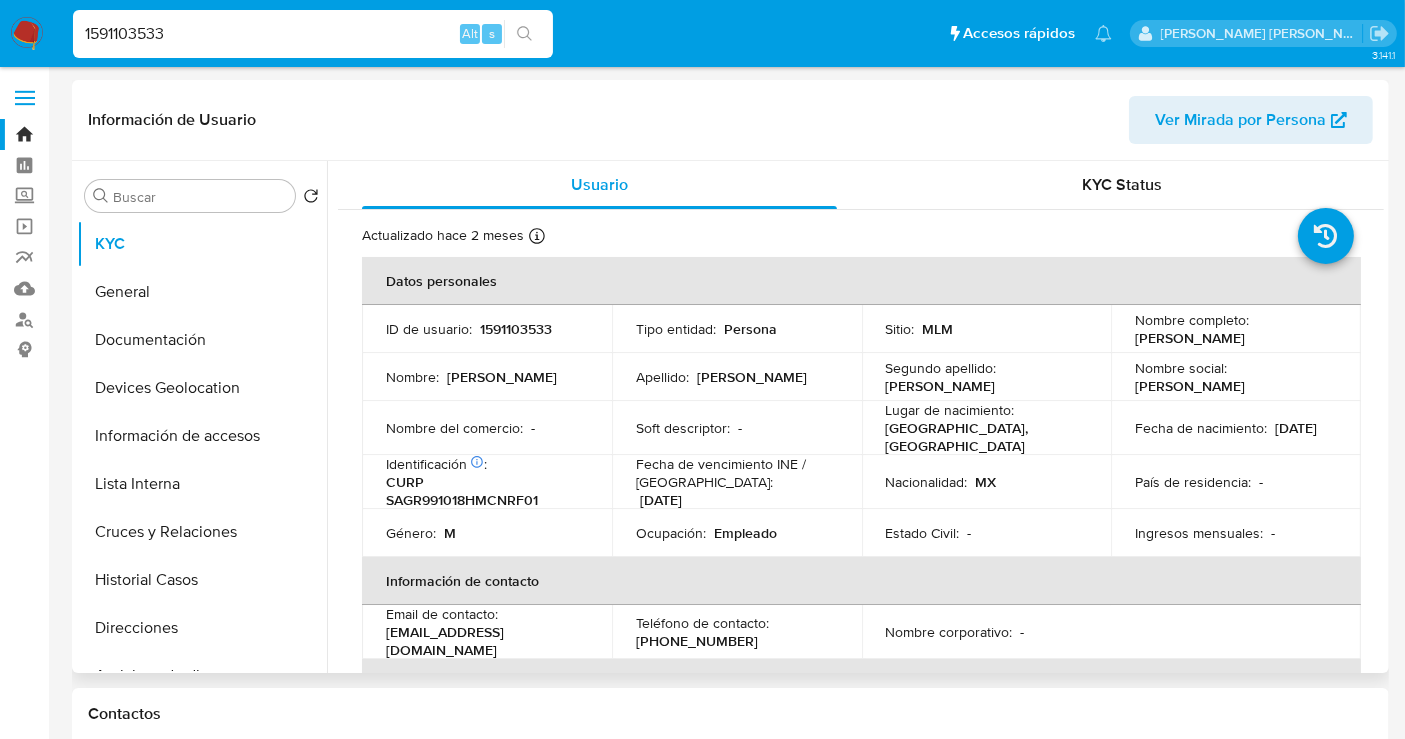 drag, startPoint x: 1205, startPoint y: 438, endPoint x: 1130, endPoint y: 438, distance: 75 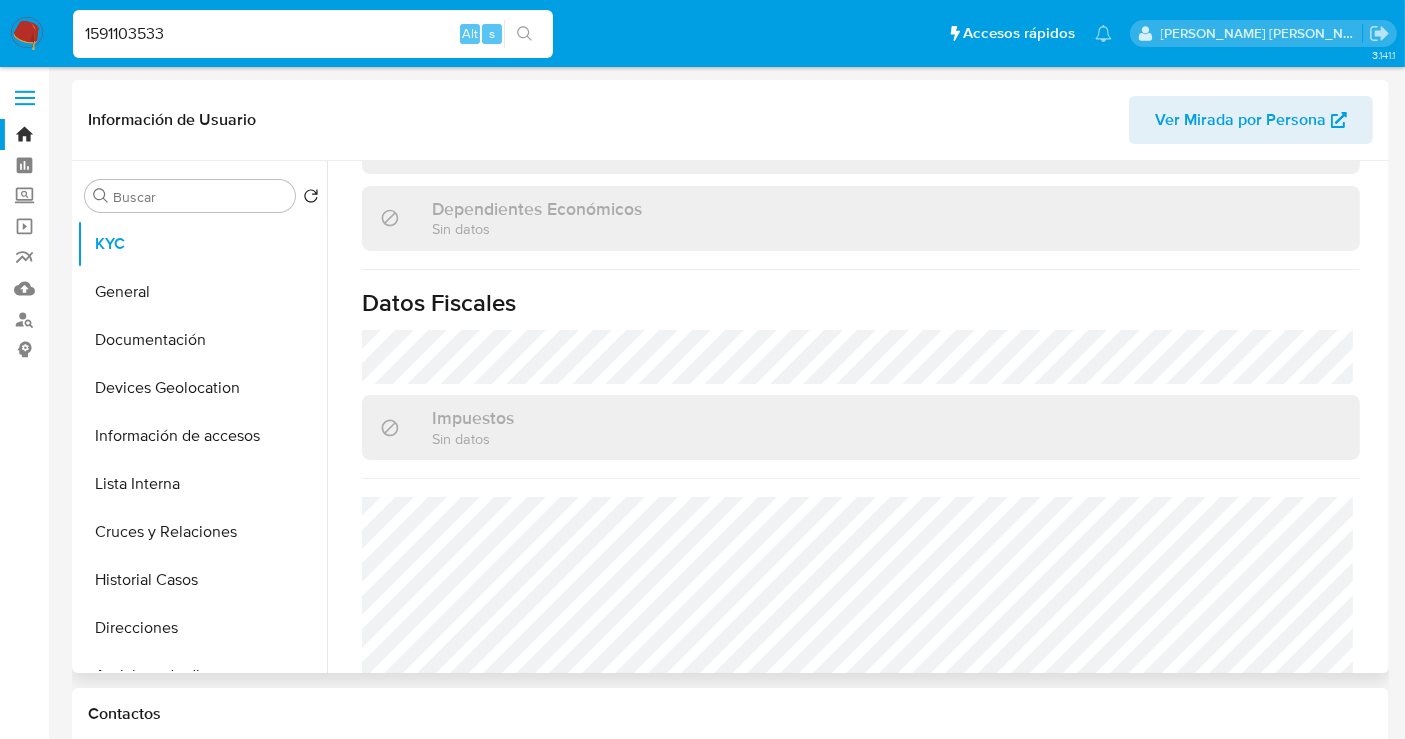 scroll, scrollTop: 1262, scrollLeft: 0, axis: vertical 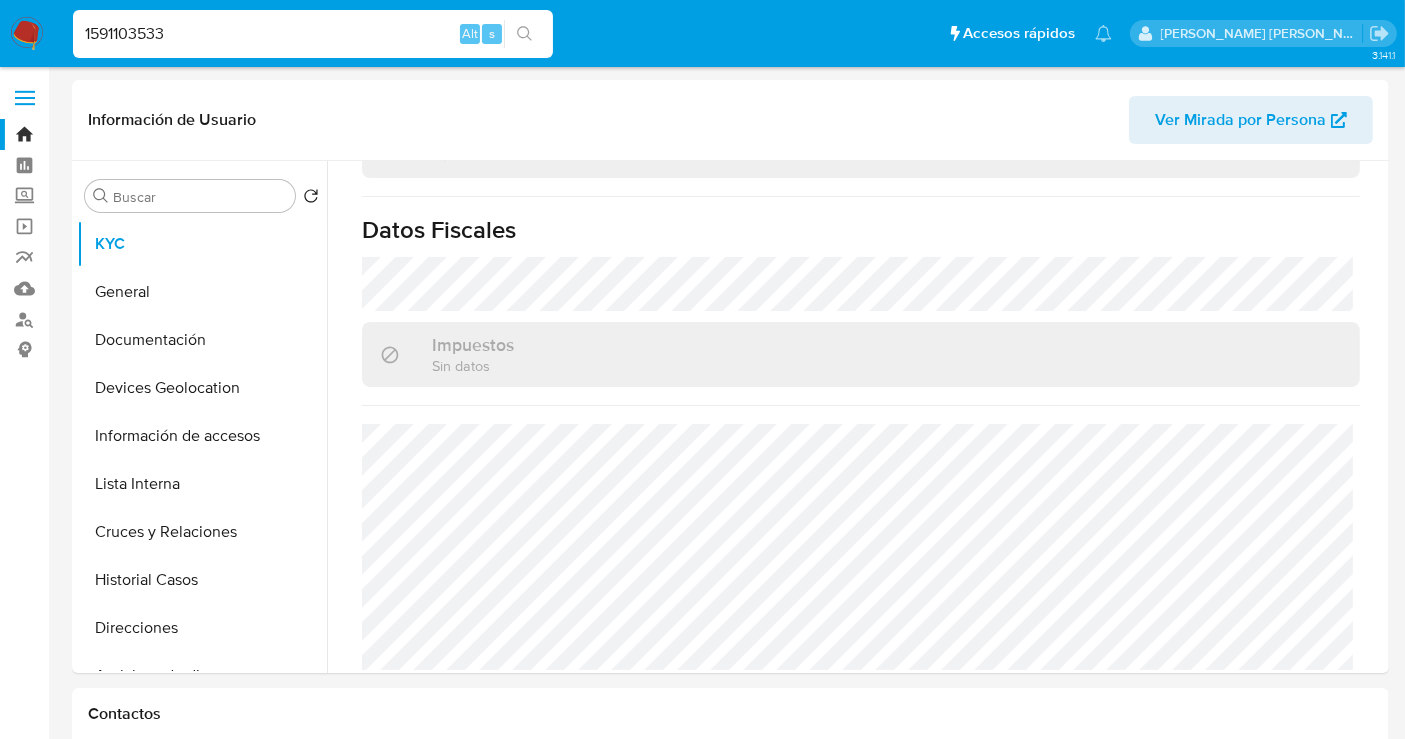 click on "1591103533" at bounding box center (313, 34) 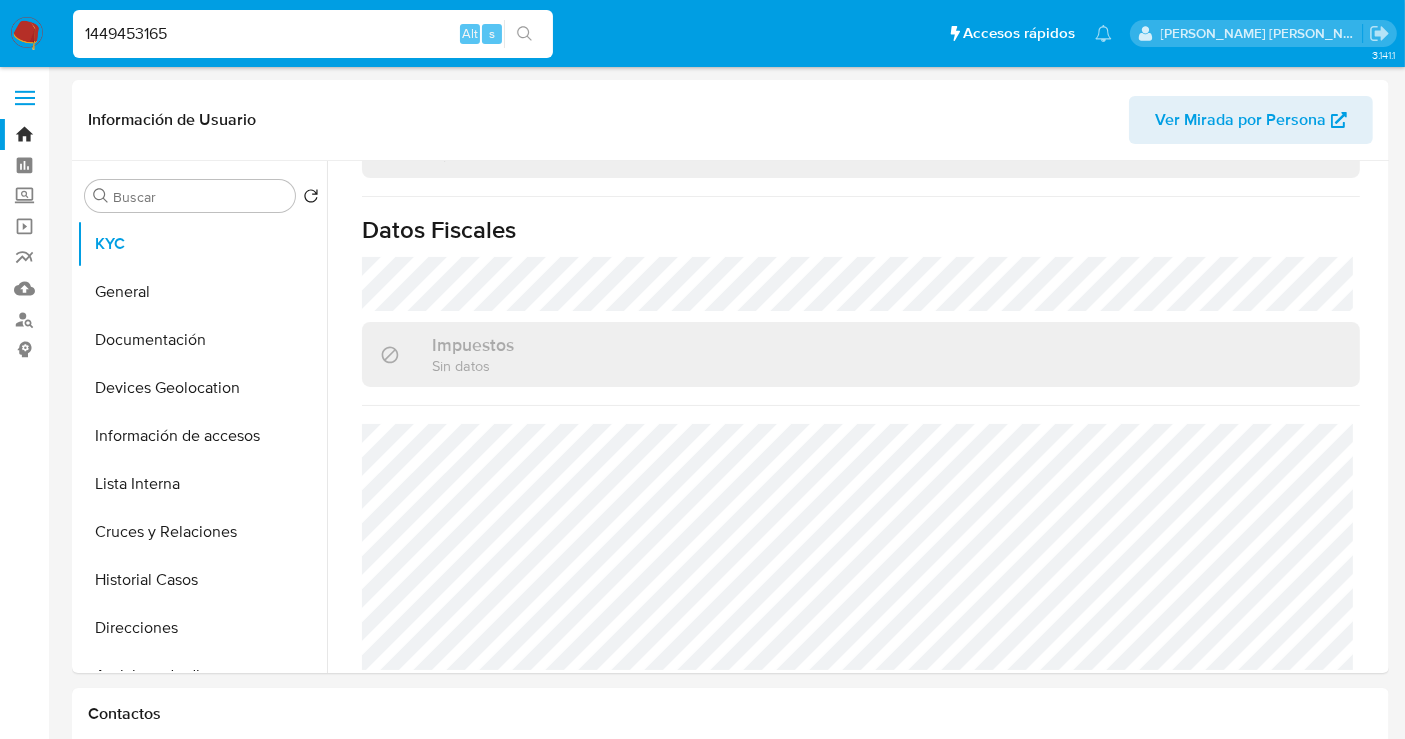 type on "1449453165" 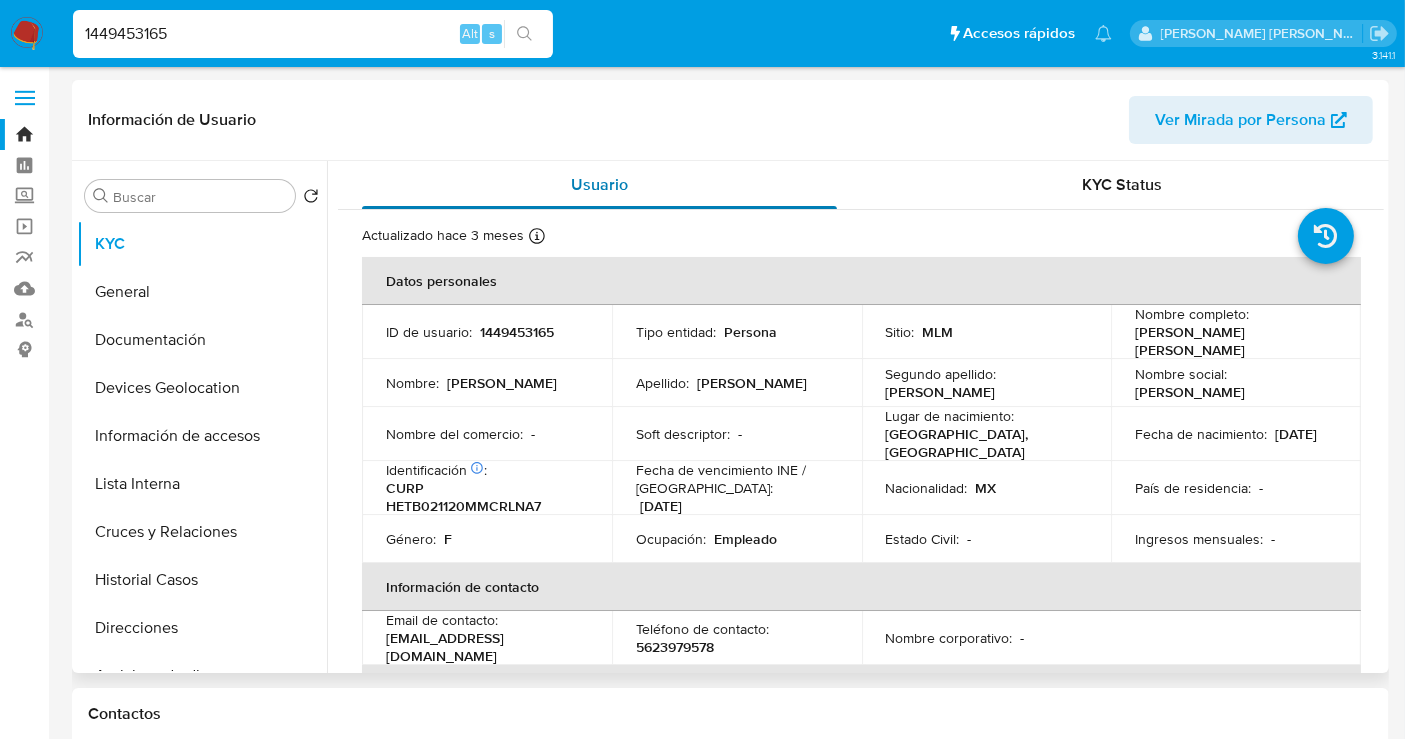 select on "10" 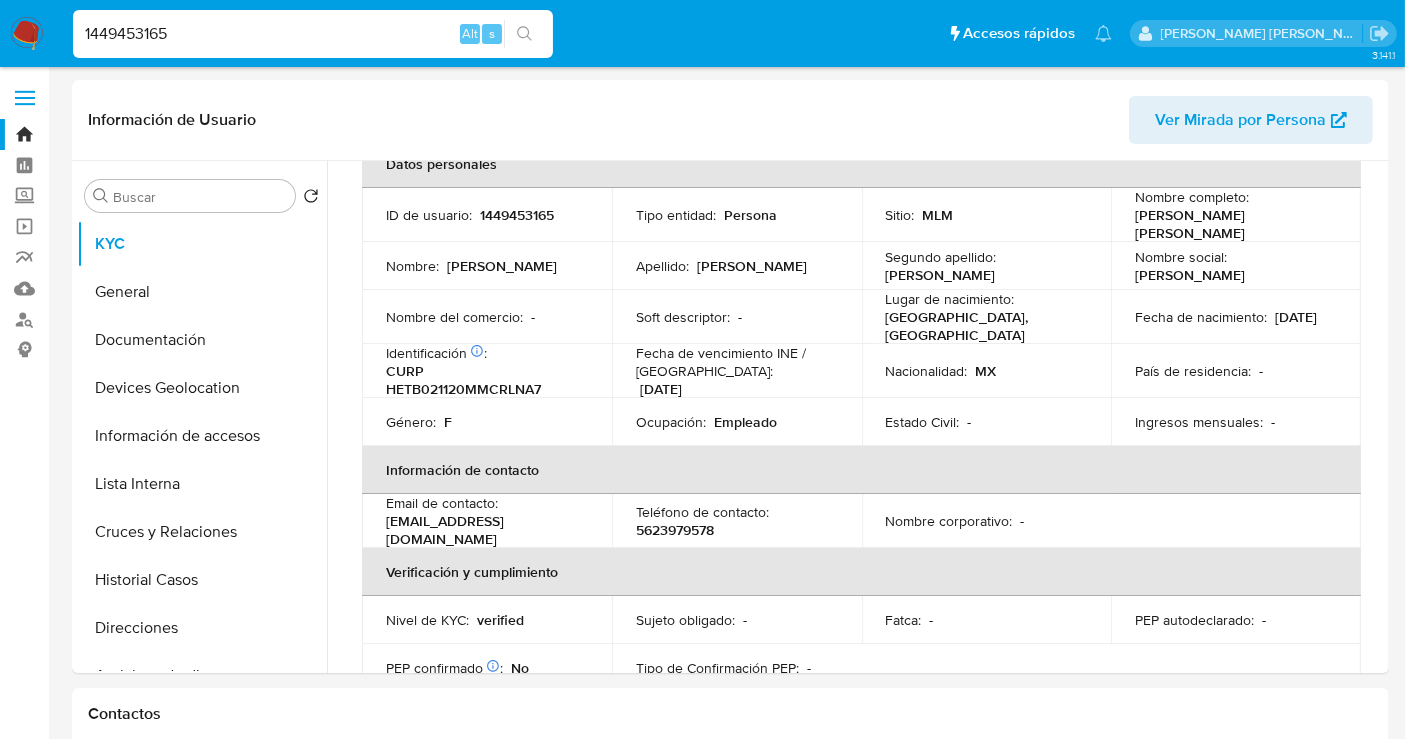 scroll, scrollTop: 666, scrollLeft: 0, axis: vertical 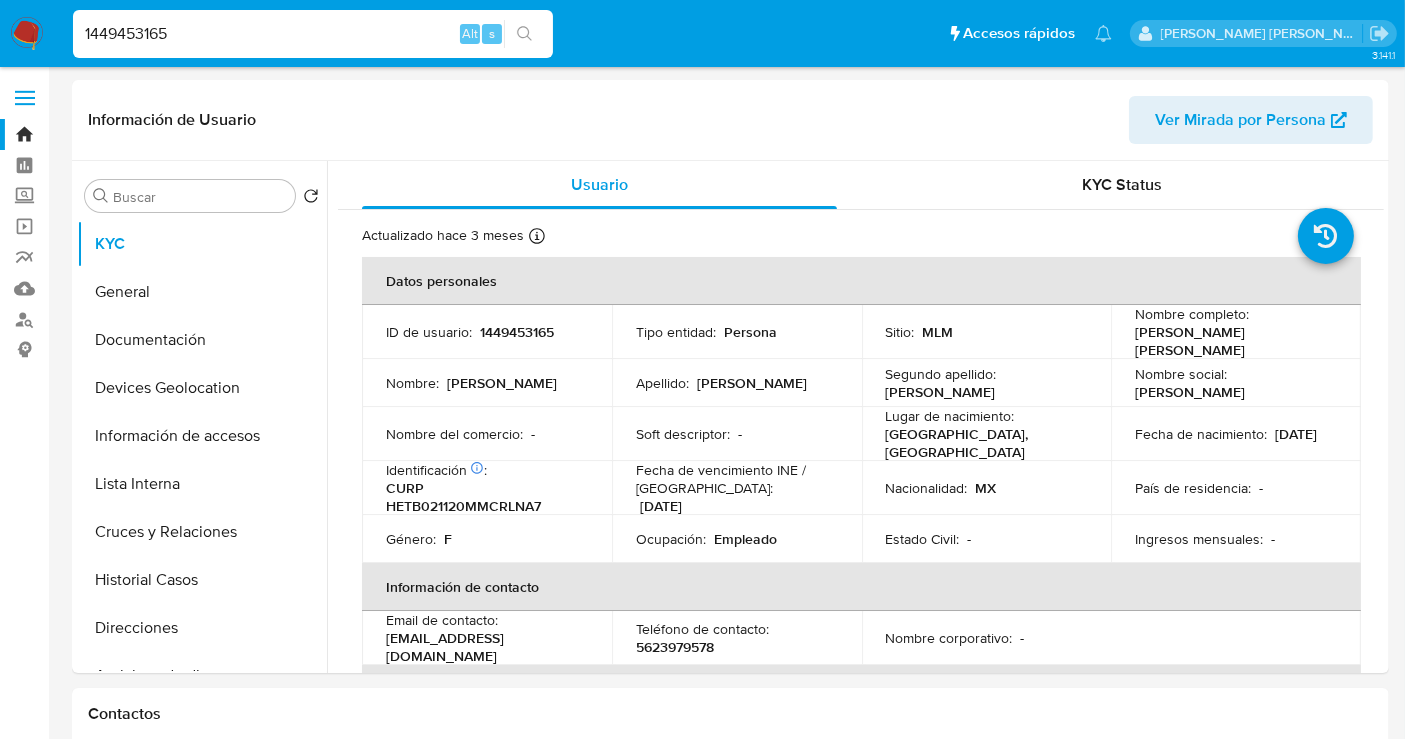 click on "1449453165" at bounding box center [313, 34] 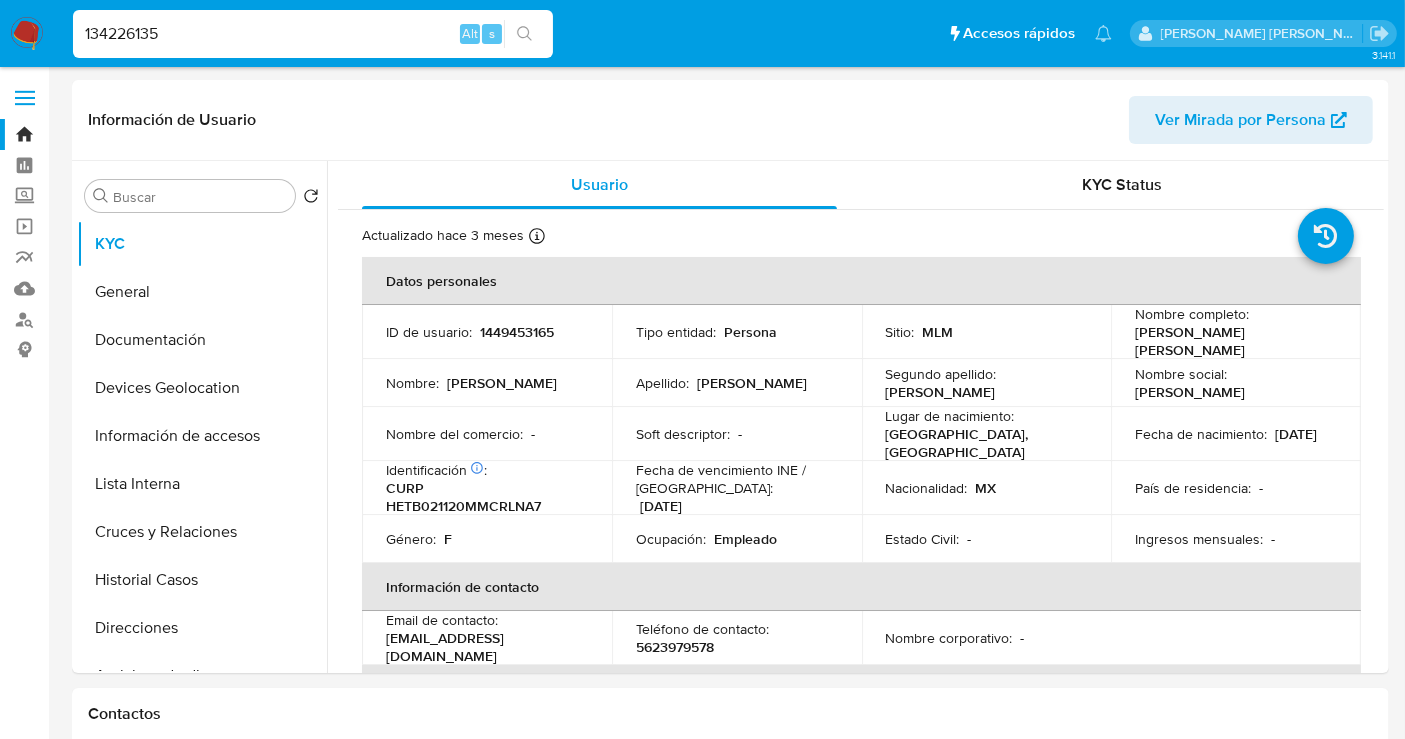 type on "134226135" 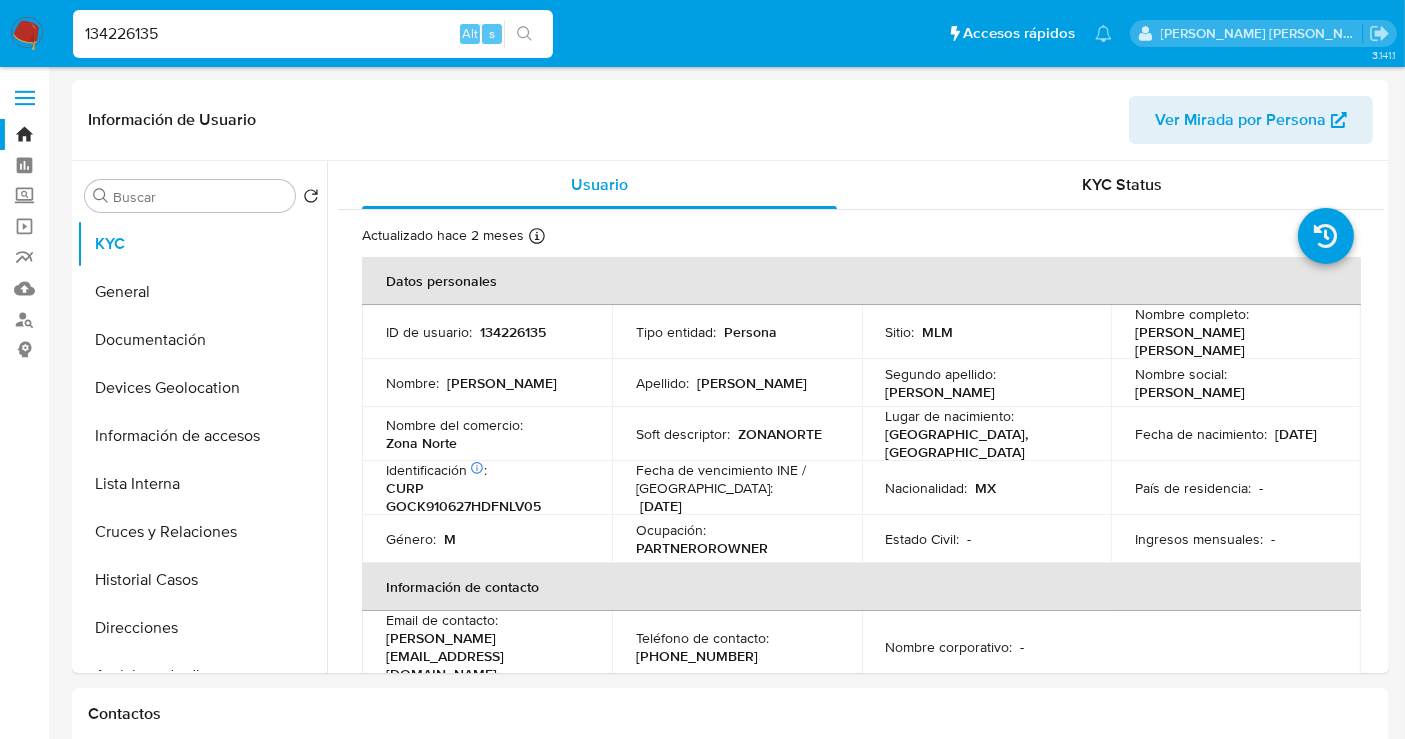 select on "10" 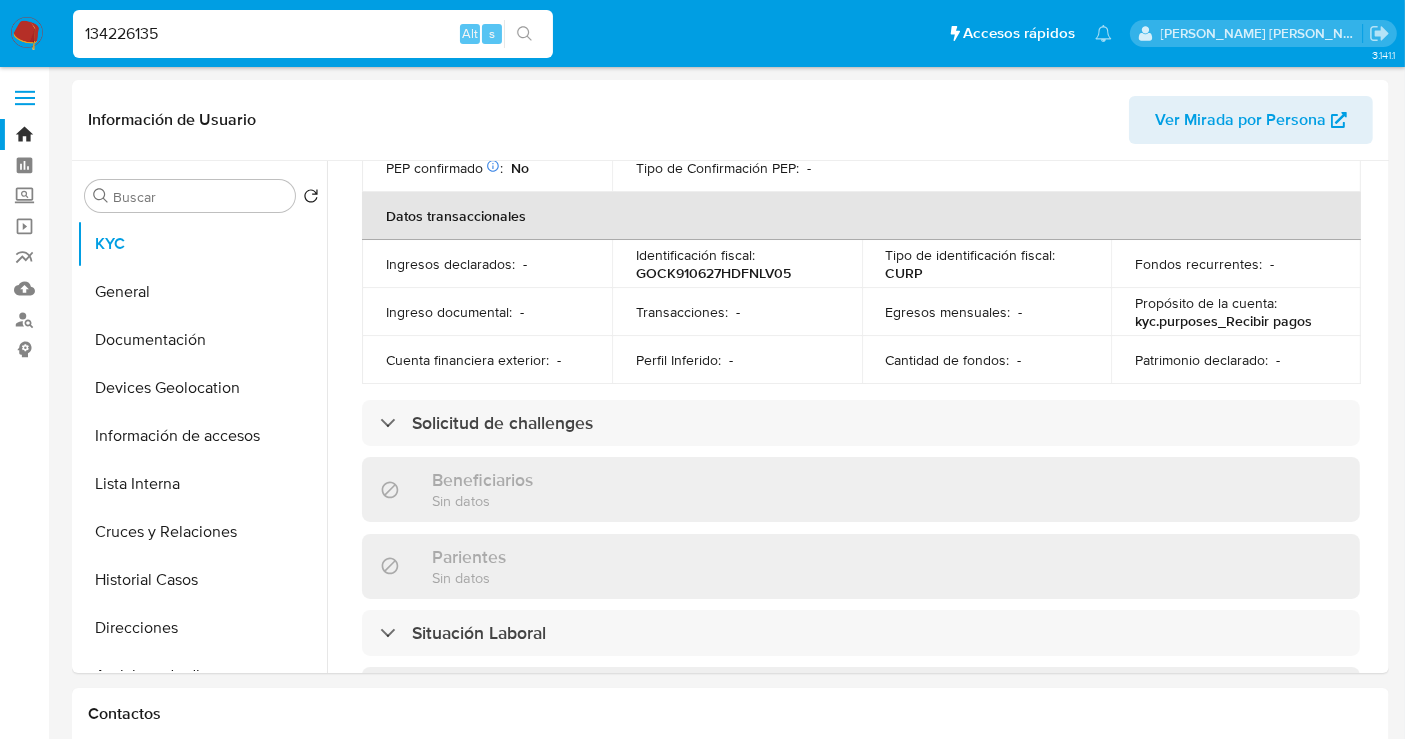 scroll, scrollTop: 888, scrollLeft: 0, axis: vertical 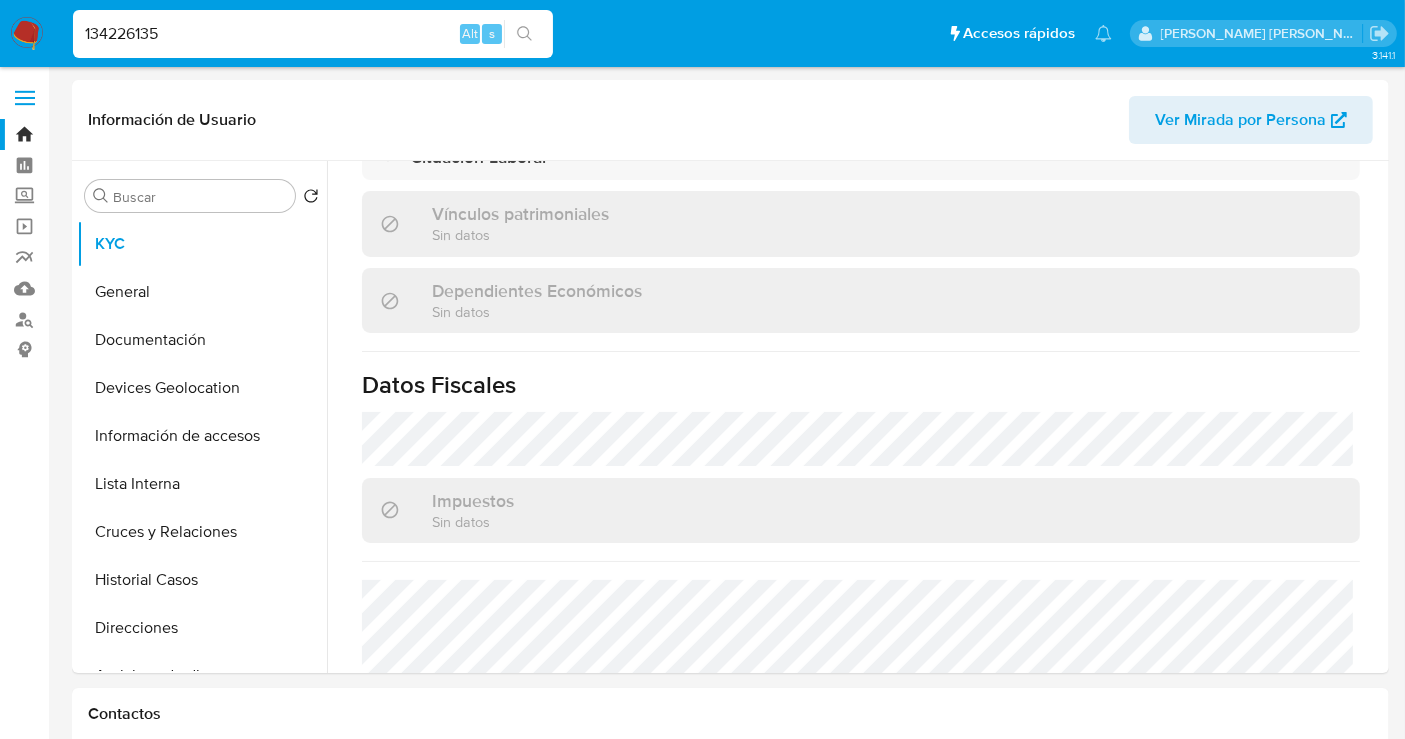 drag, startPoint x: 167, startPoint y: 24, endPoint x: 157, endPoint y: 35, distance: 14.866069 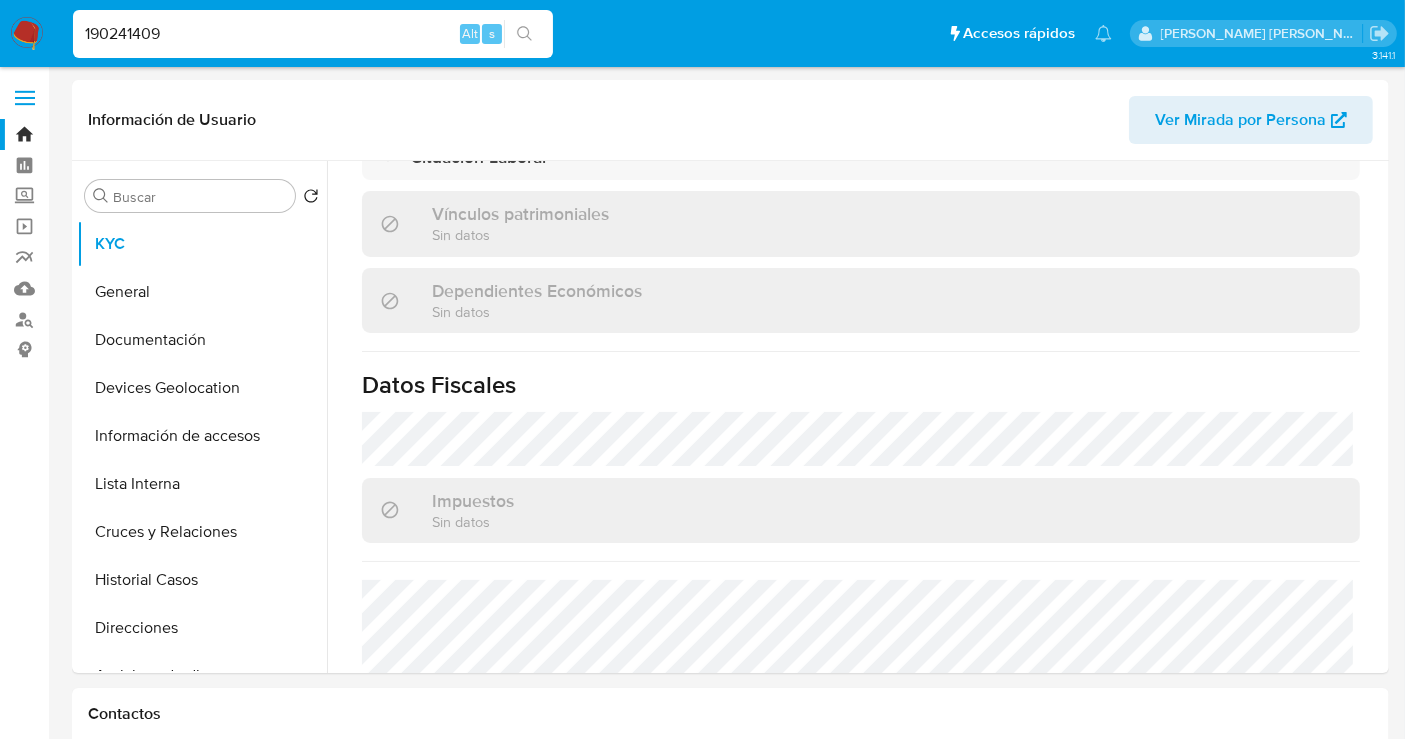 type on "190241409" 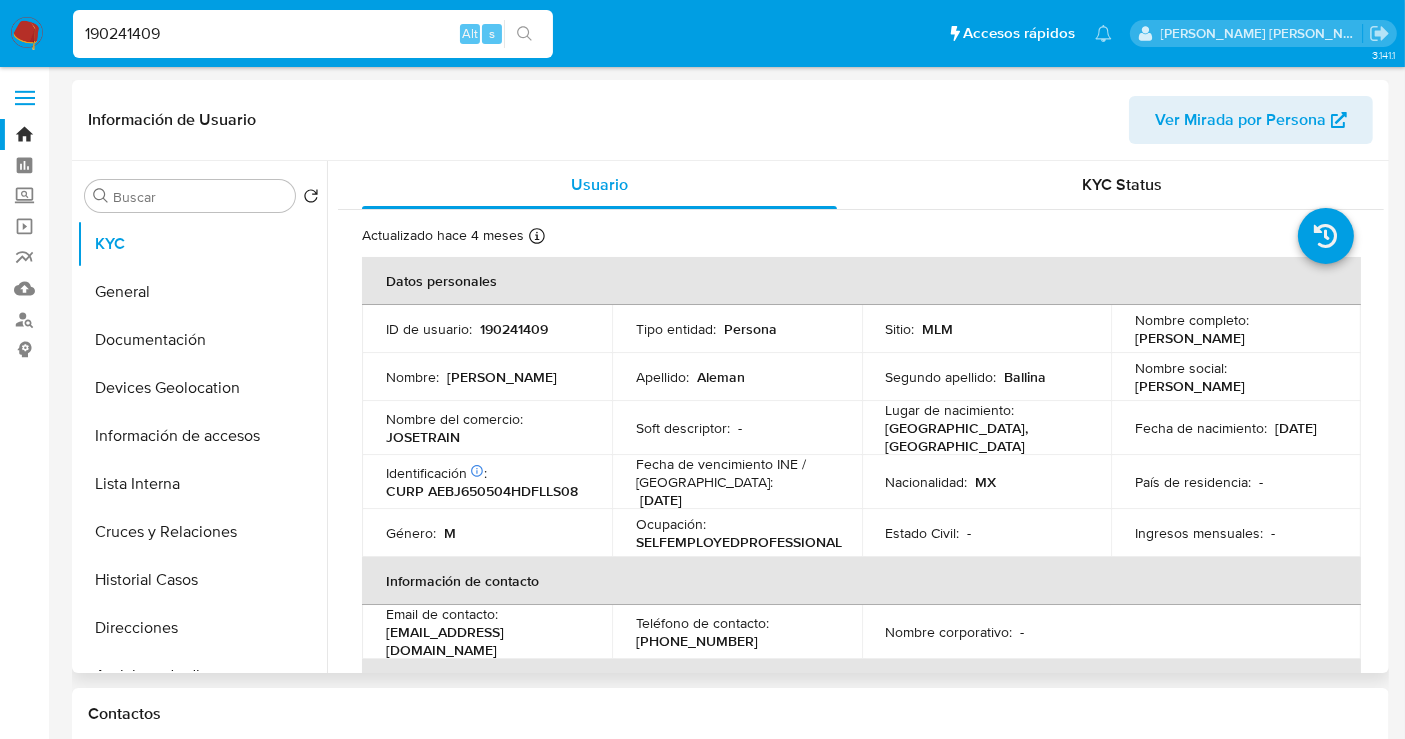 select on "10" 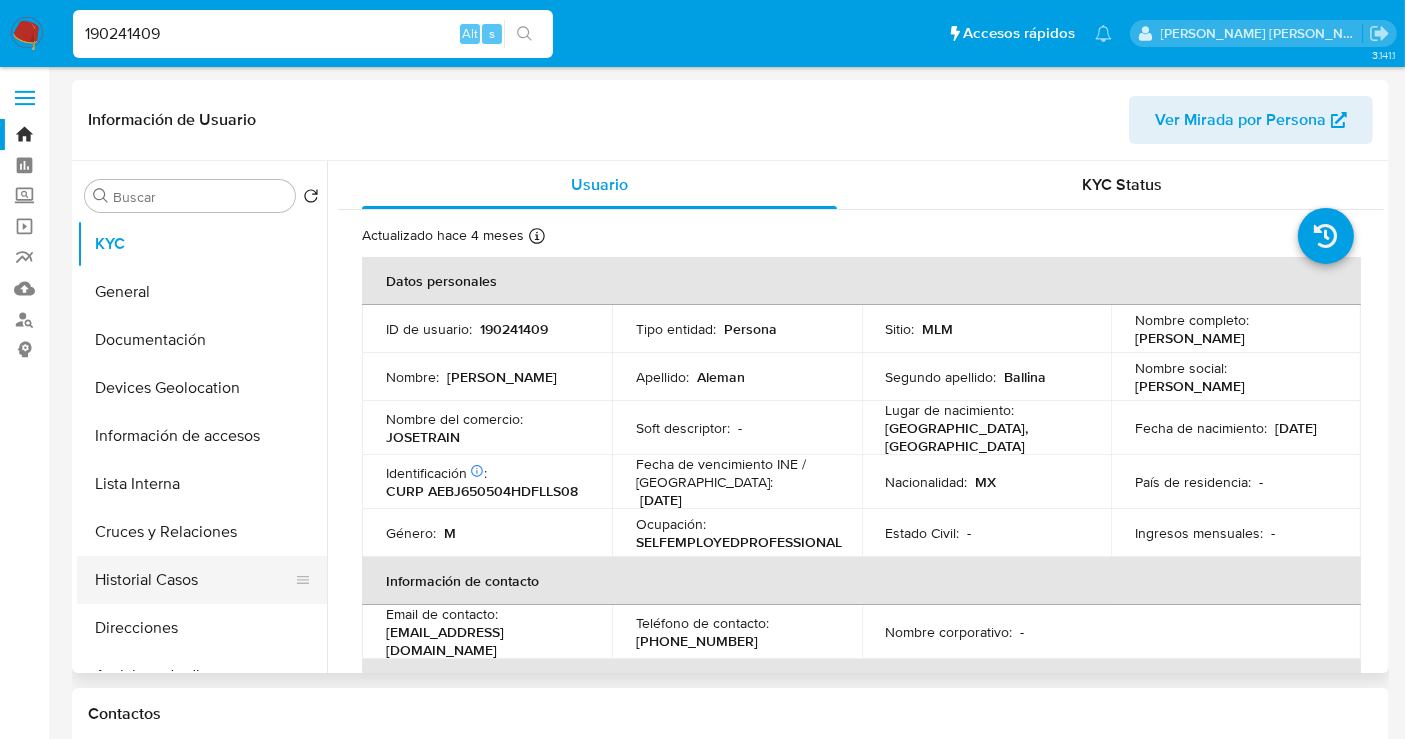 click on "Historial Casos" at bounding box center (194, 580) 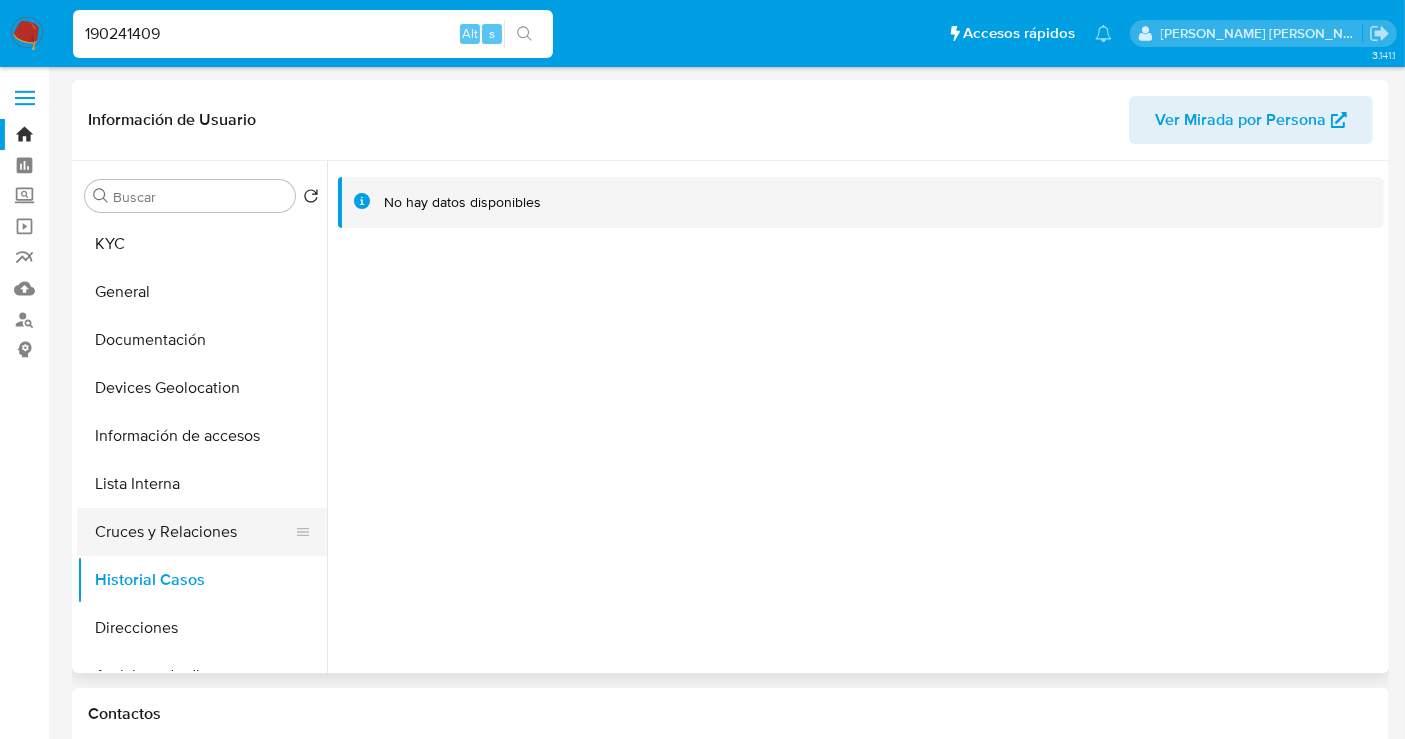 type 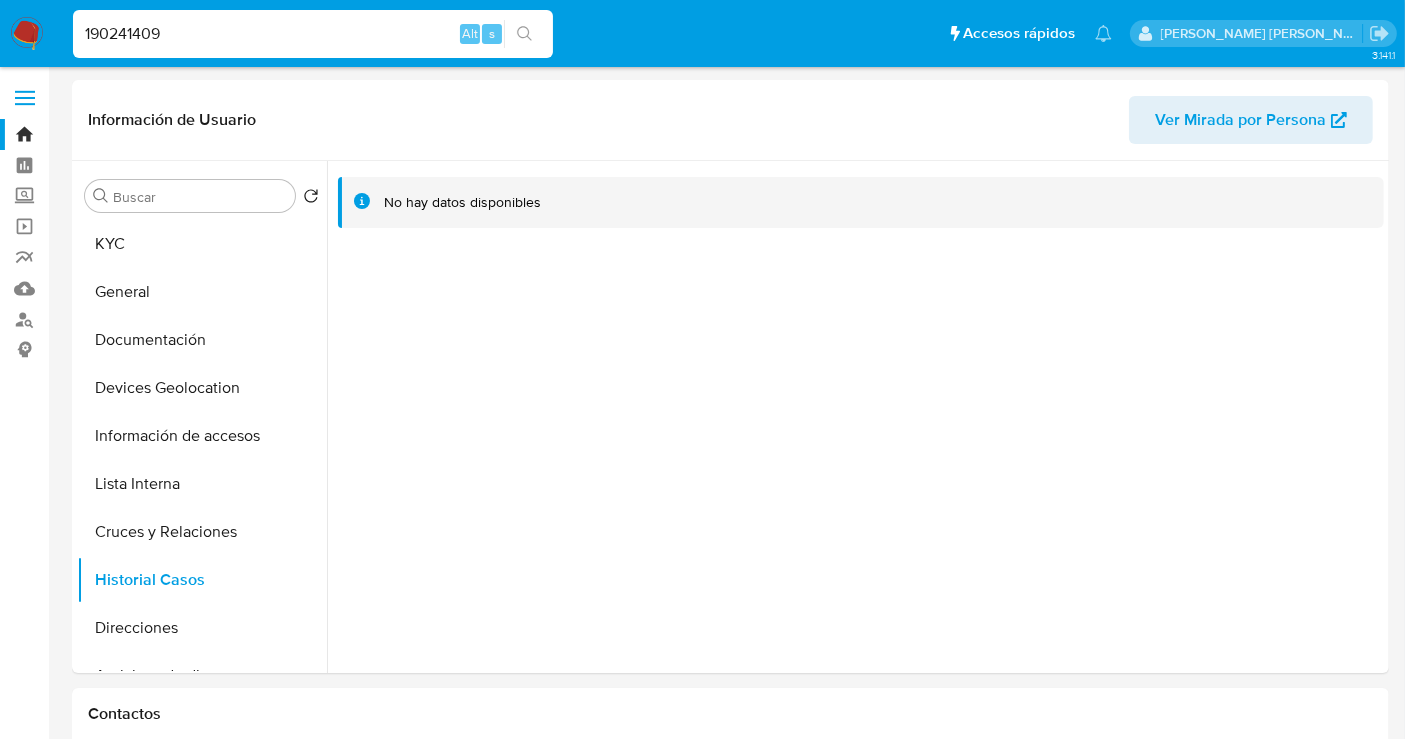 click on "190241409" at bounding box center (313, 34) 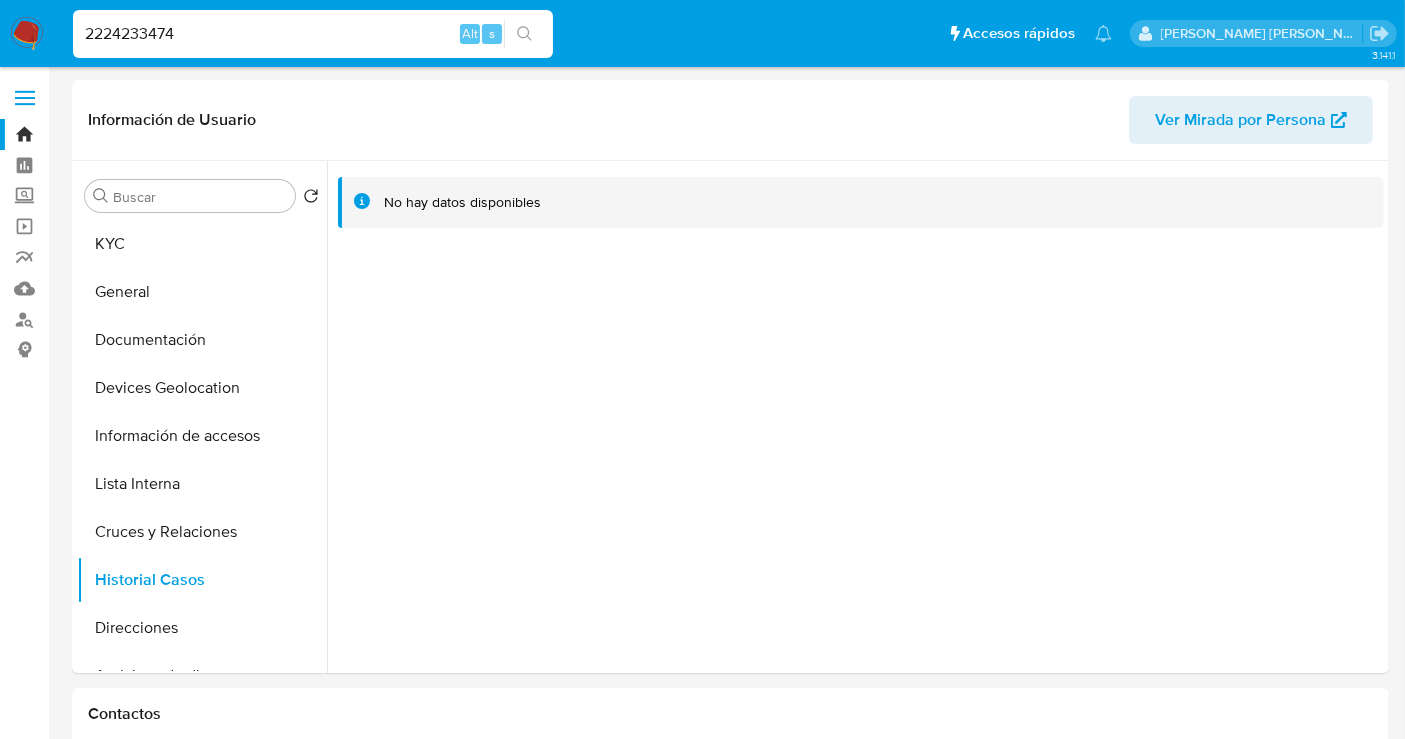 type on "2224233474" 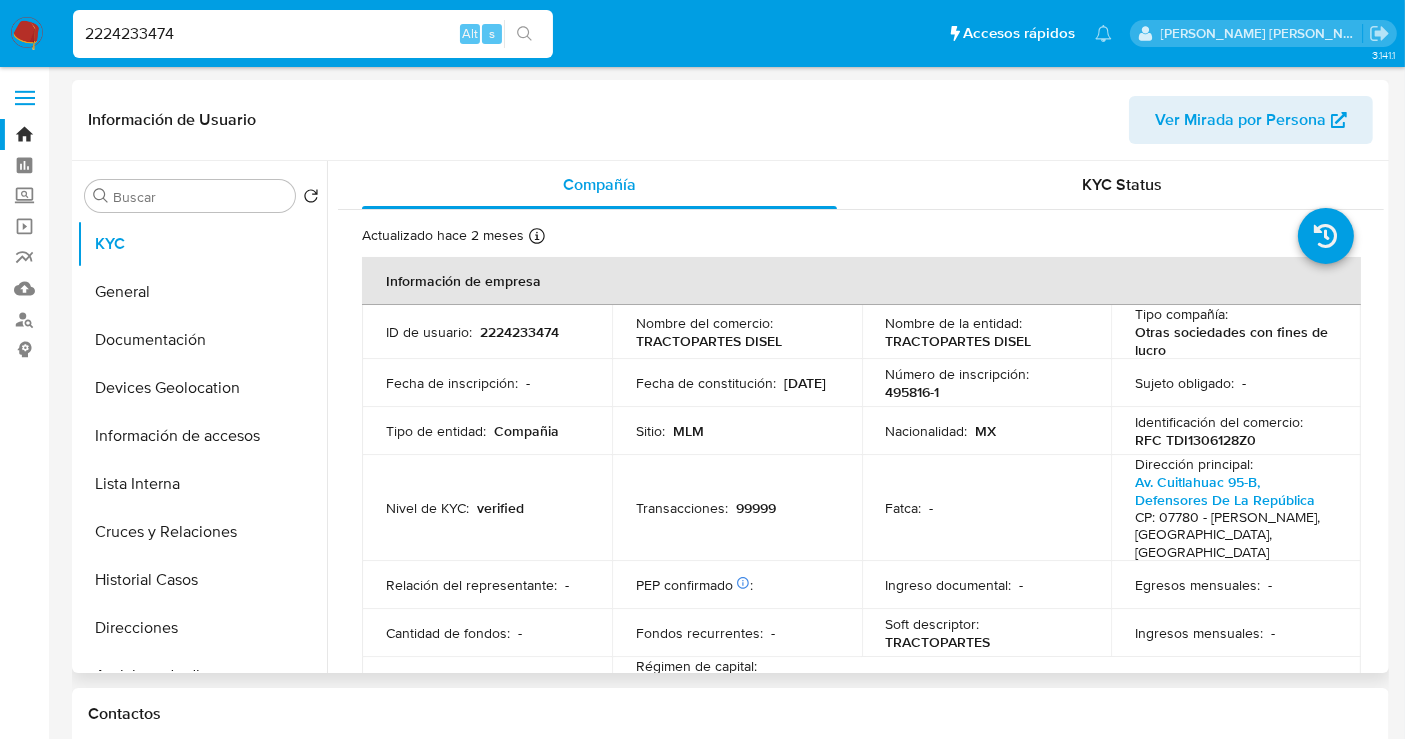 select on "10" 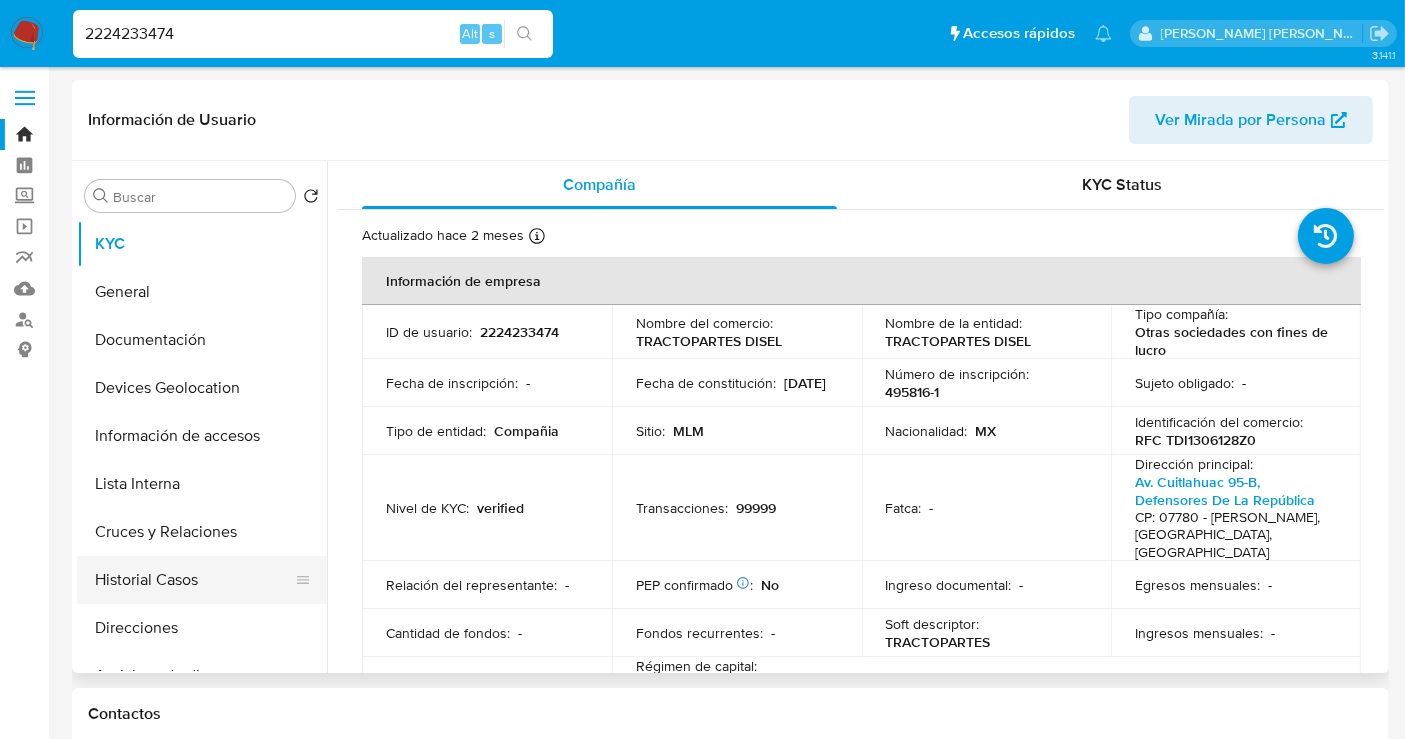 click on "Historial Casos" at bounding box center [194, 580] 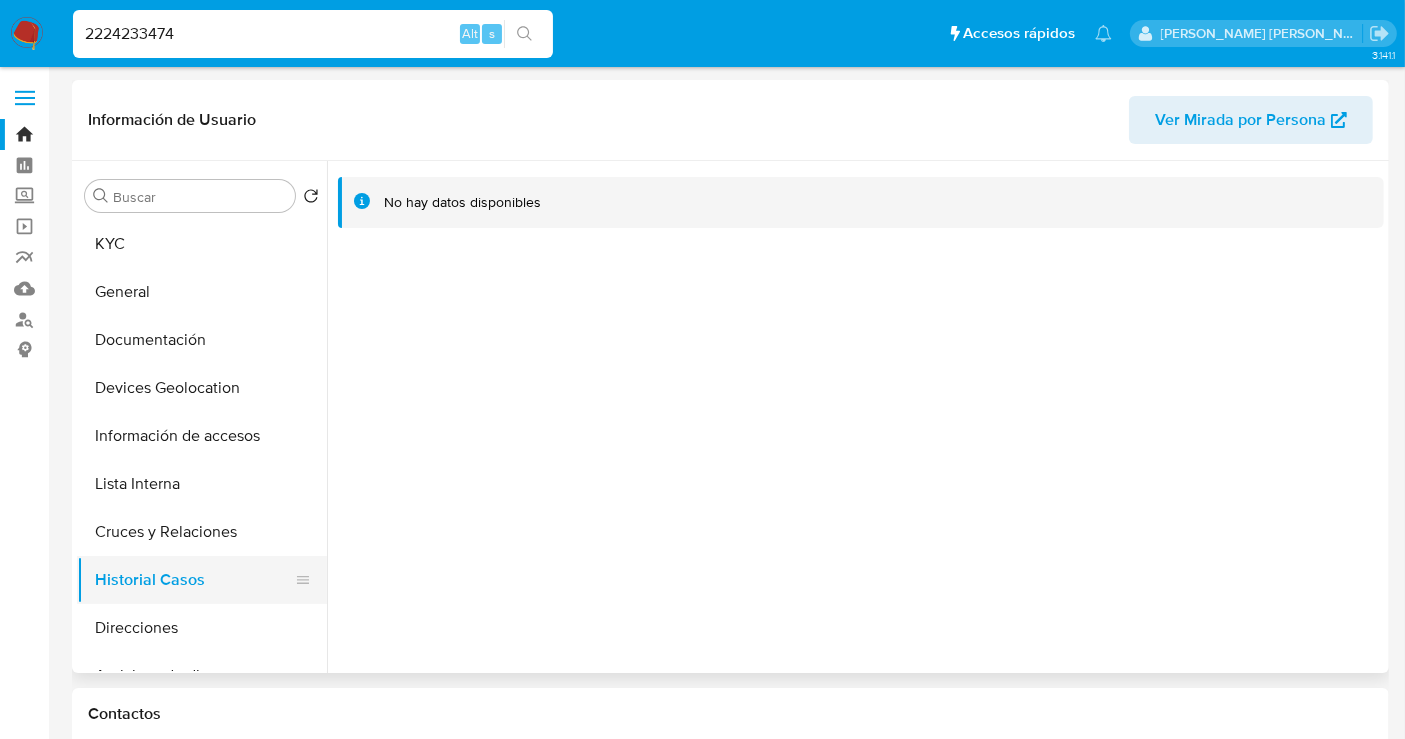 type 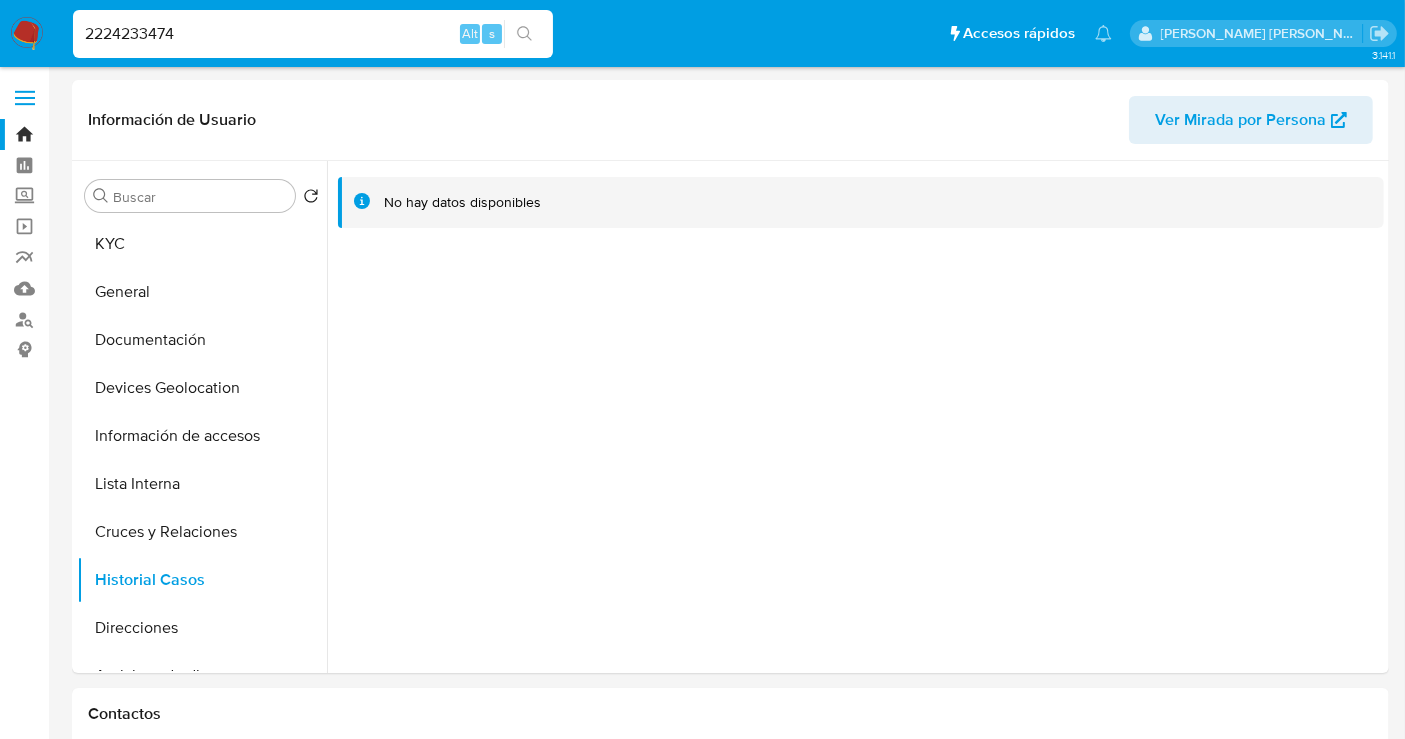click on "2224233474" at bounding box center [313, 34] 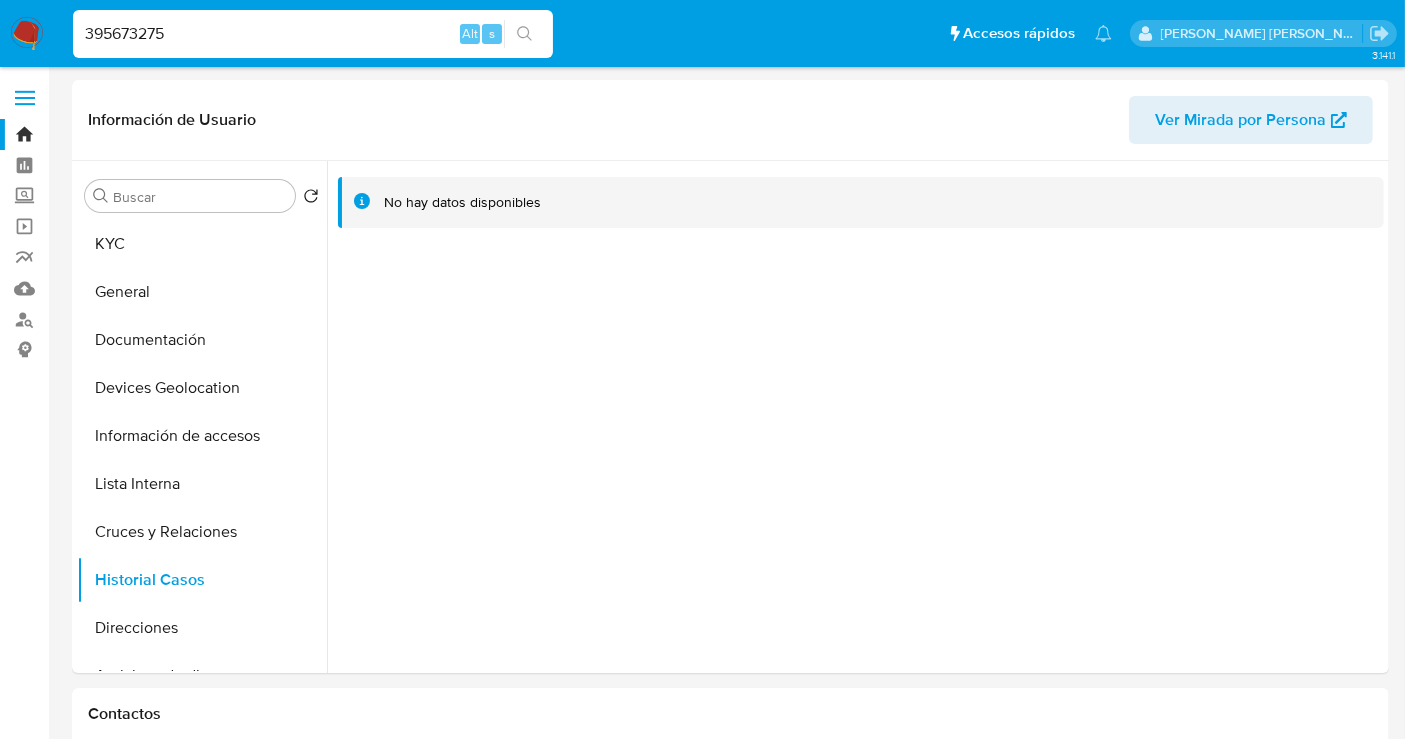 type on "395673275" 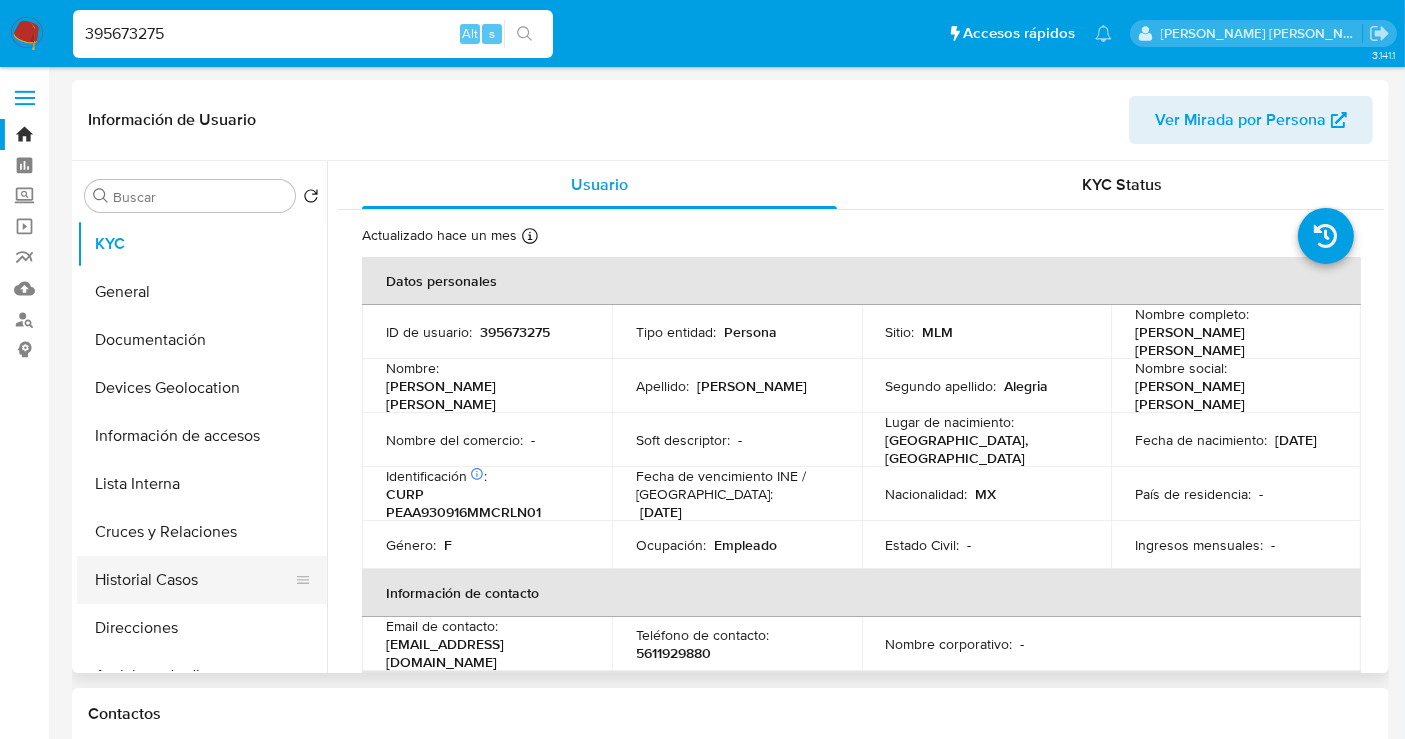 select on "10" 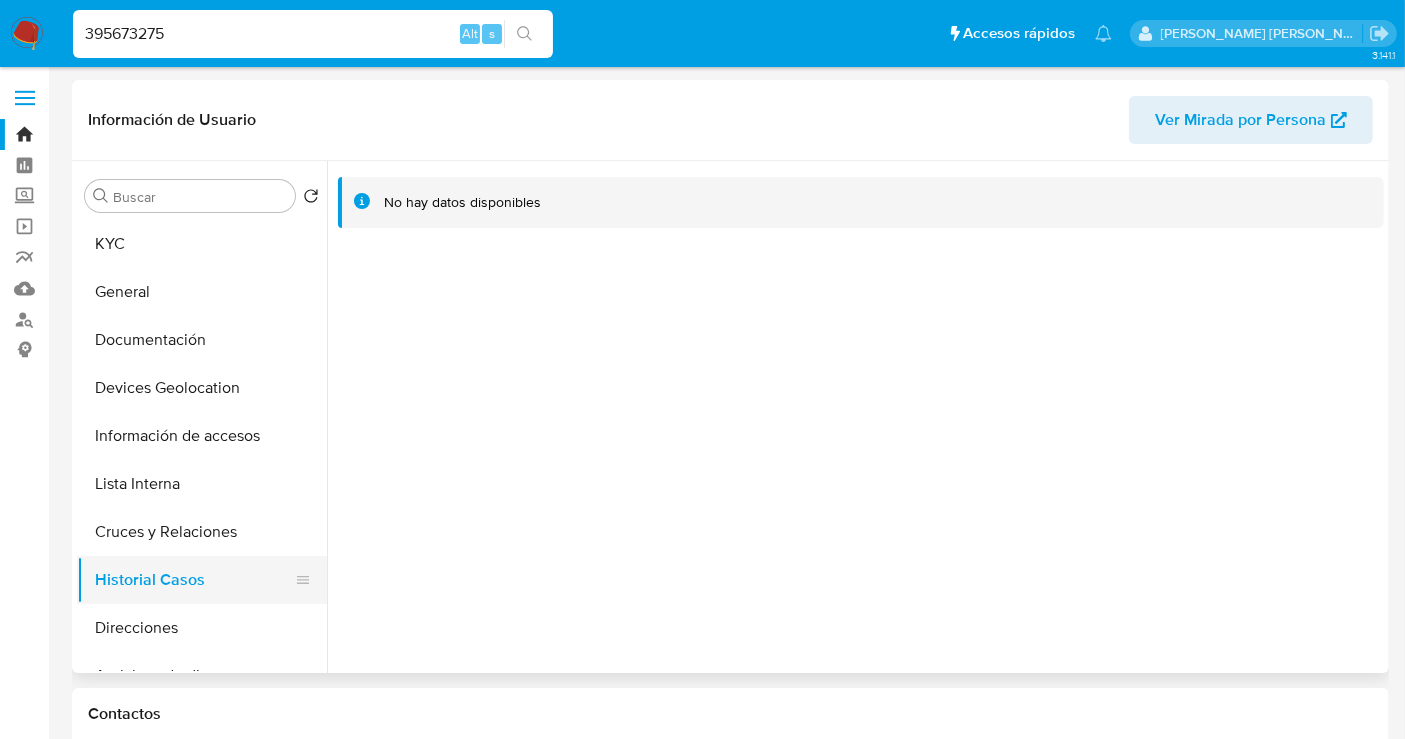 type 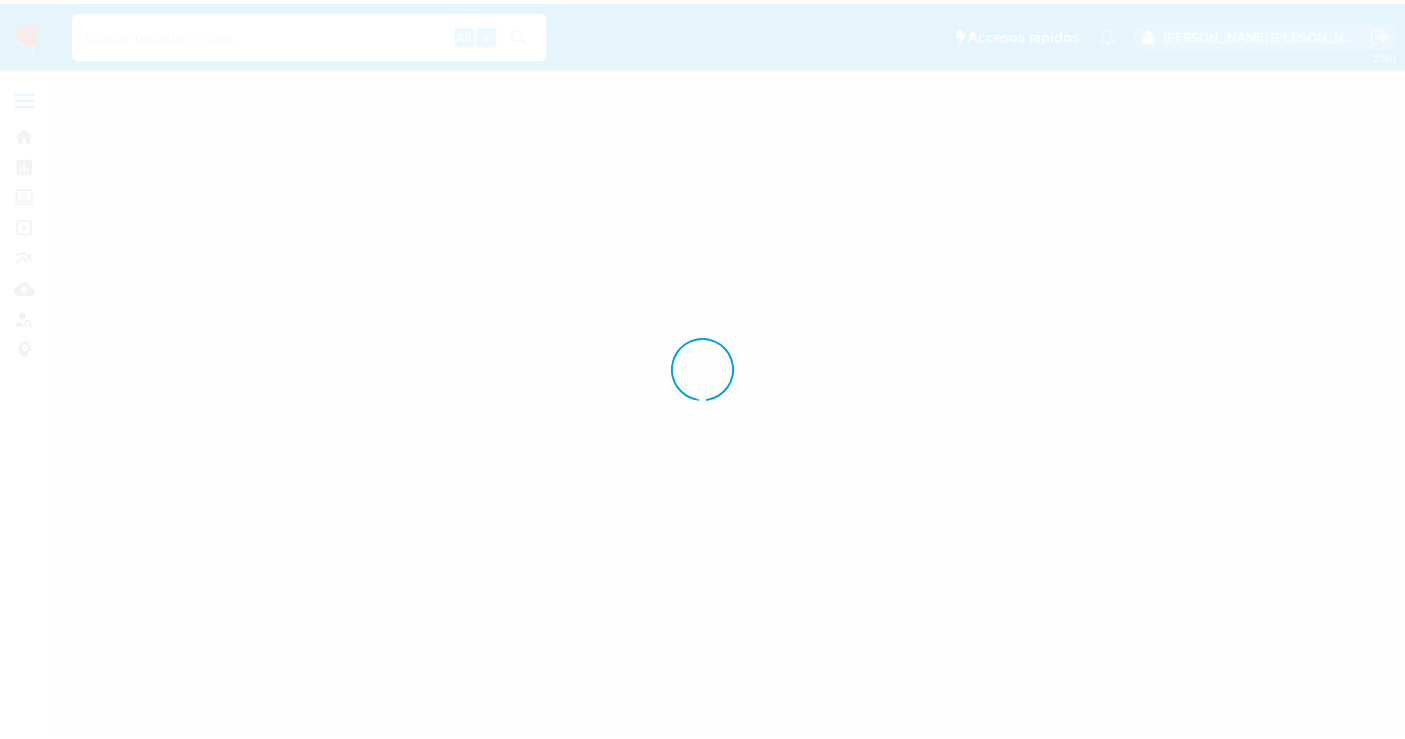 scroll, scrollTop: 0, scrollLeft: 0, axis: both 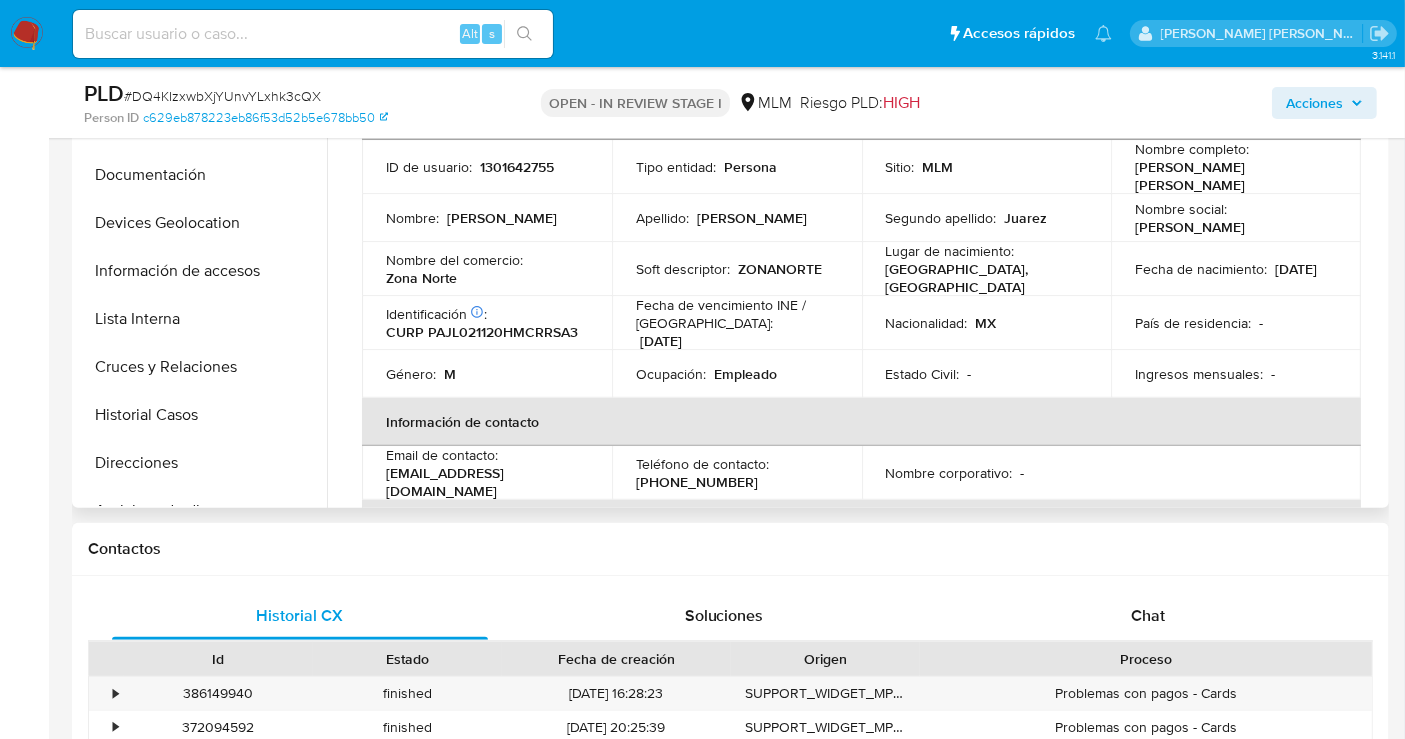 select on "10" 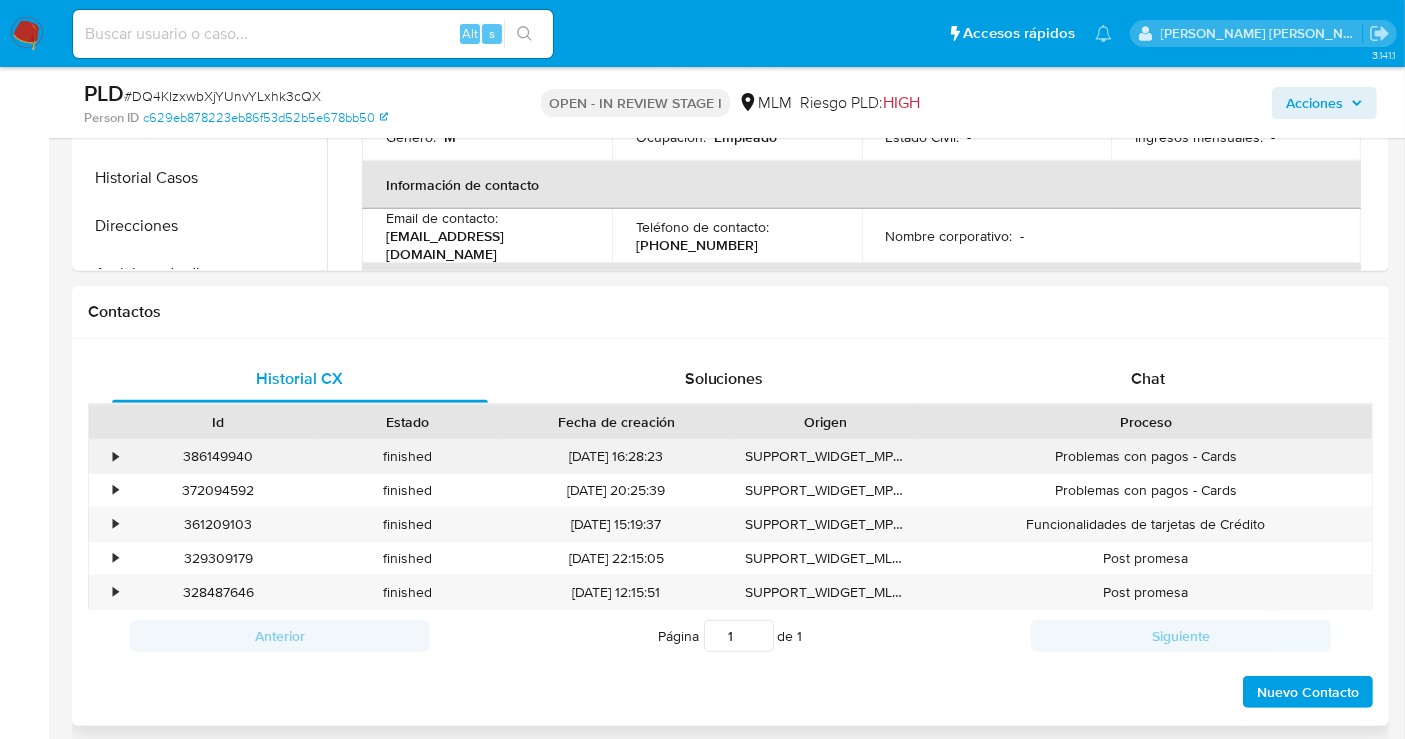 scroll, scrollTop: 537, scrollLeft: 0, axis: vertical 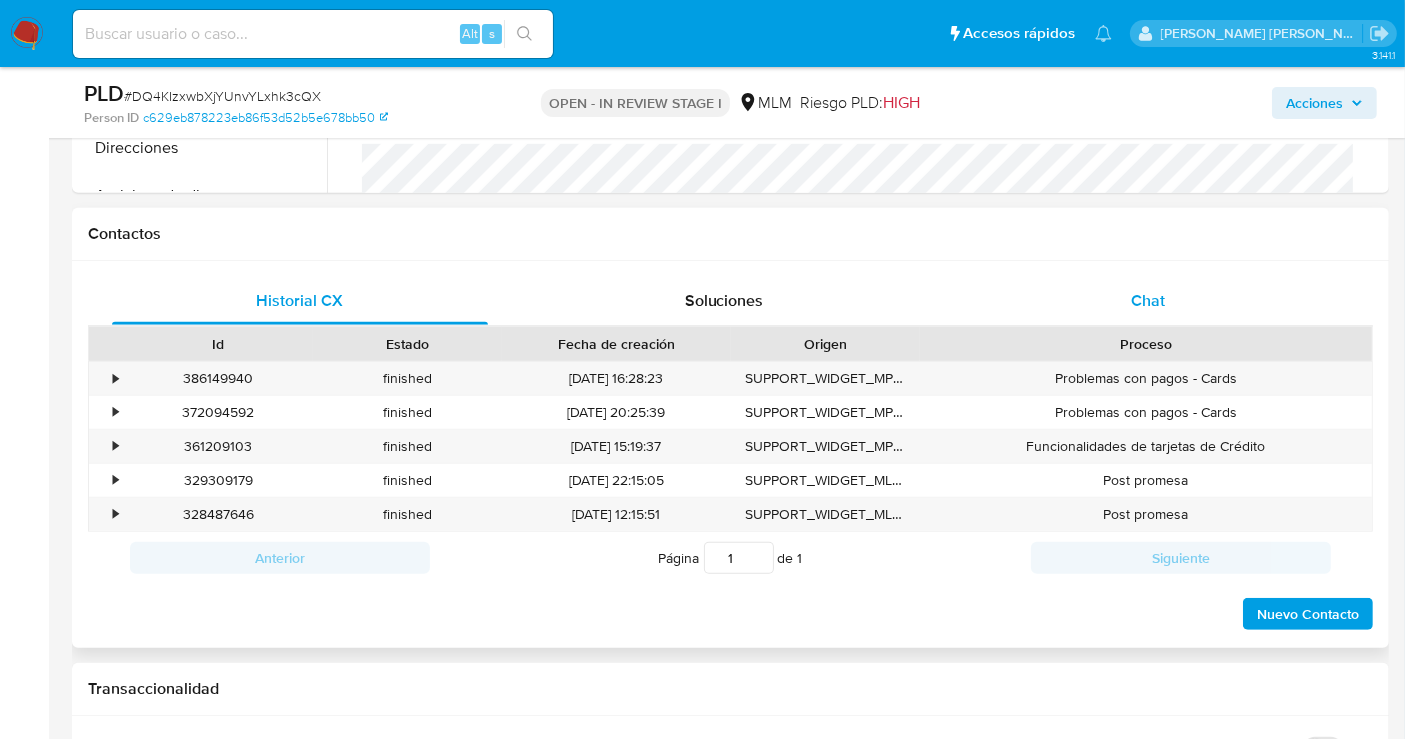 click on "Chat" at bounding box center (1148, 300) 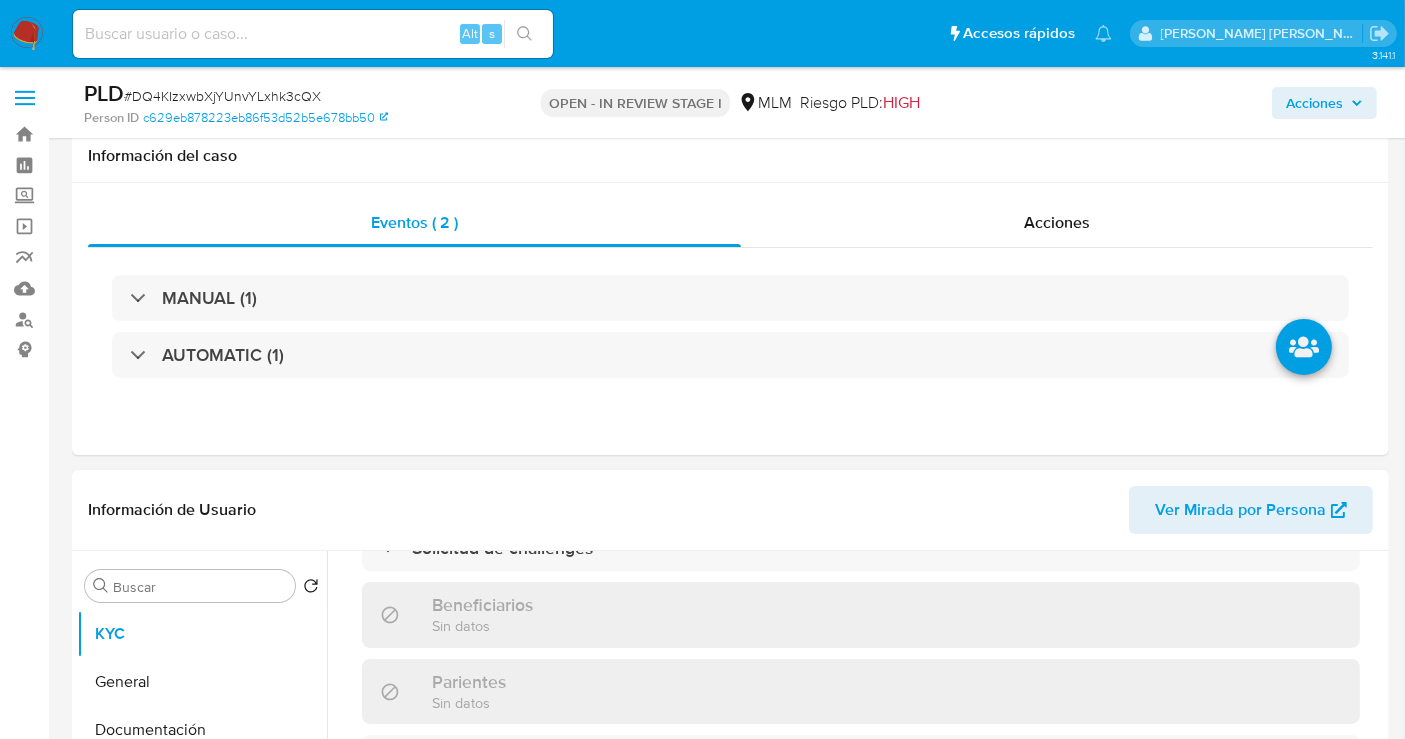 scroll, scrollTop: 333, scrollLeft: 0, axis: vertical 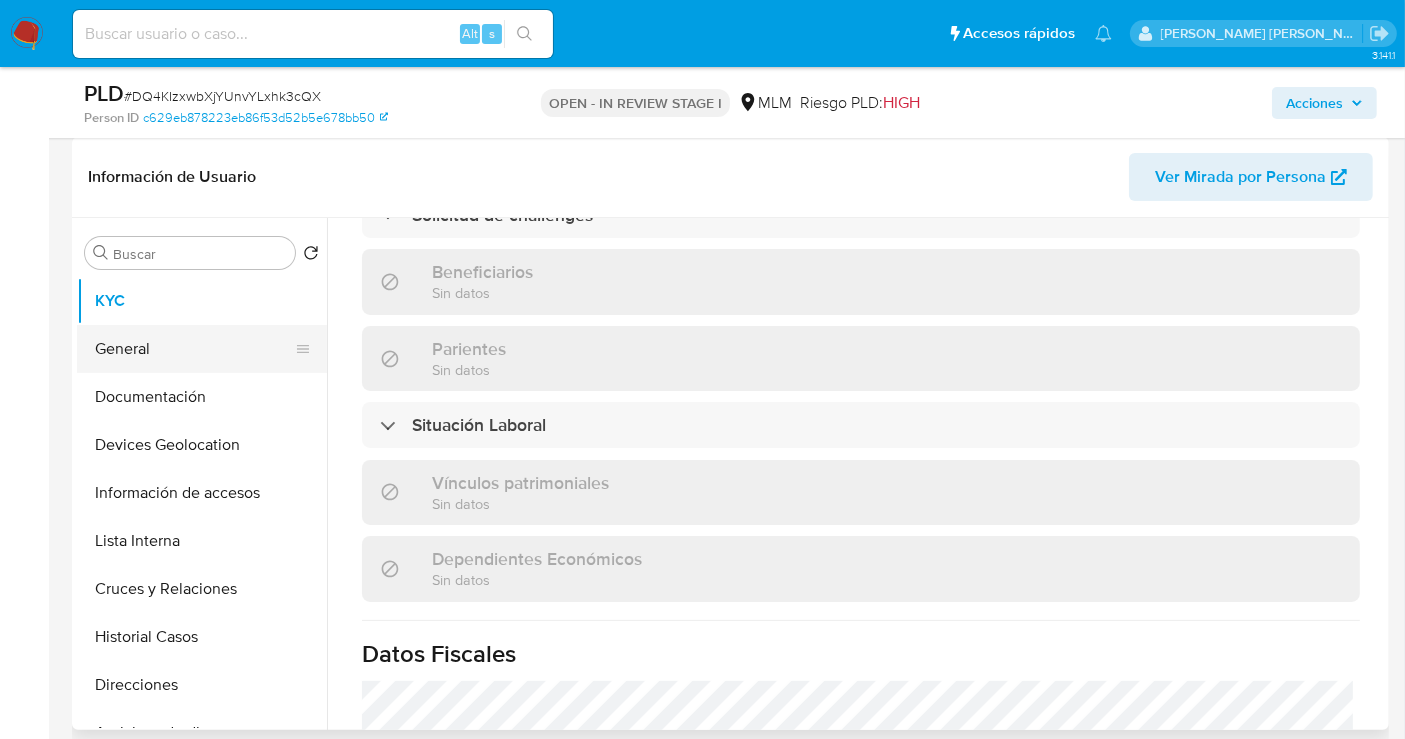 click on "General" at bounding box center [194, 349] 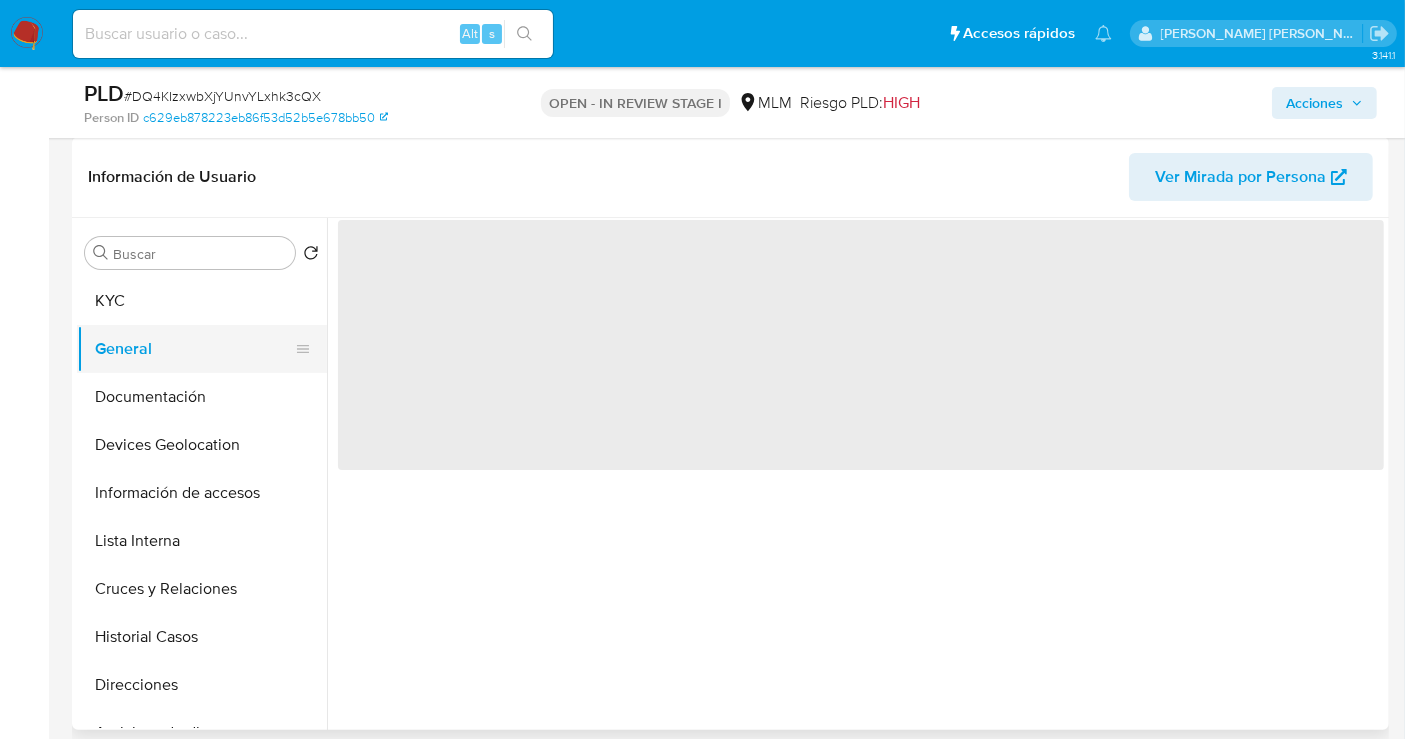 scroll, scrollTop: 0, scrollLeft: 0, axis: both 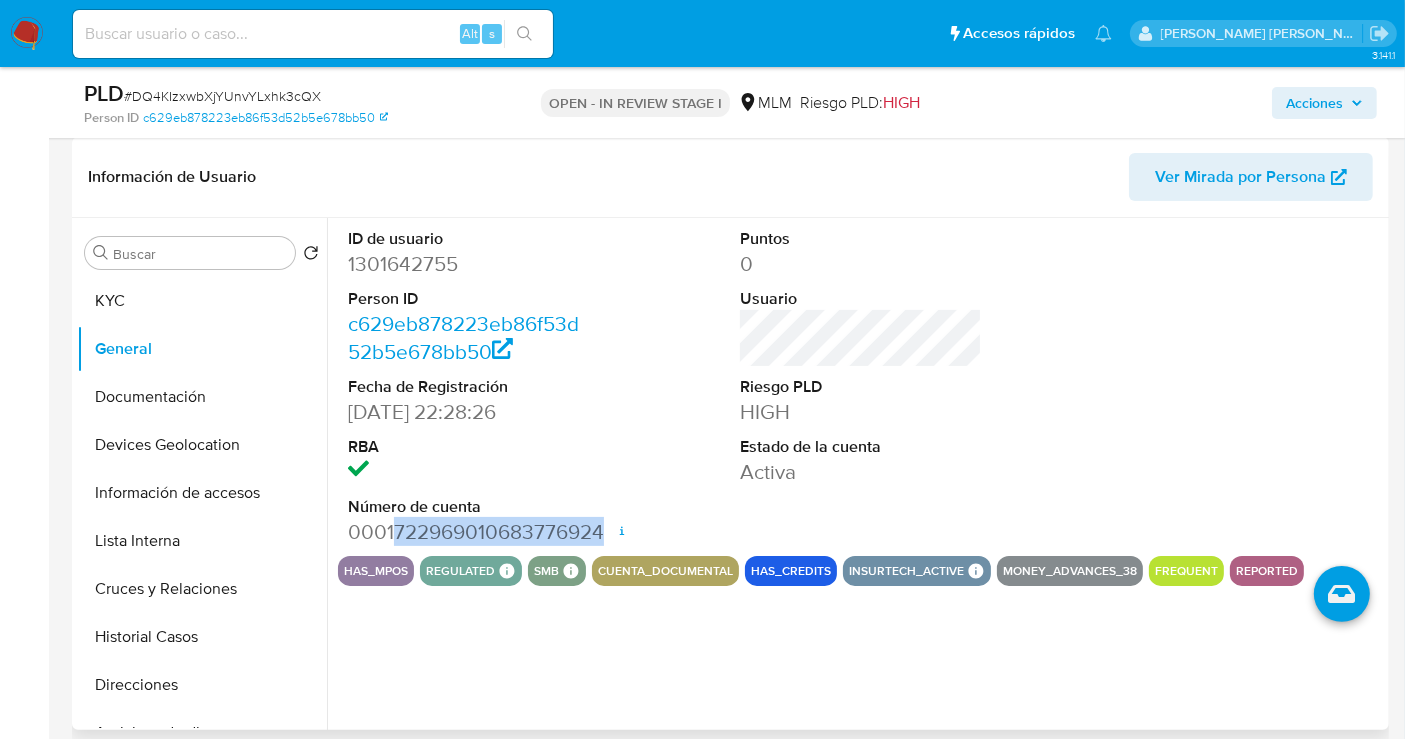 drag, startPoint x: 394, startPoint y: 528, endPoint x: 598, endPoint y: 530, distance: 204.0098 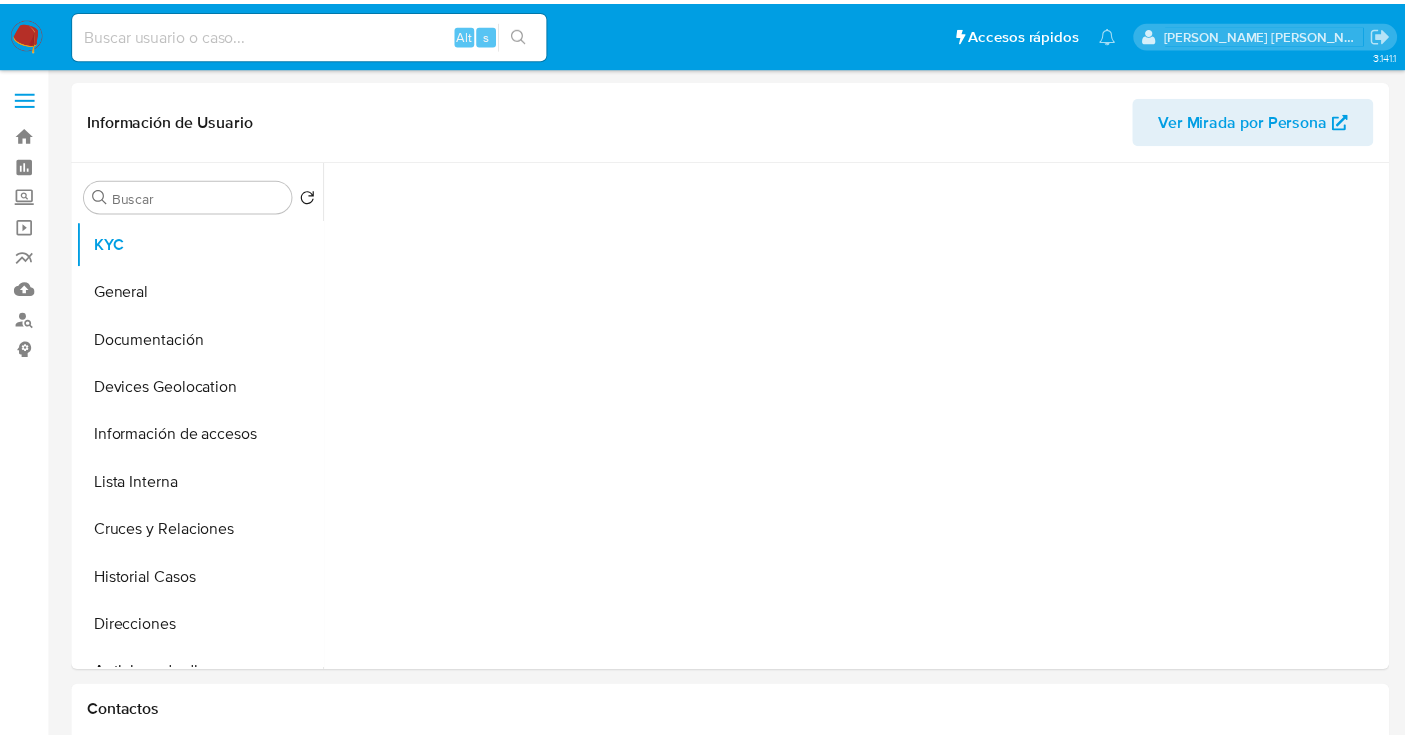 scroll, scrollTop: 0, scrollLeft: 0, axis: both 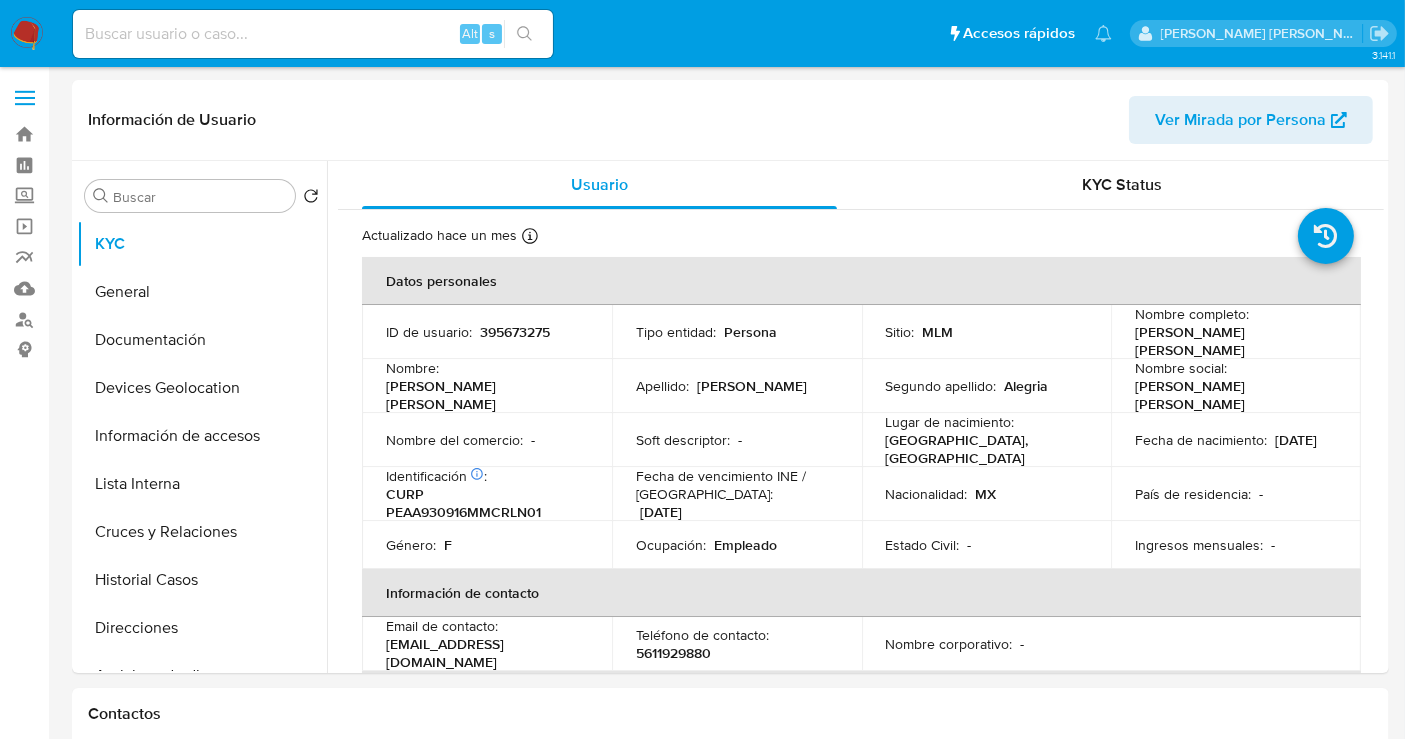 click at bounding box center (27, 34) 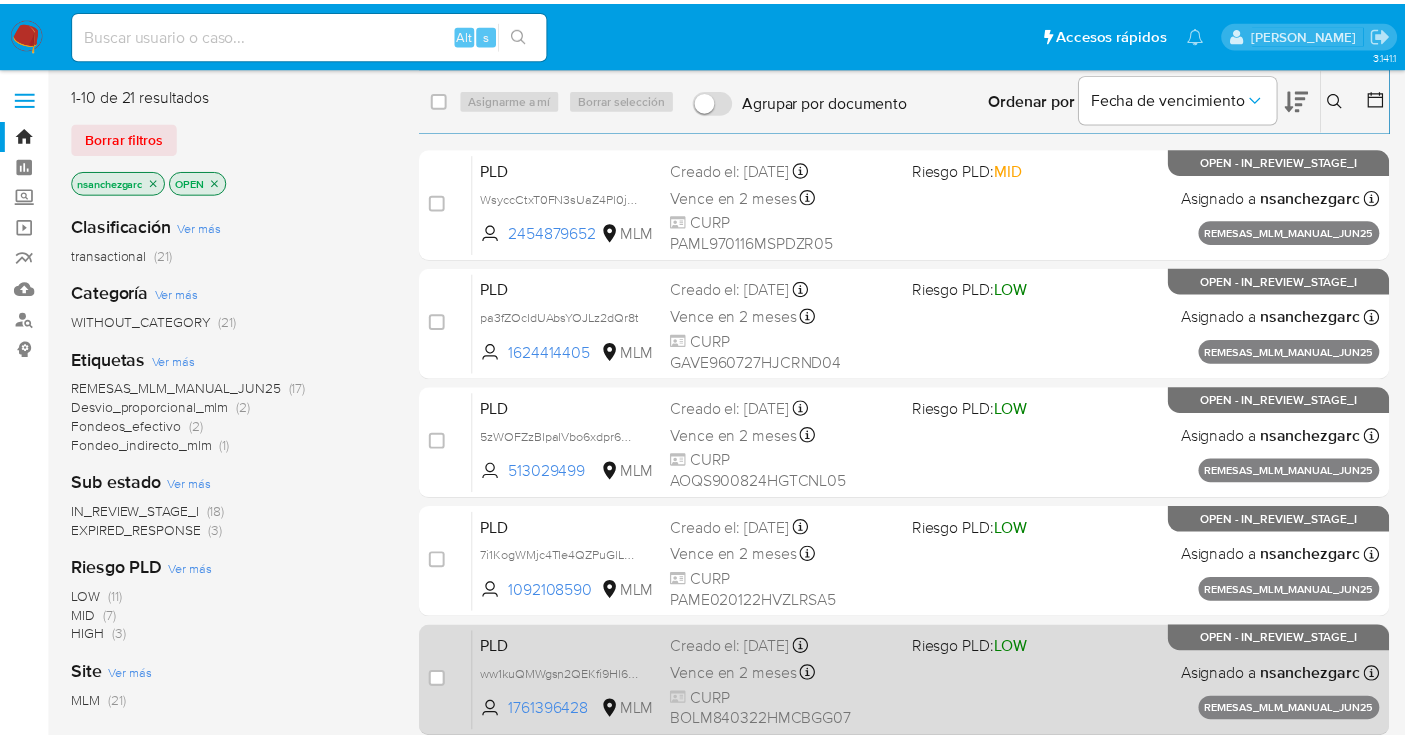 scroll, scrollTop: 0, scrollLeft: 0, axis: both 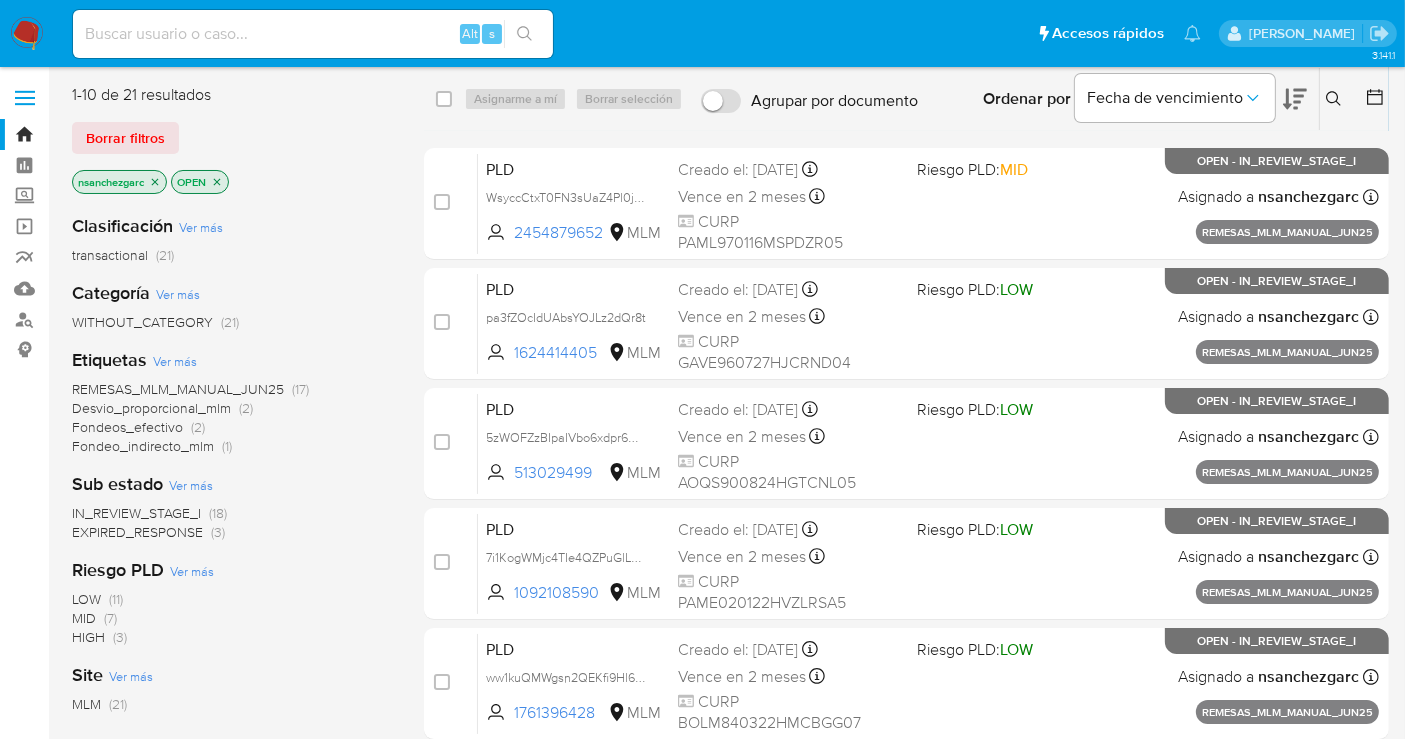 drag, startPoint x: 1325, startPoint y: 96, endPoint x: 1182, endPoint y: 141, distance: 149.91331 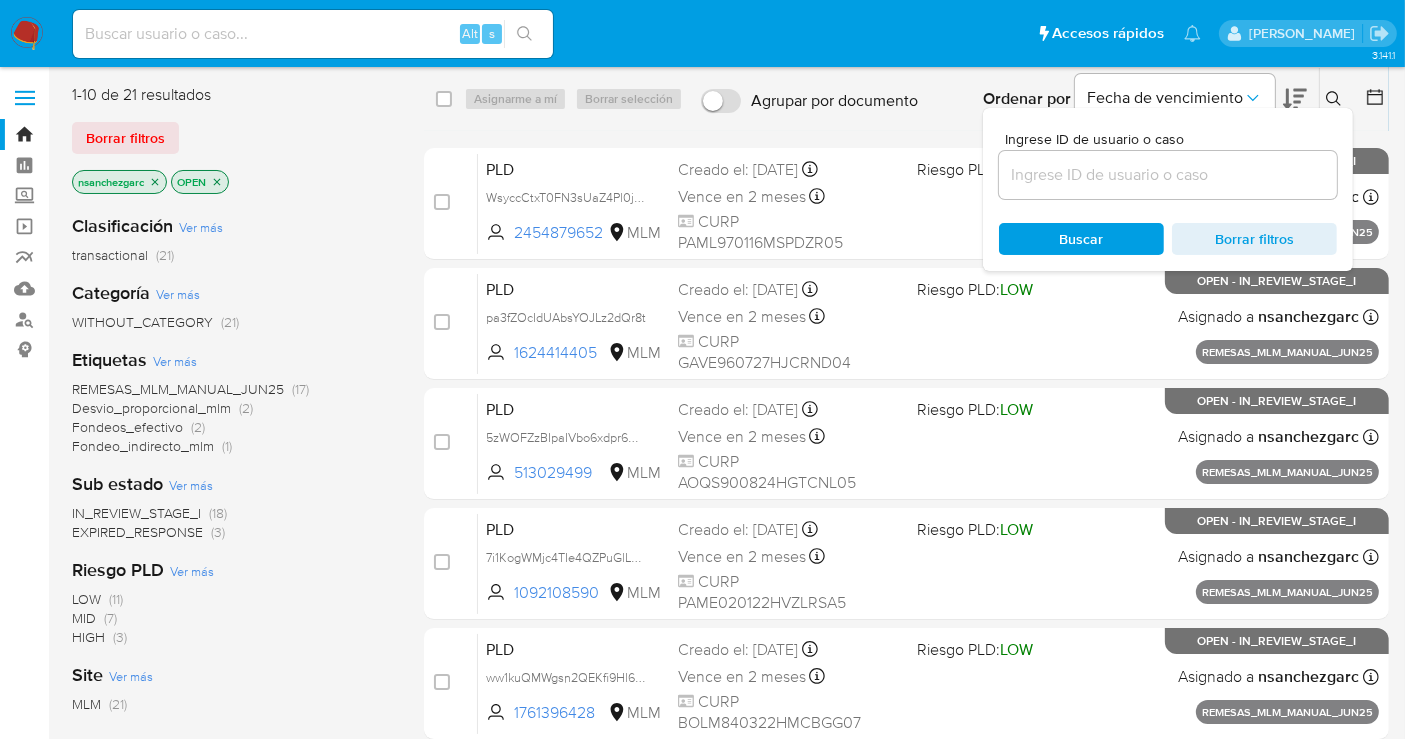 click at bounding box center [1168, 175] 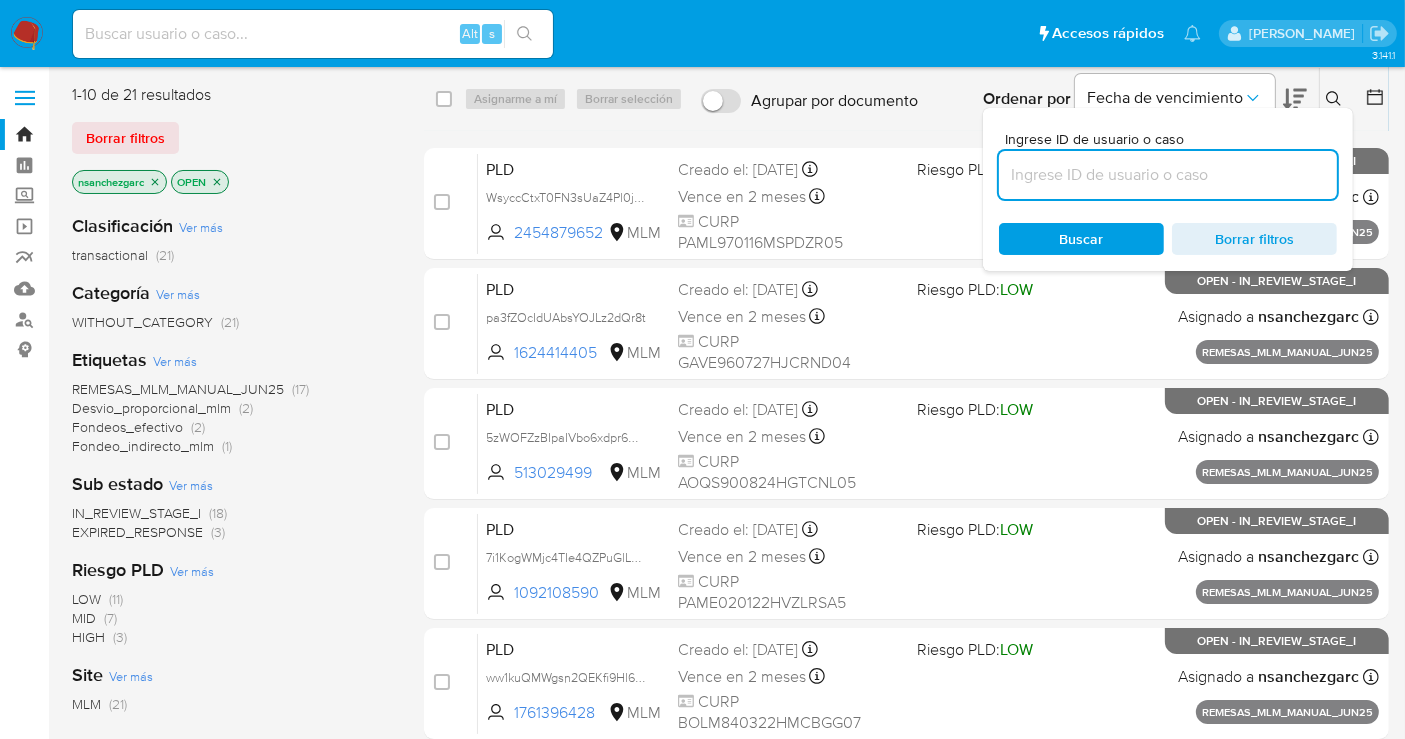 paste on "1092108590" 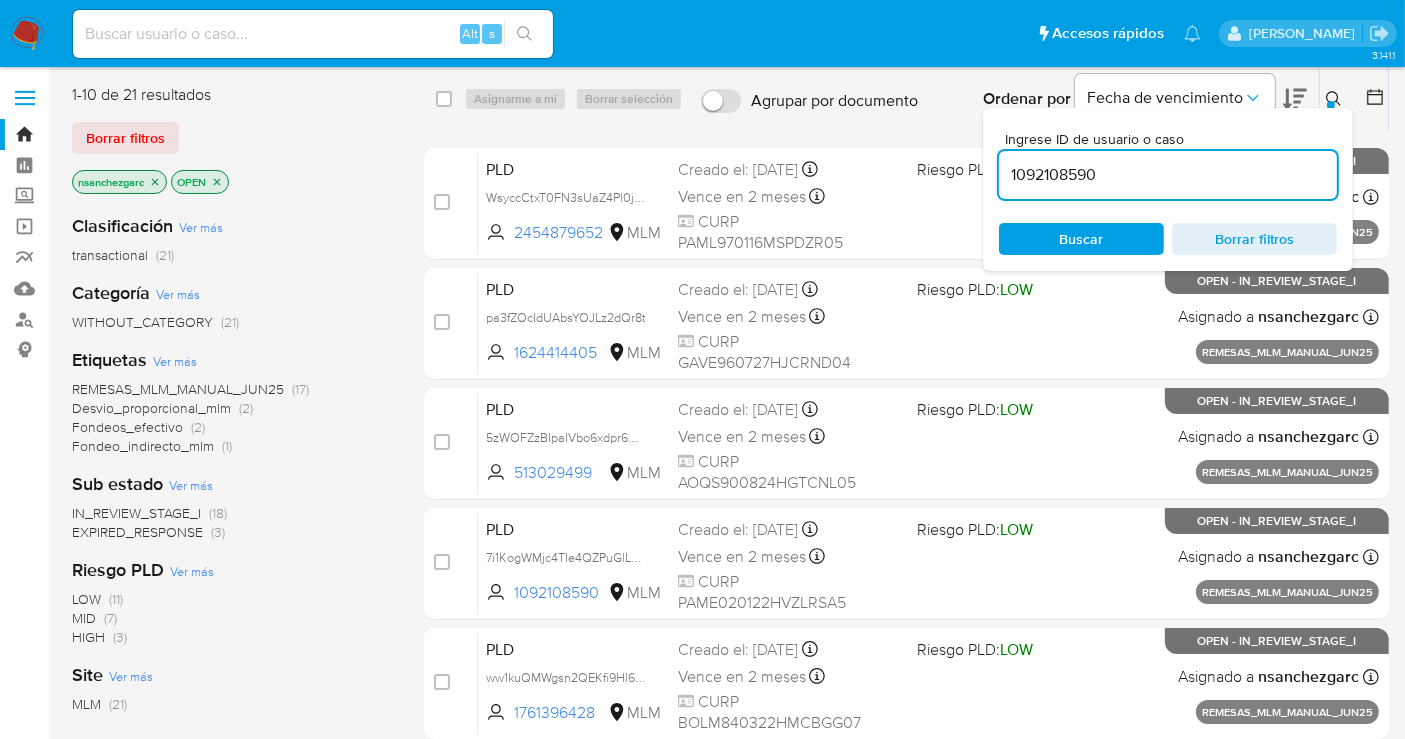 type on "1092108590" 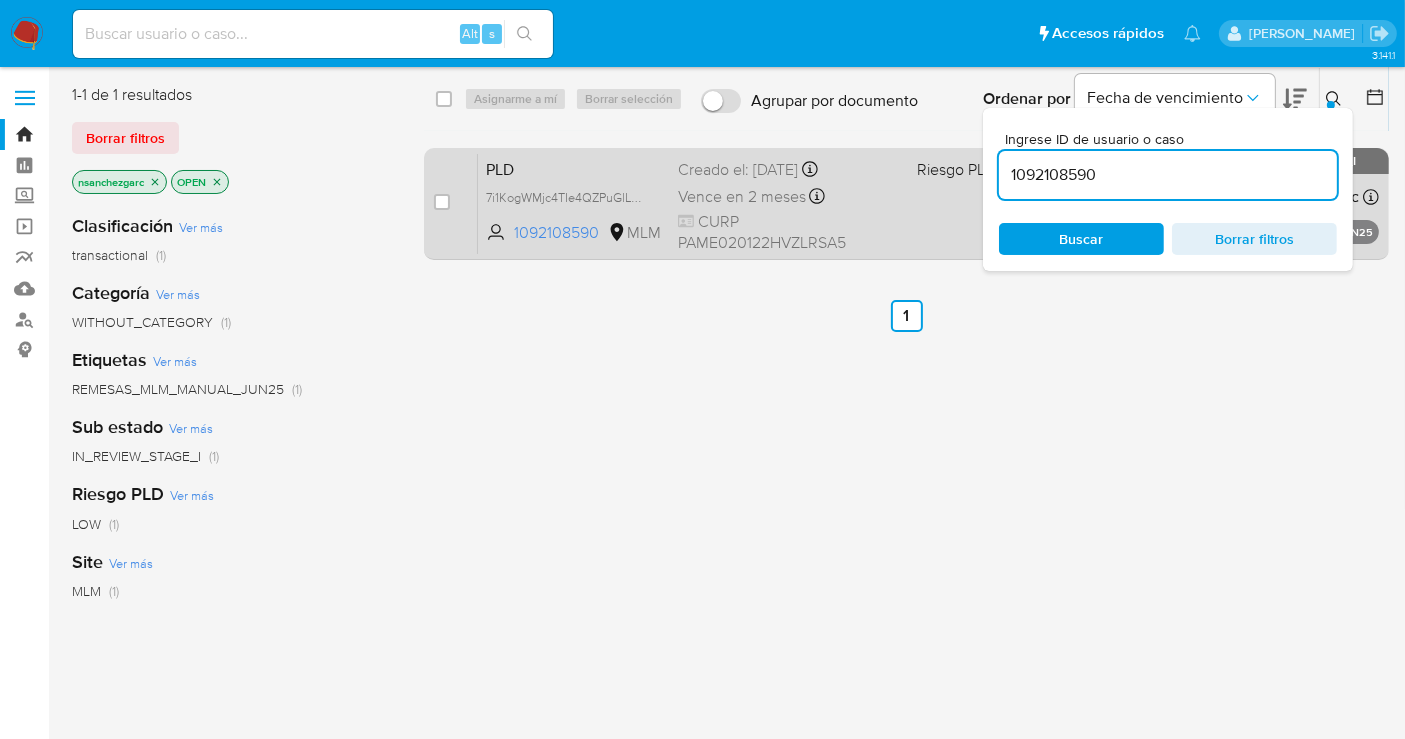 click on "Creado el: 25/06/2025   Creado el: 25/06/2025 13:18:21" at bounding box center (789, 170) 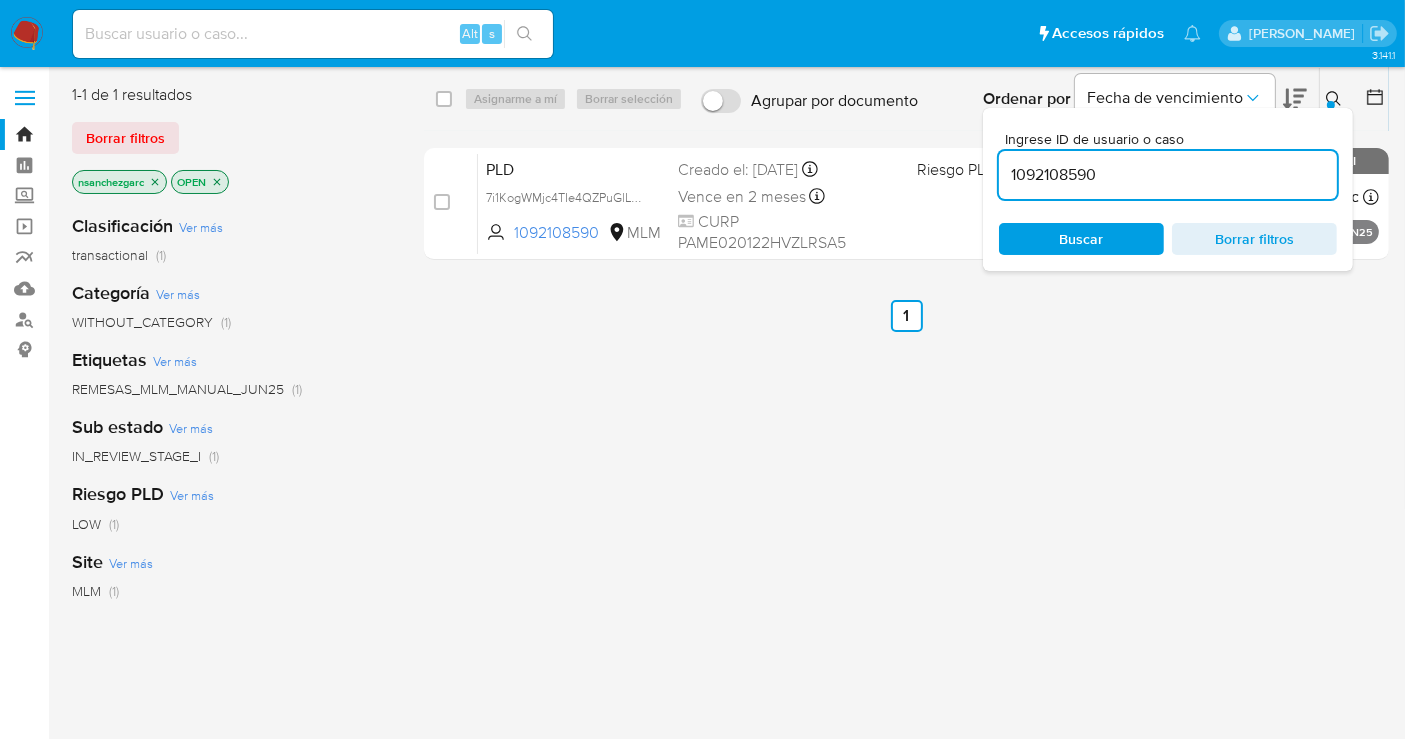 click at bounding box center (27, 34) 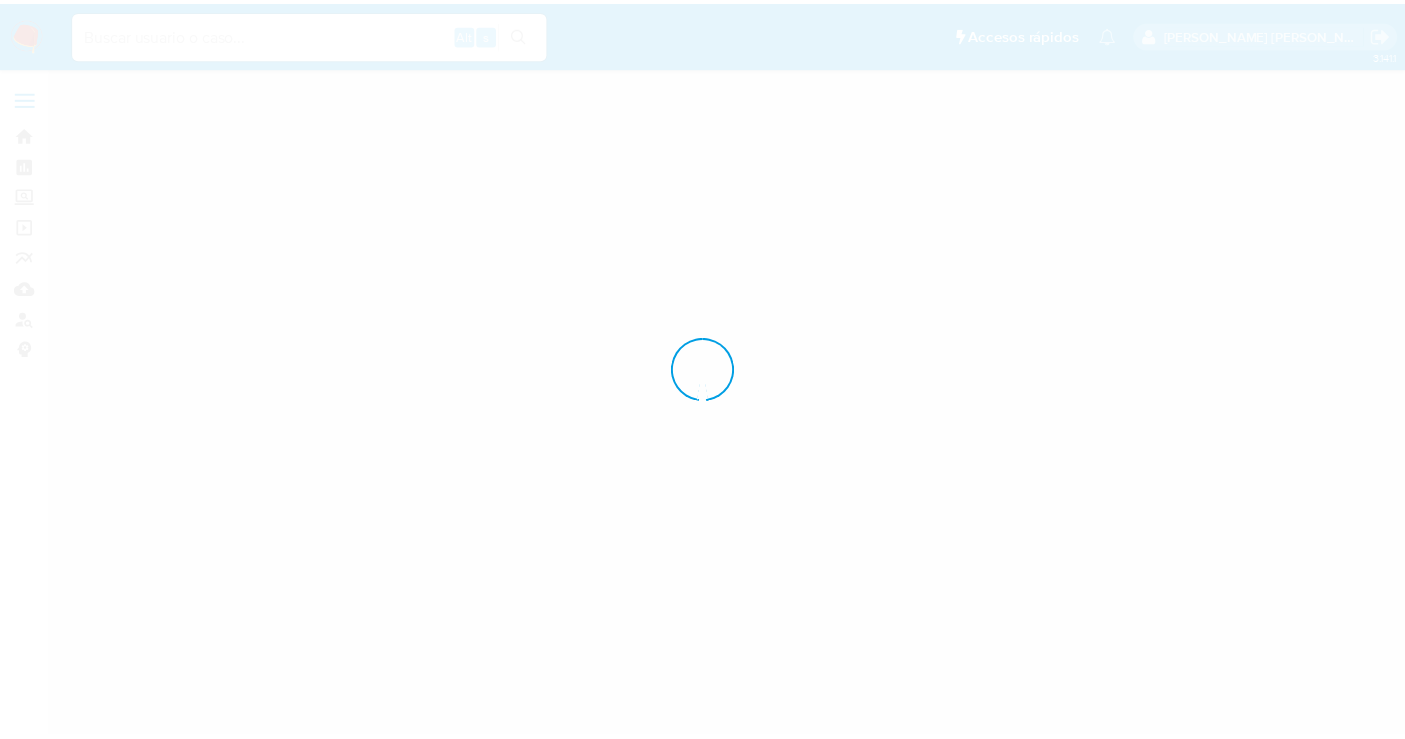 scroll, scrollTop: 0, scrollLeft: 0, axis: both 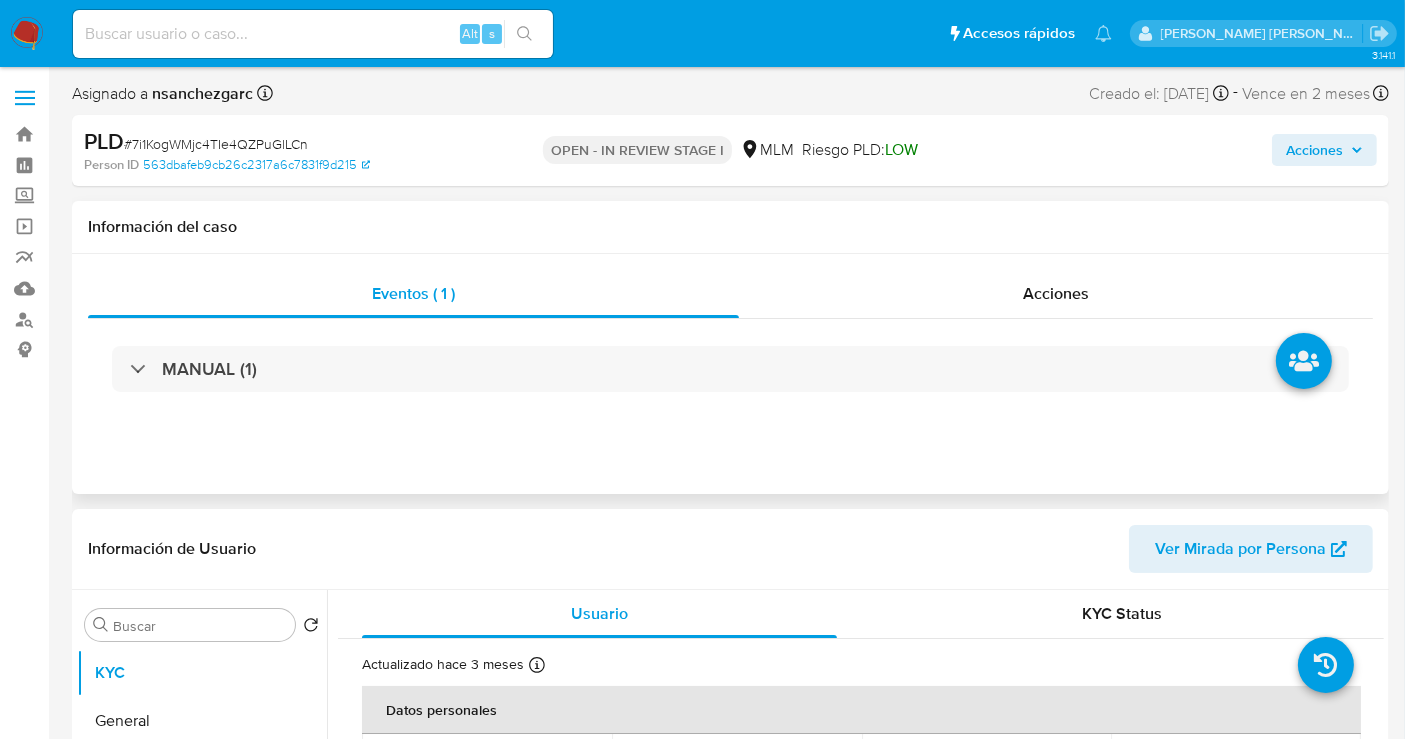 select on "10" 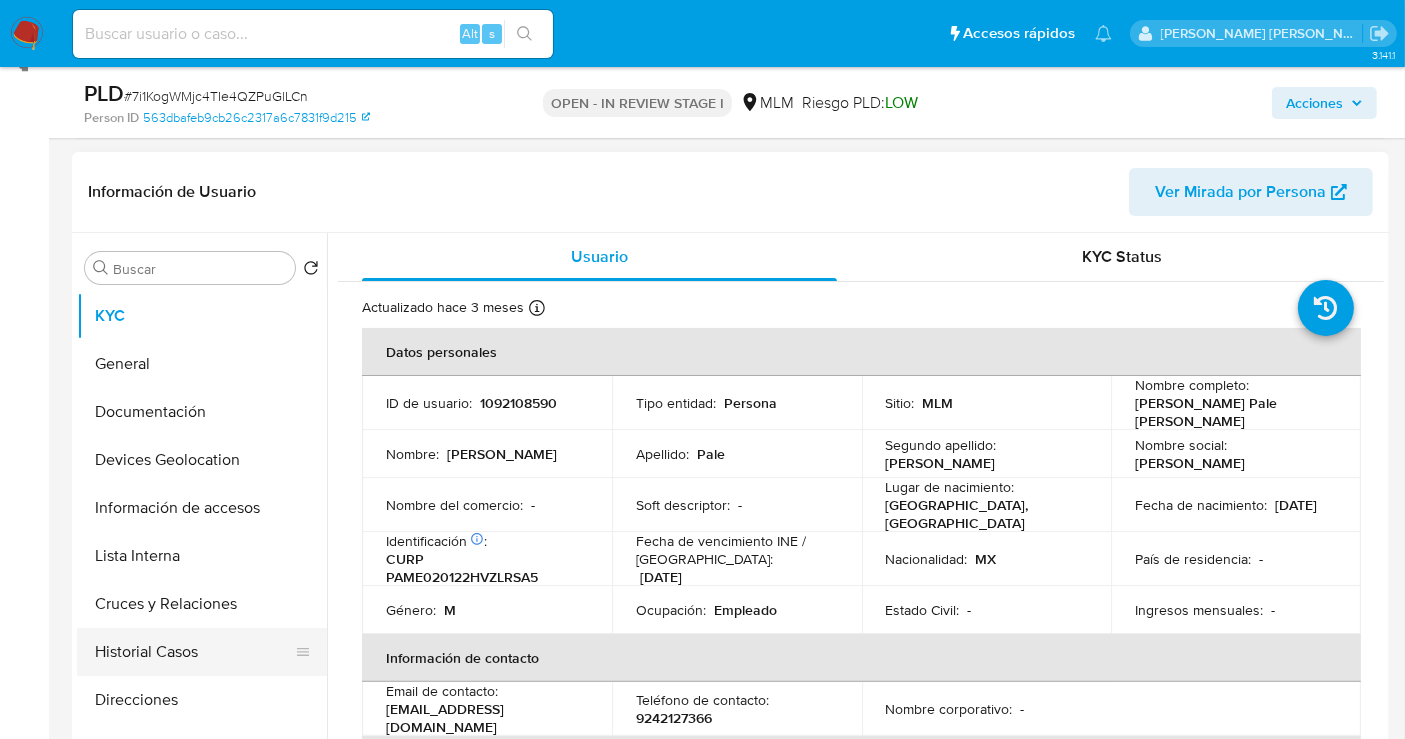 scroll, scrollTop: 333, scrollLeft: 0, axis: vertical 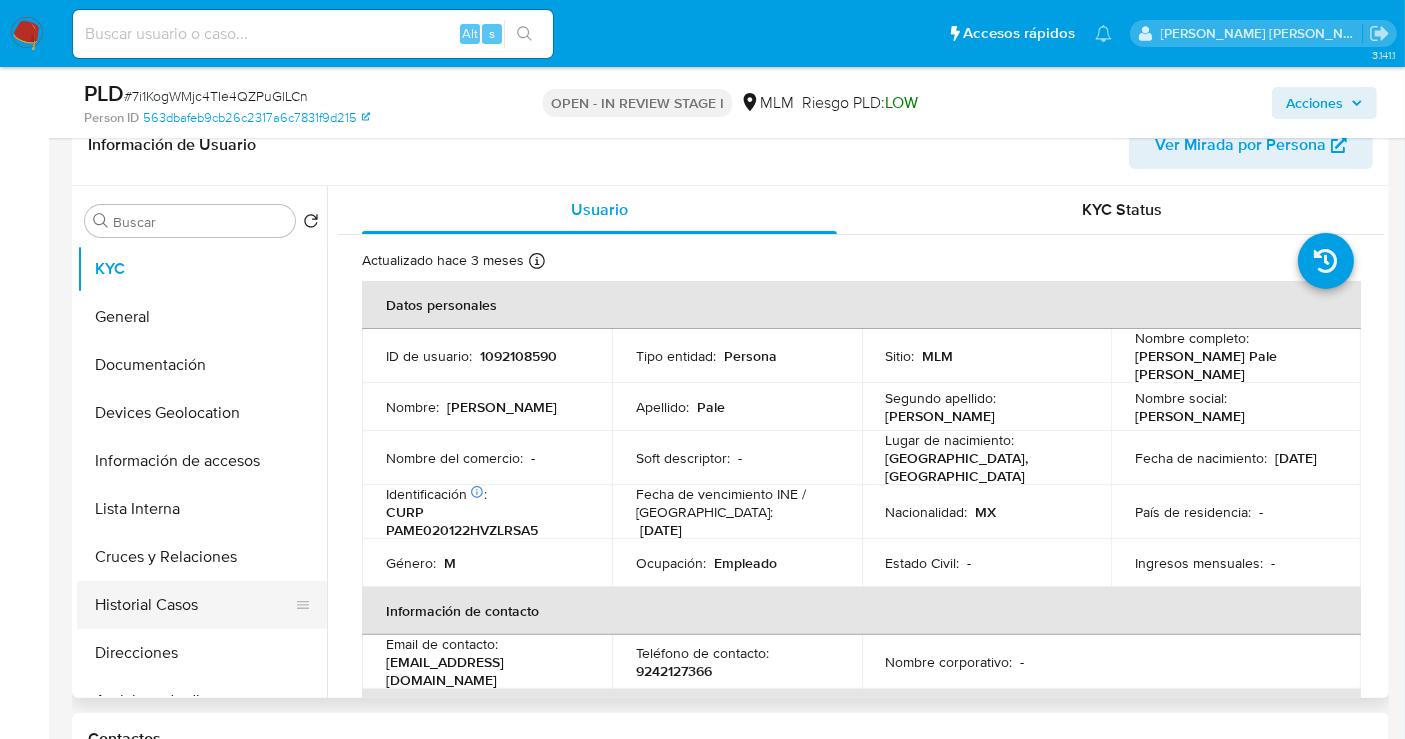 click on "Historial Casos" at bounding box center [194, 605] 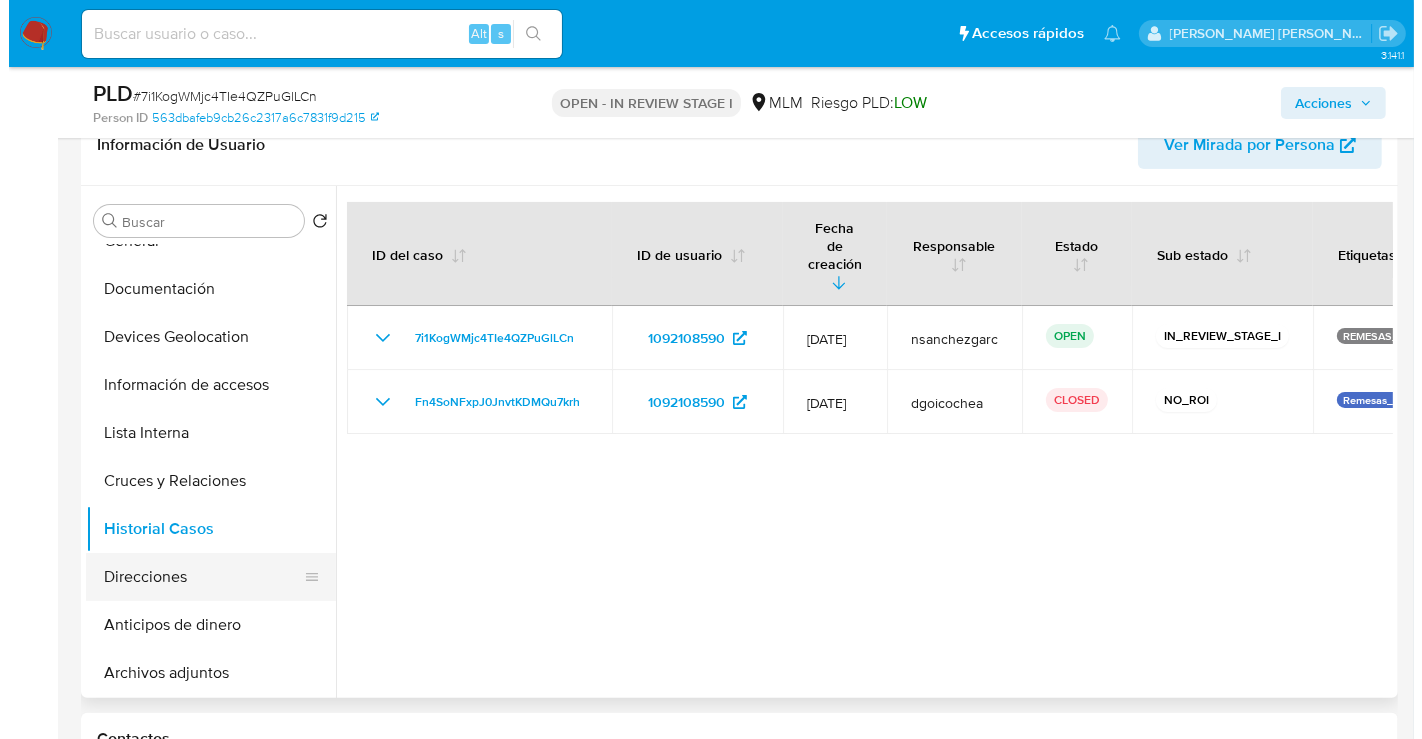 scroll, scrollTop: 111, scrollLeft: 0, axis: vertical 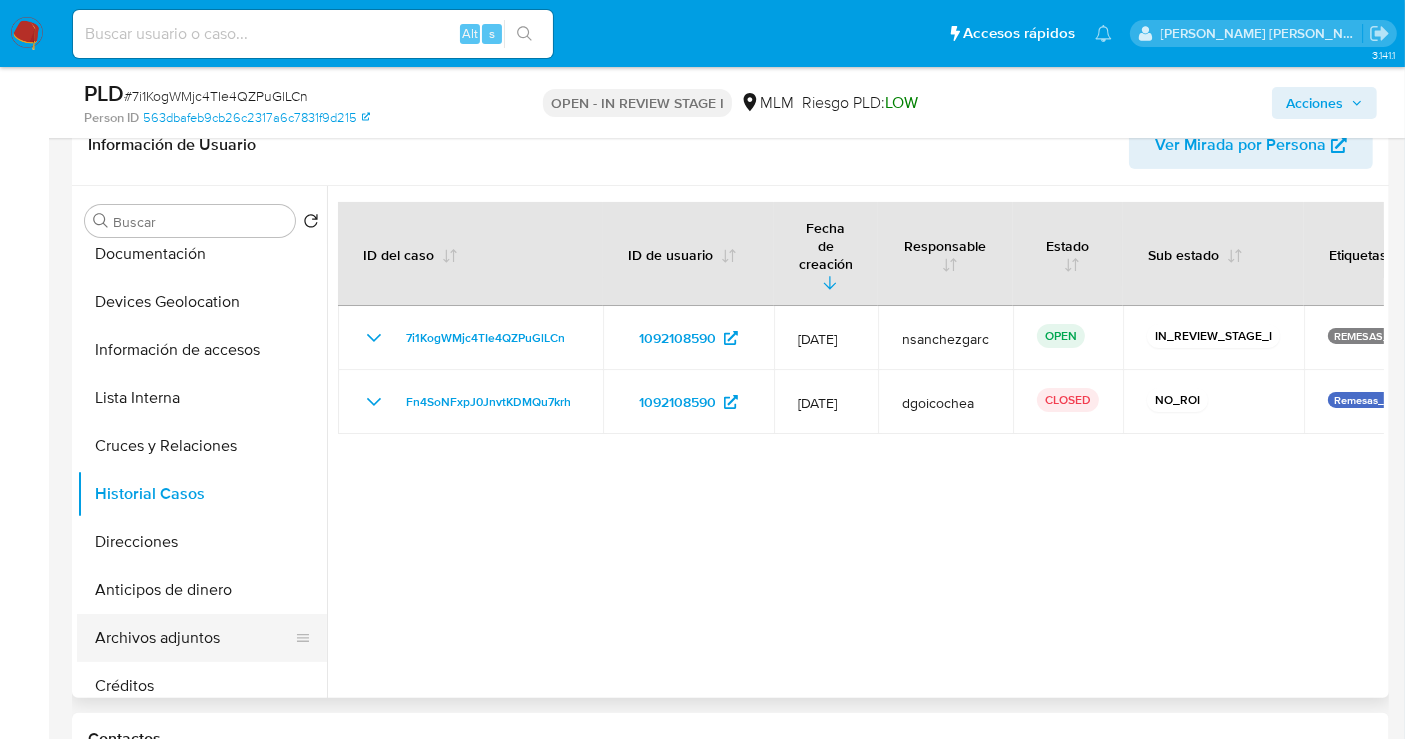 click on "Archivos adjuntos" at bounding box center (194, 638) 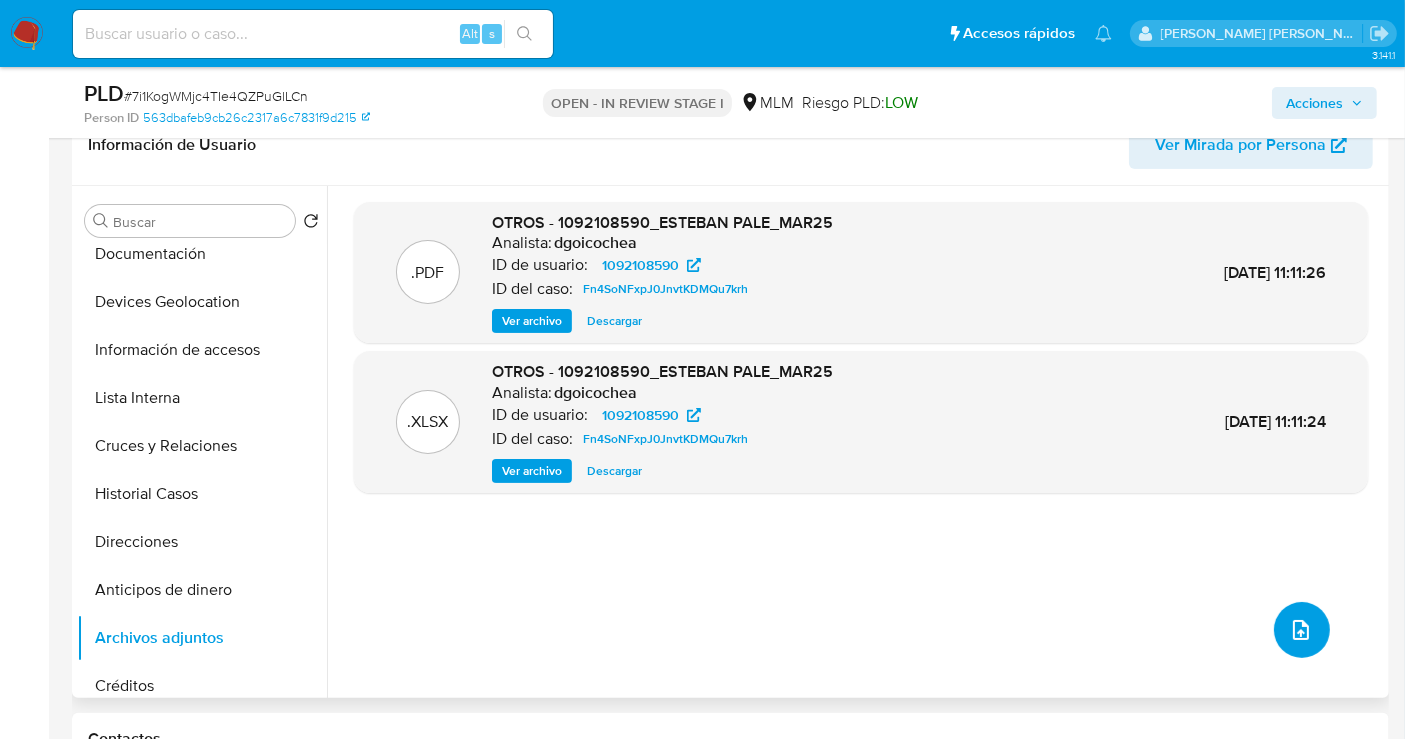 click 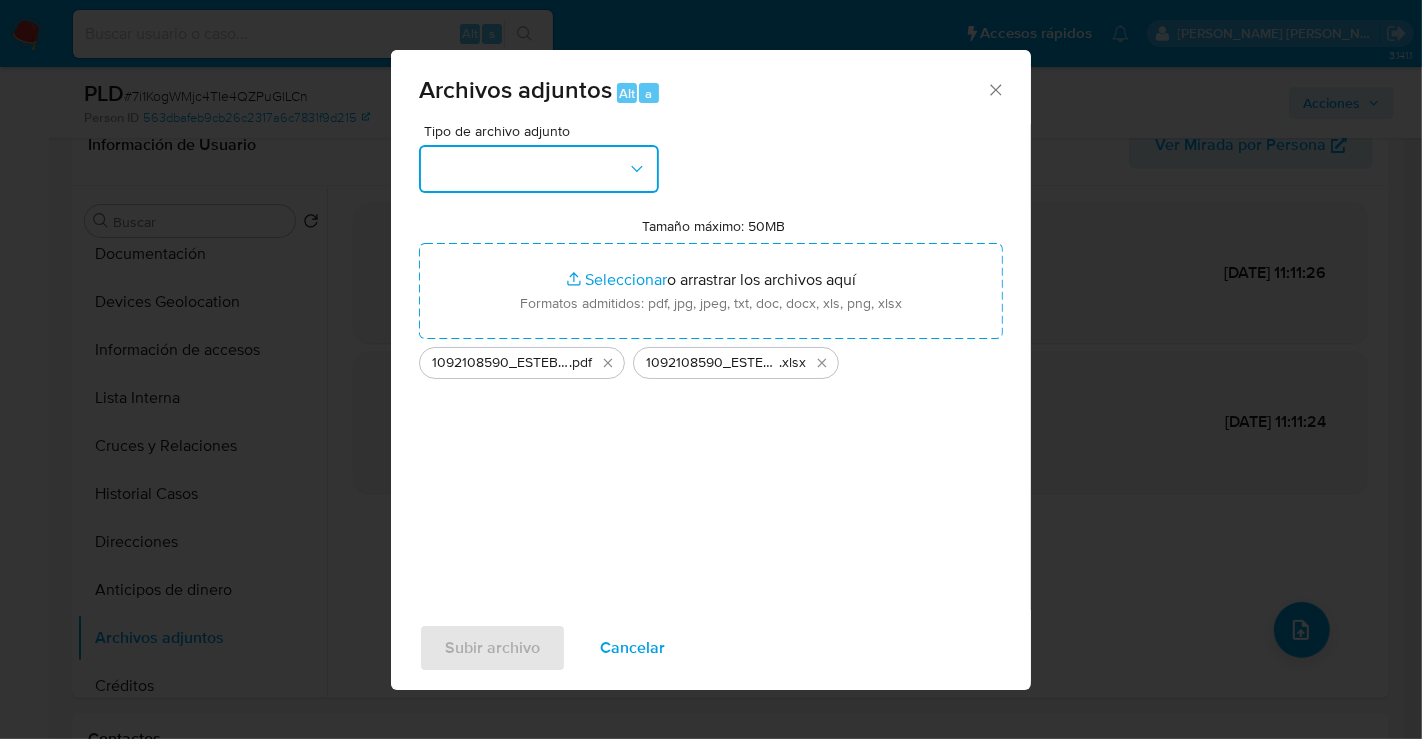 click at bounding box center (539, 169) 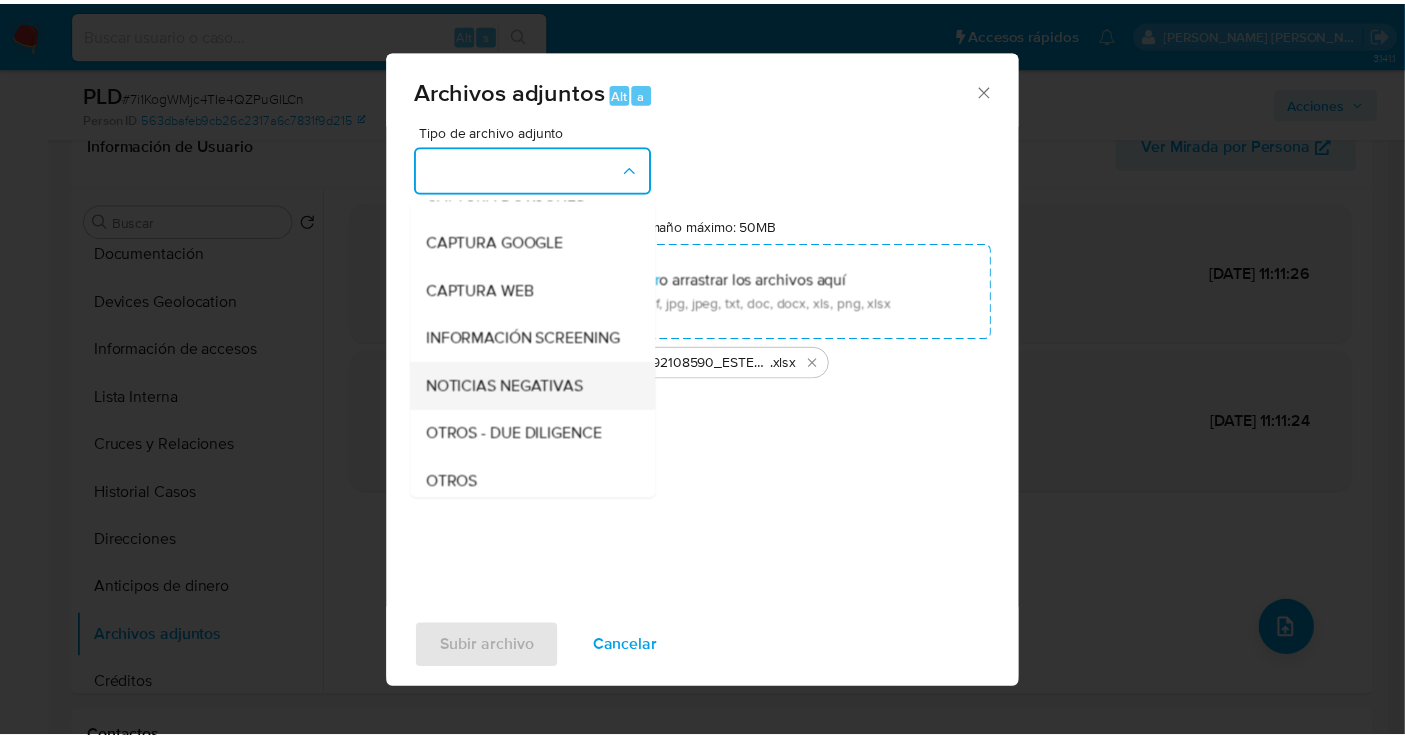 scroll, scrollTop: 111, scrollLeft: 0, axis: vertical 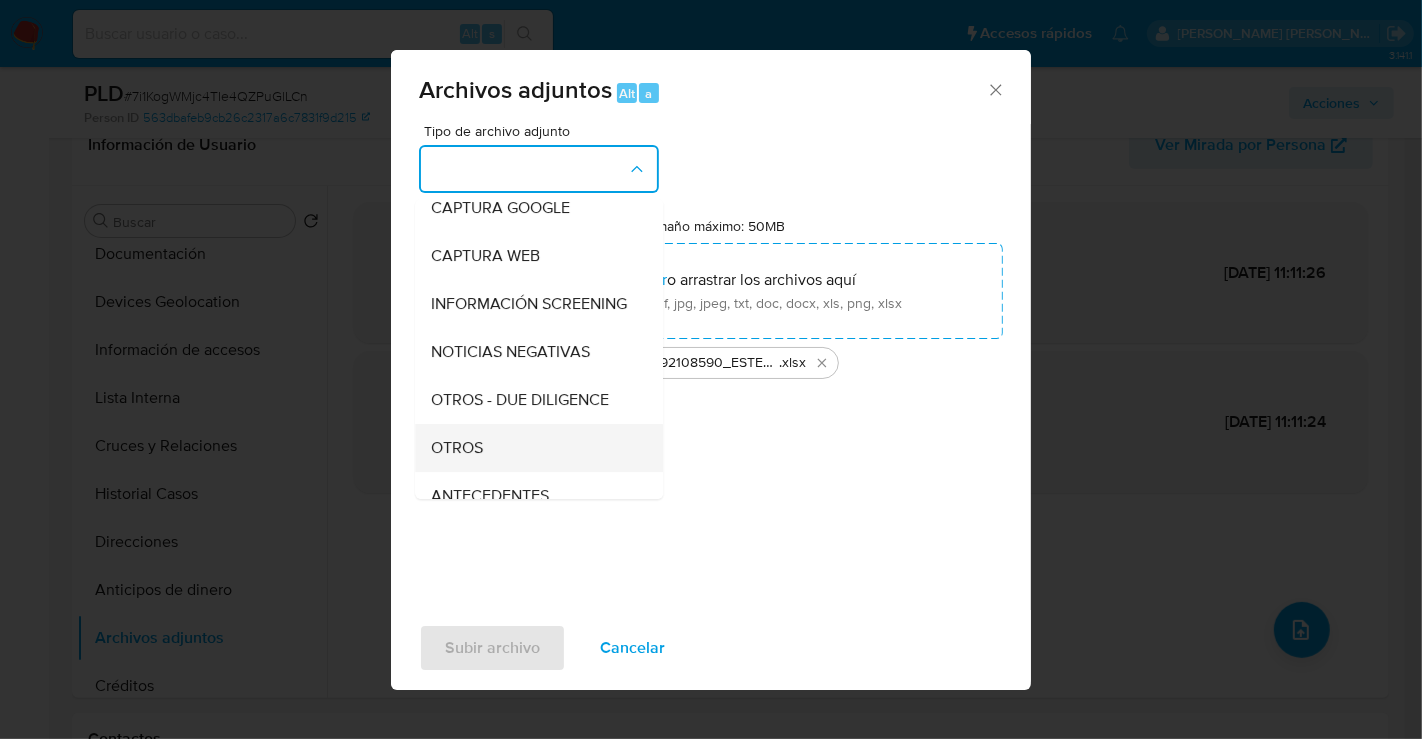 click on "OTROS" at bounding box center (533, 448) 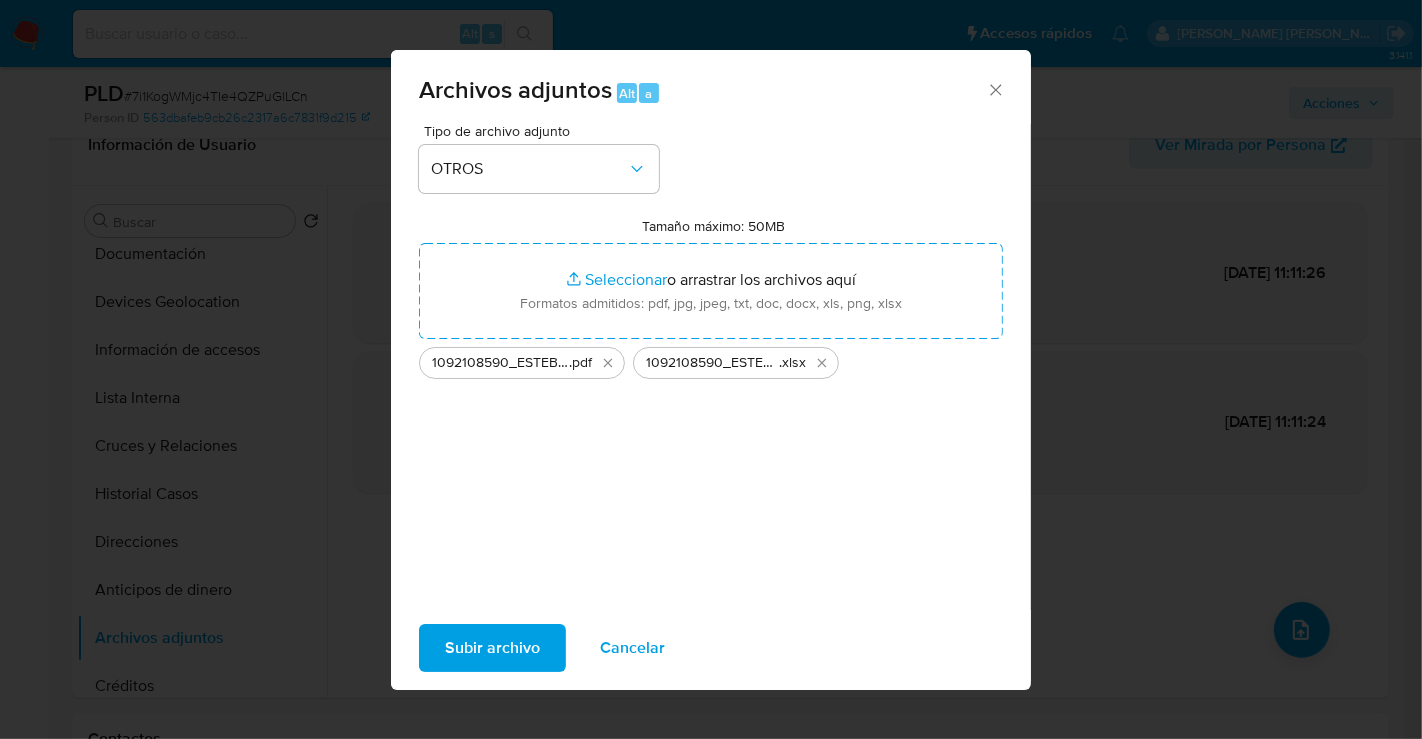 click on "Subir archivo" at bounding box center (492, 648) 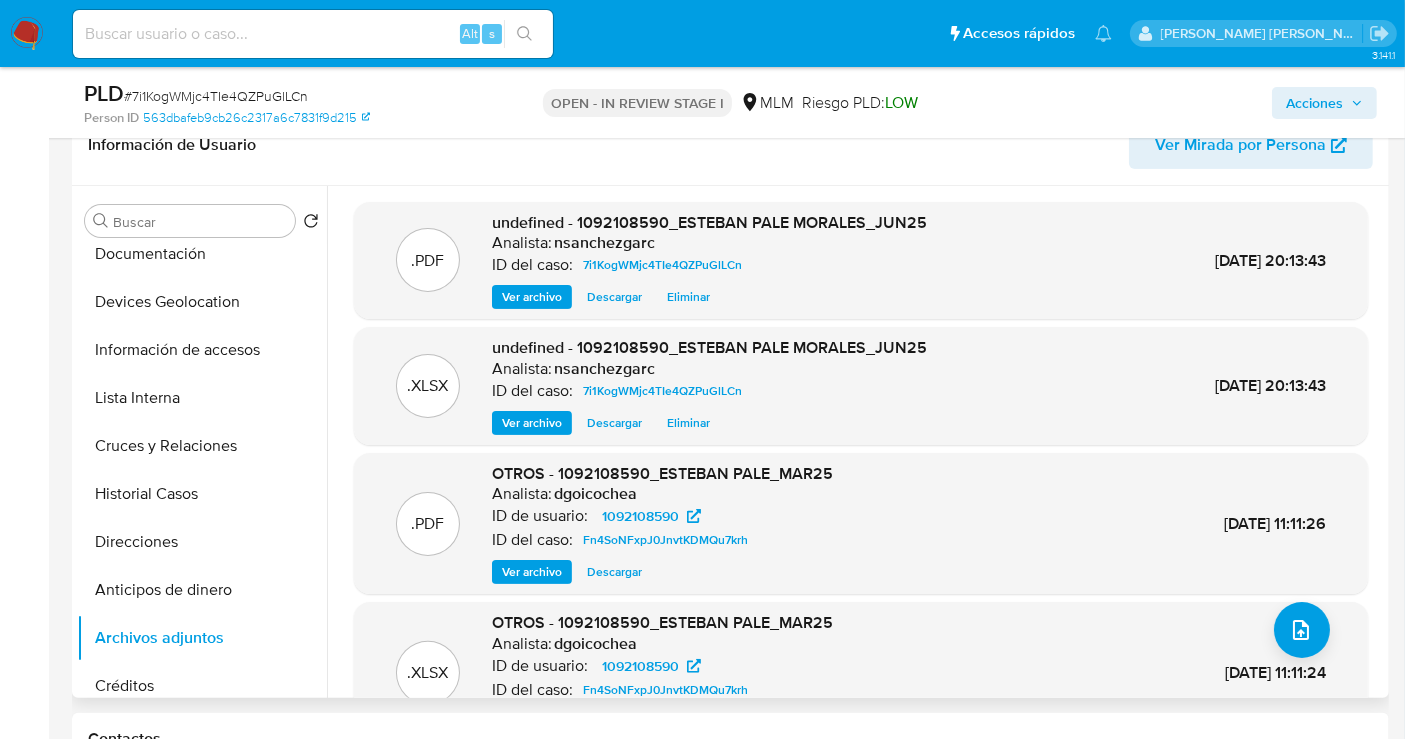 click on "Ver archivo" at bounding box center [532, 297] 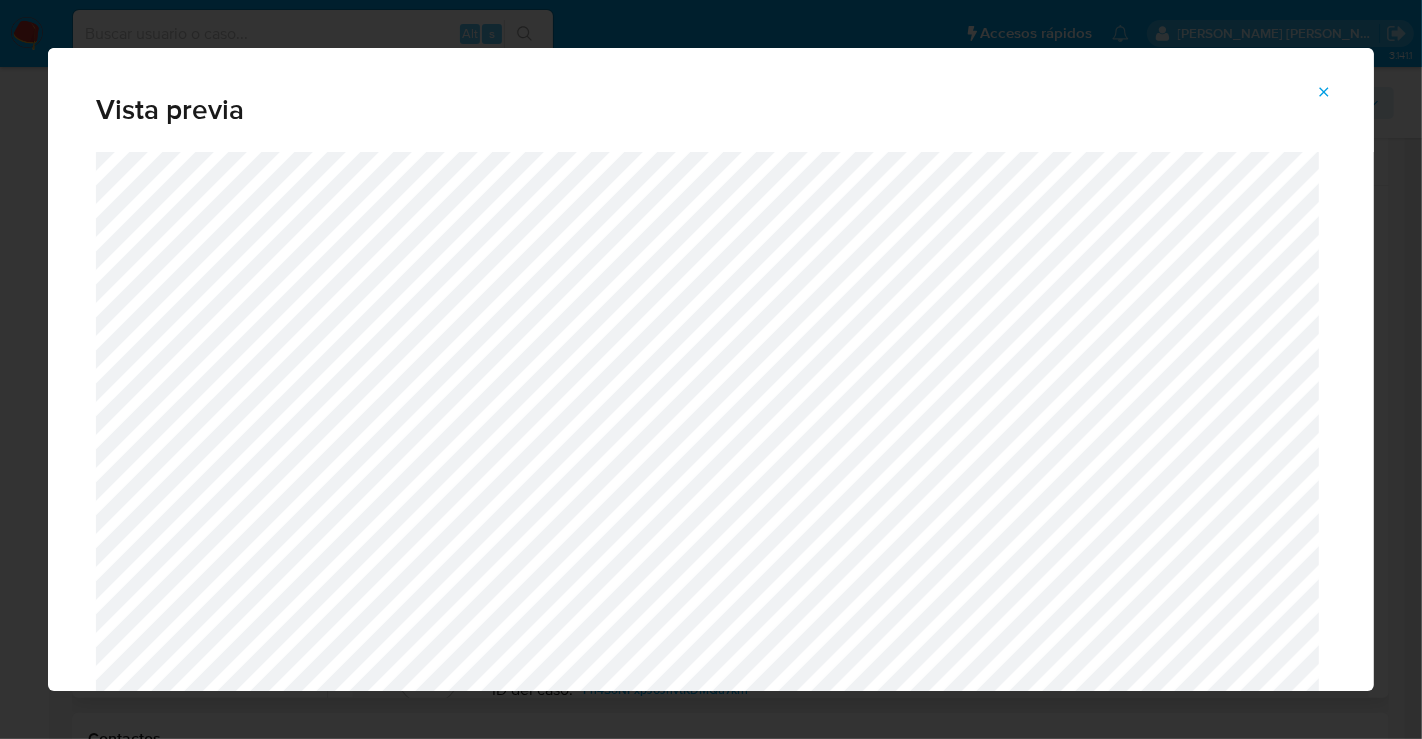 click 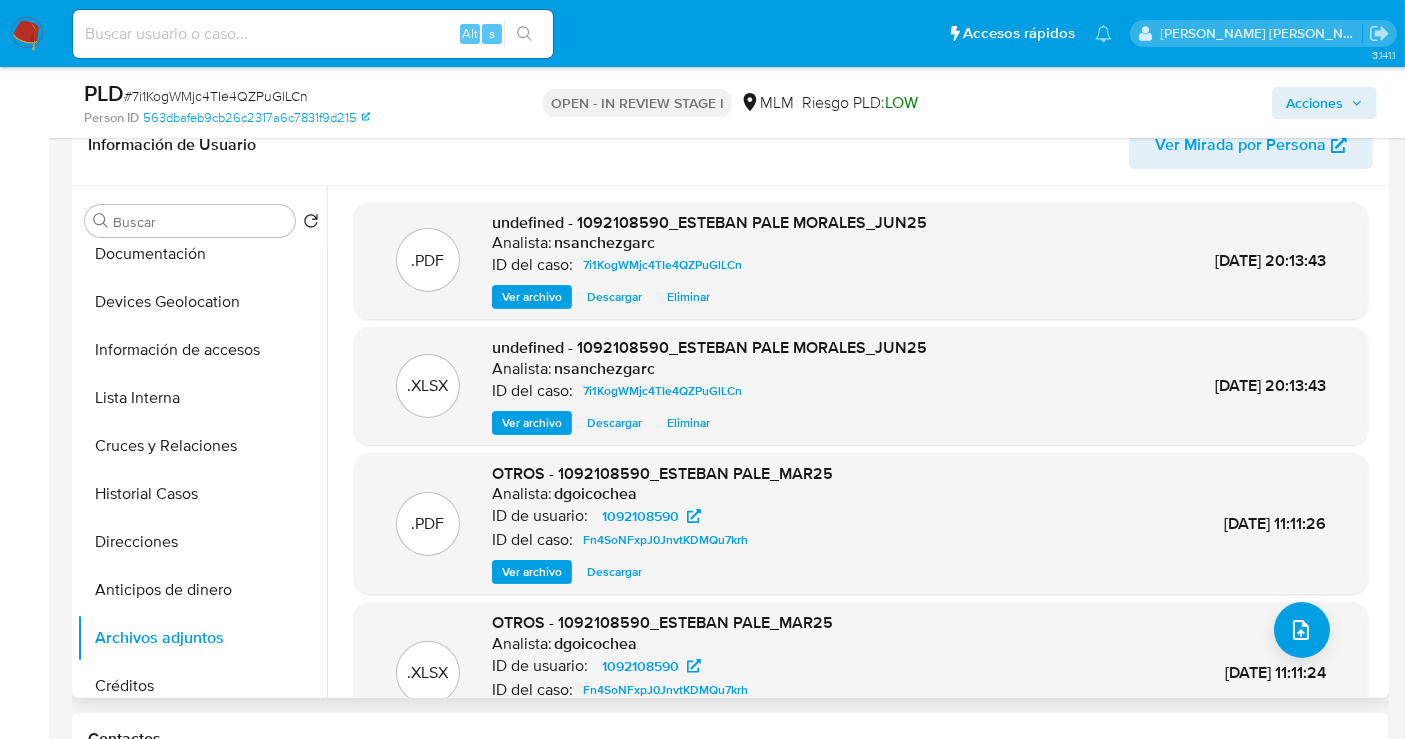 click on "Acciones" at bounding box center [1314, 103] 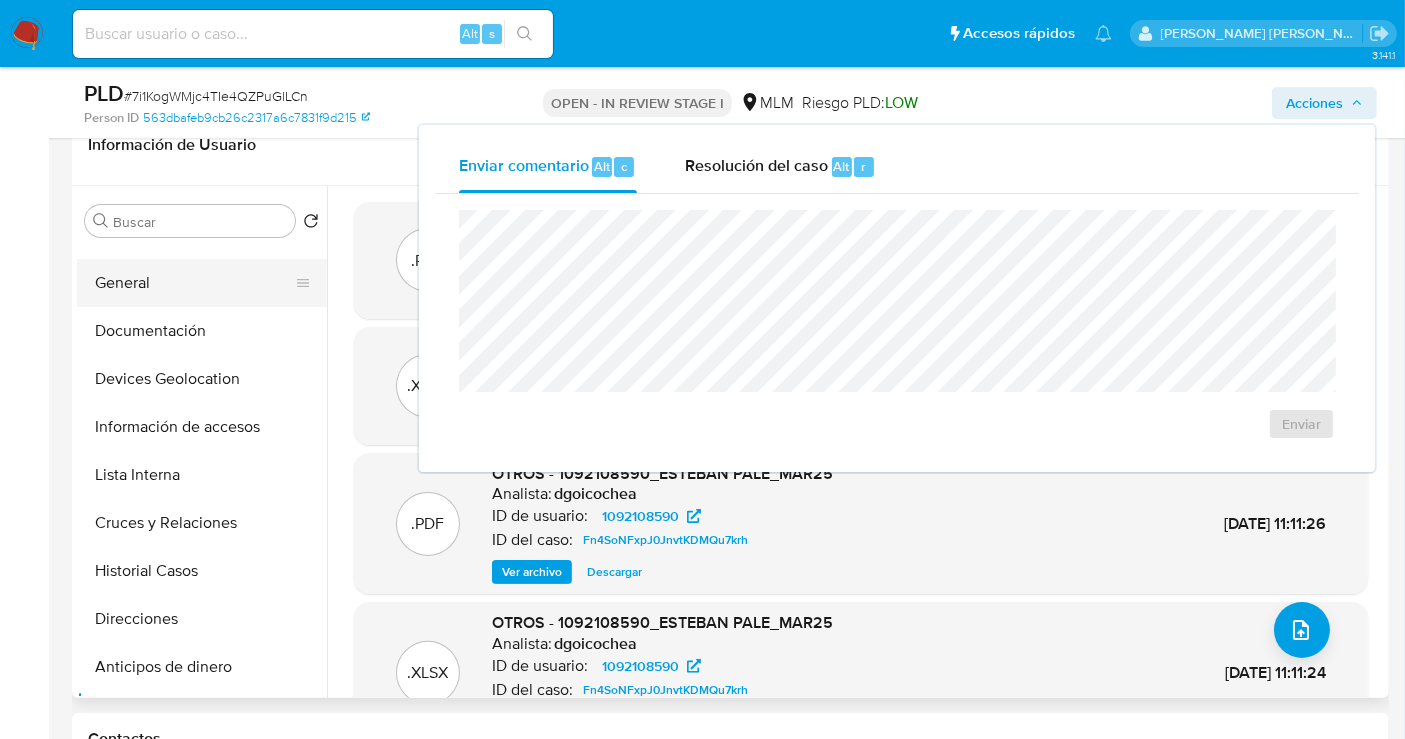scroll, scrollTop: 0, scrollLeft: 0, axis: both 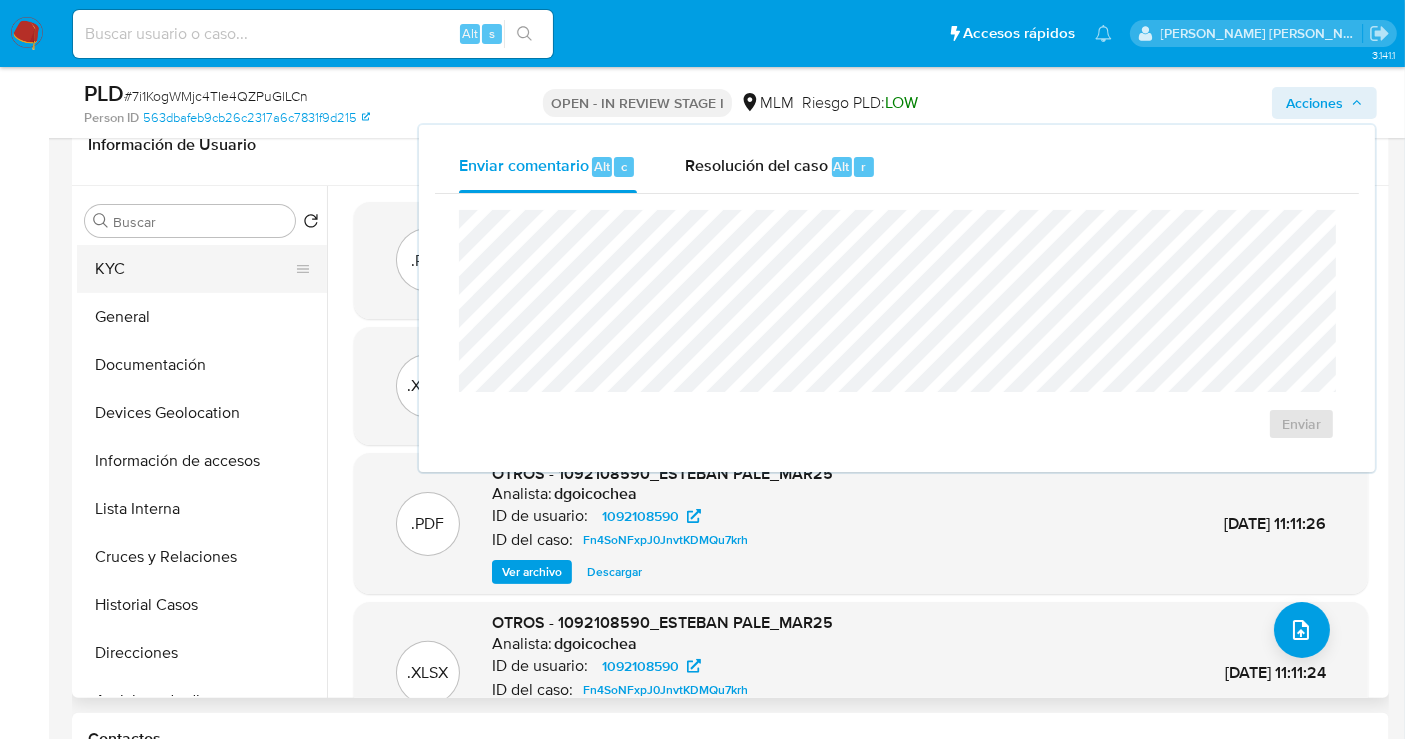 click on "KYC" at bounding box center [194, 269] 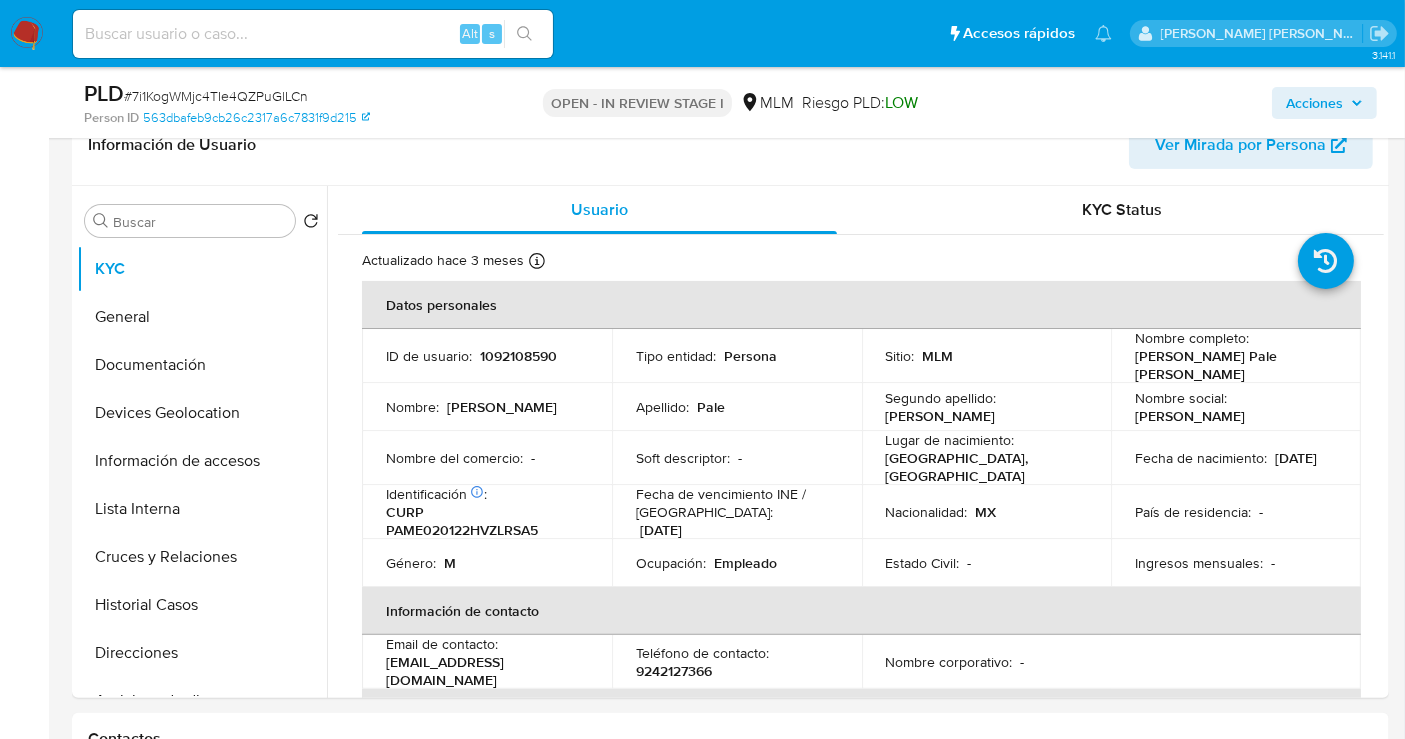 click on "Acciones" at bounding box center (1314, 103) 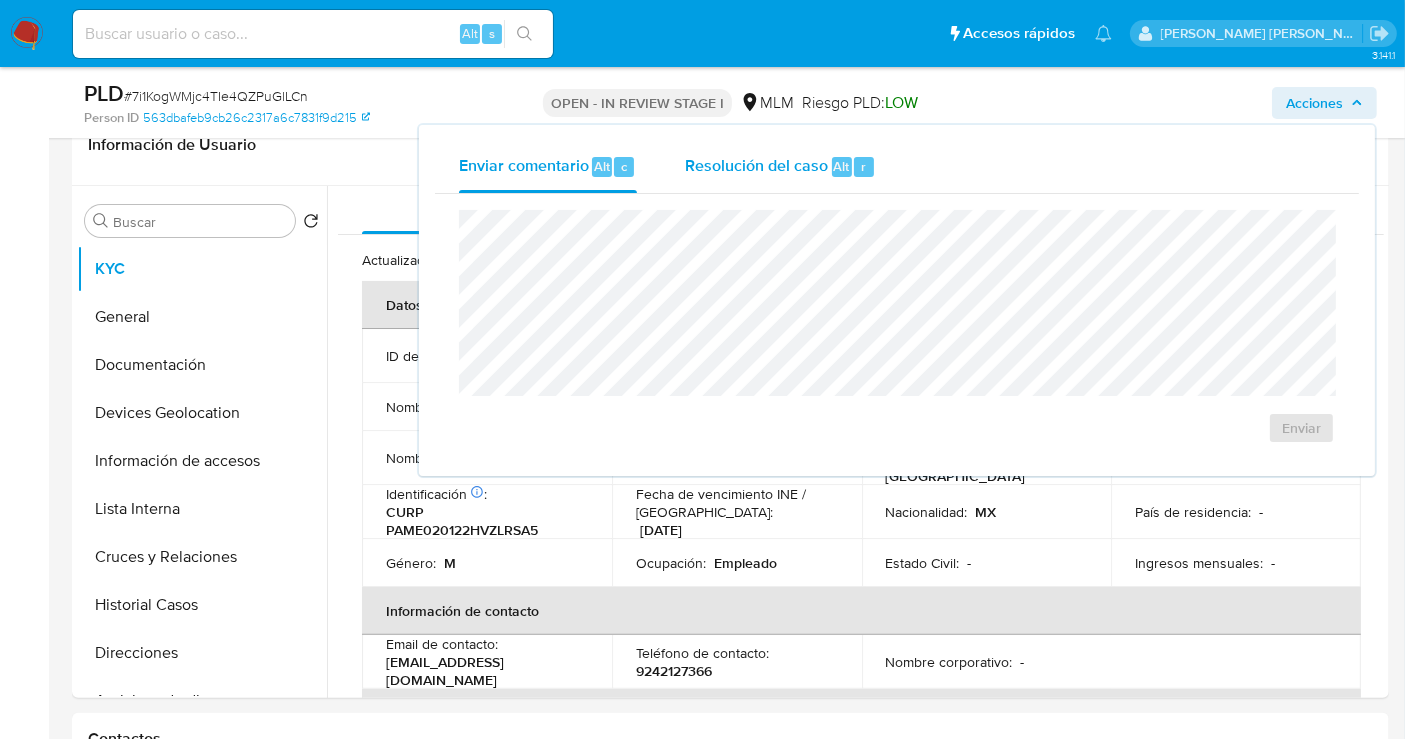 click on "Resolución del caso" at bounding box center (756, 165) 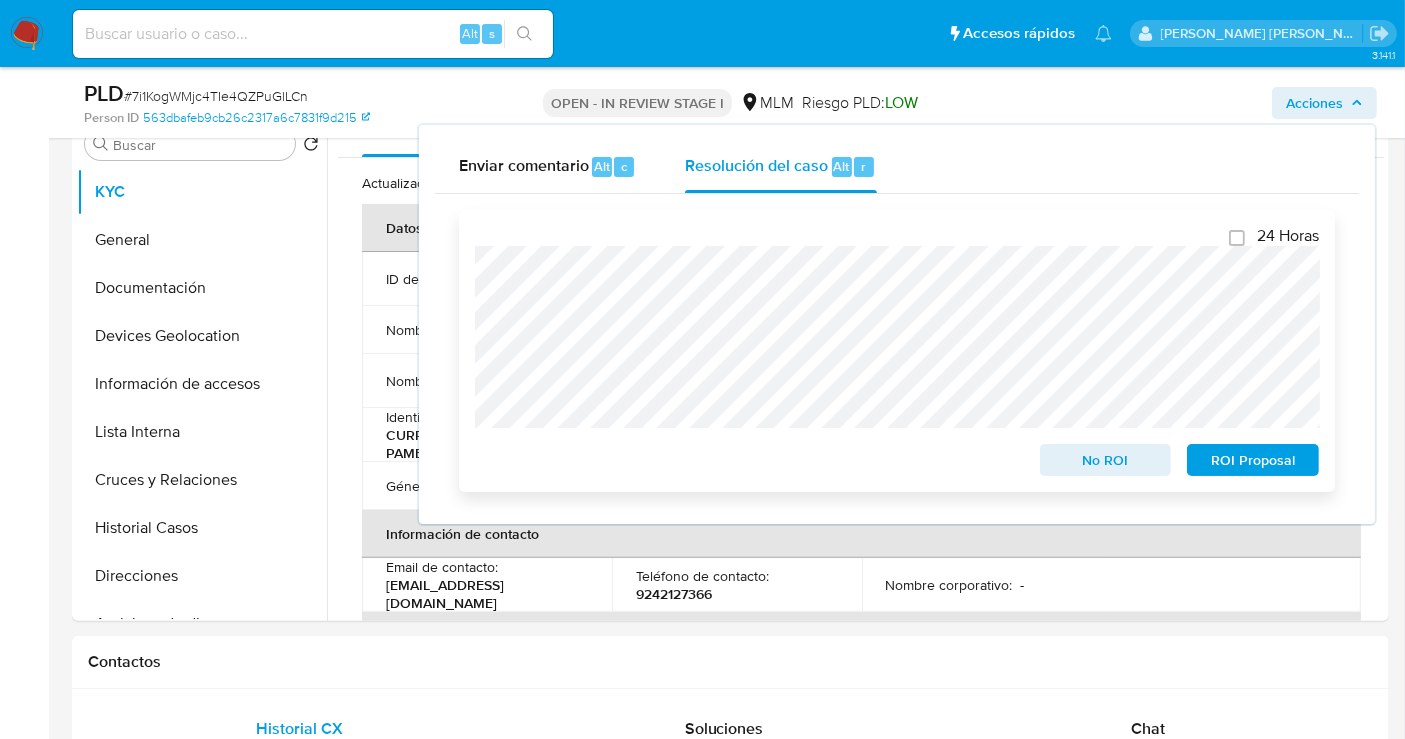 scroll, scrollTop: 444, scrollLeft: 0, axis: vertical 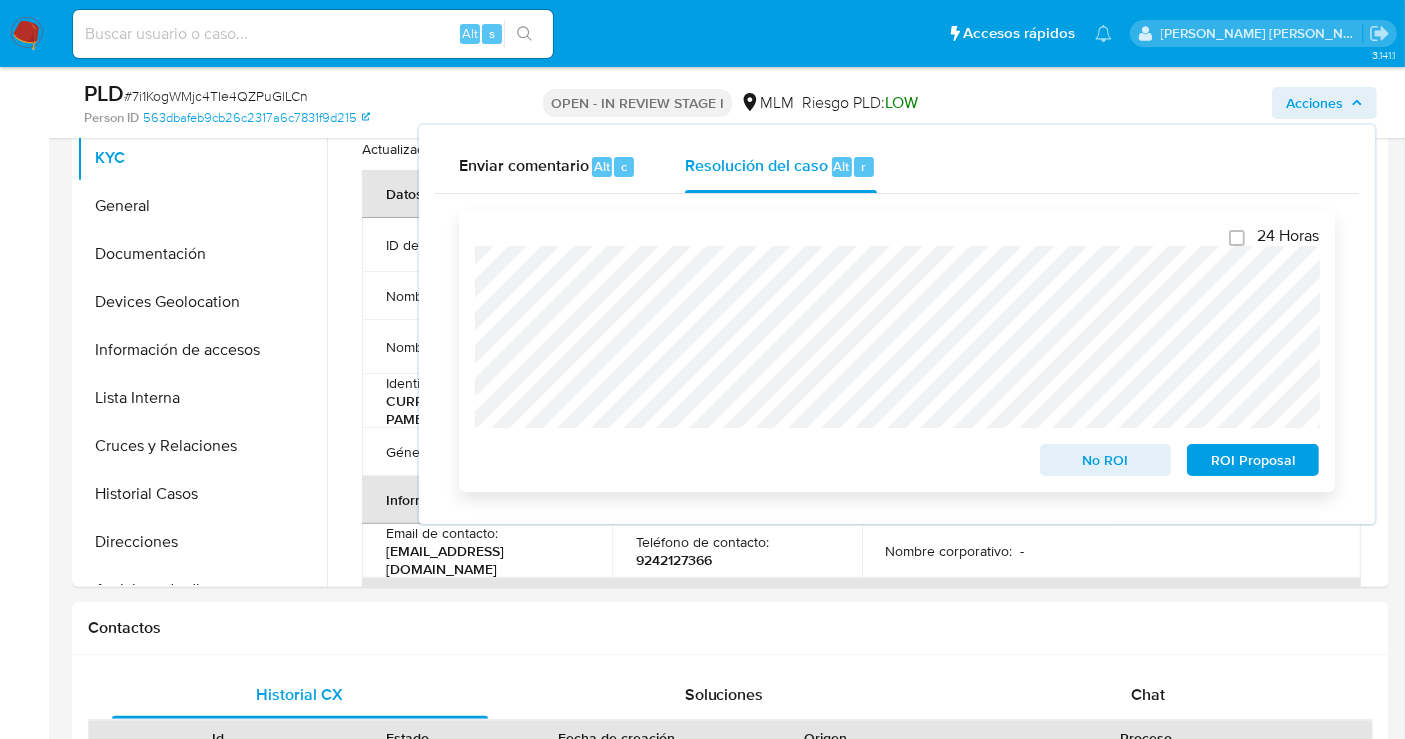 click on "No ROI" at bounding box center [1106, 460] 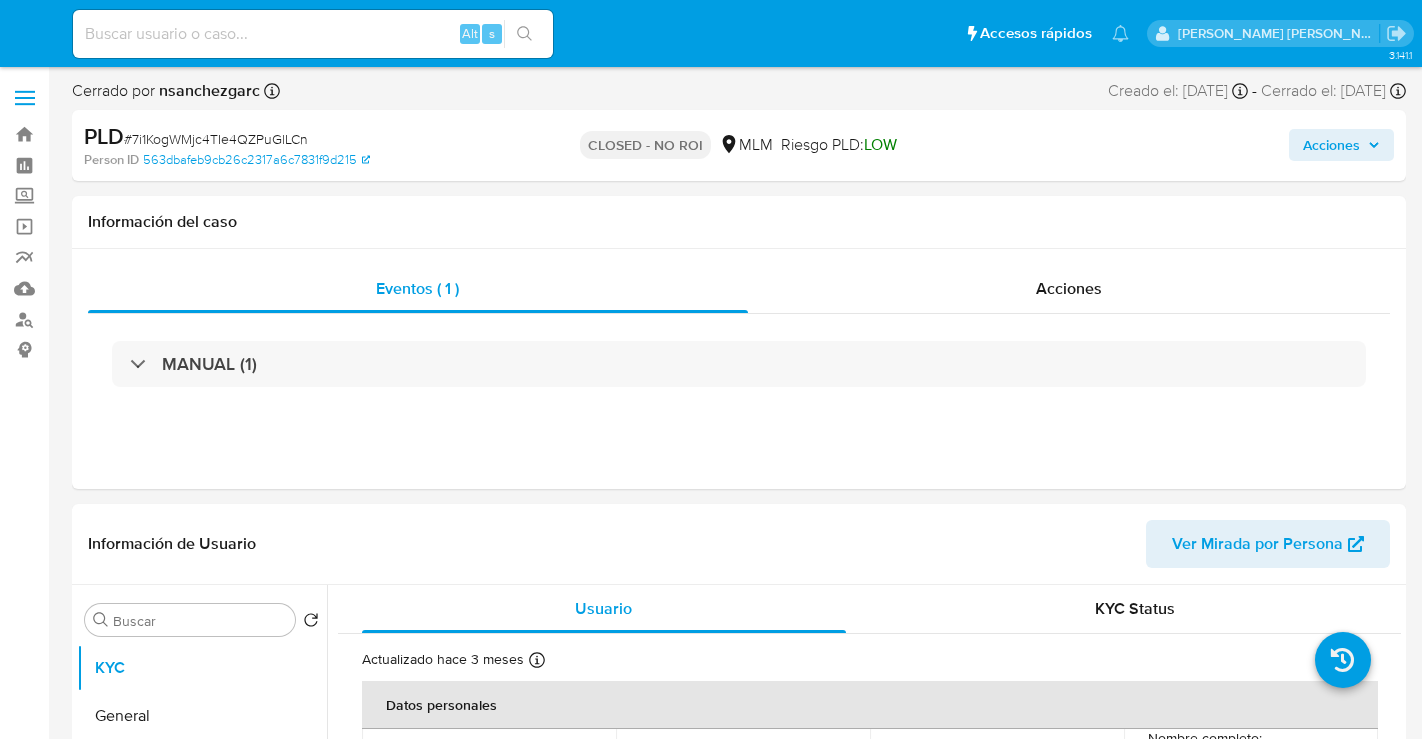 select on "10" 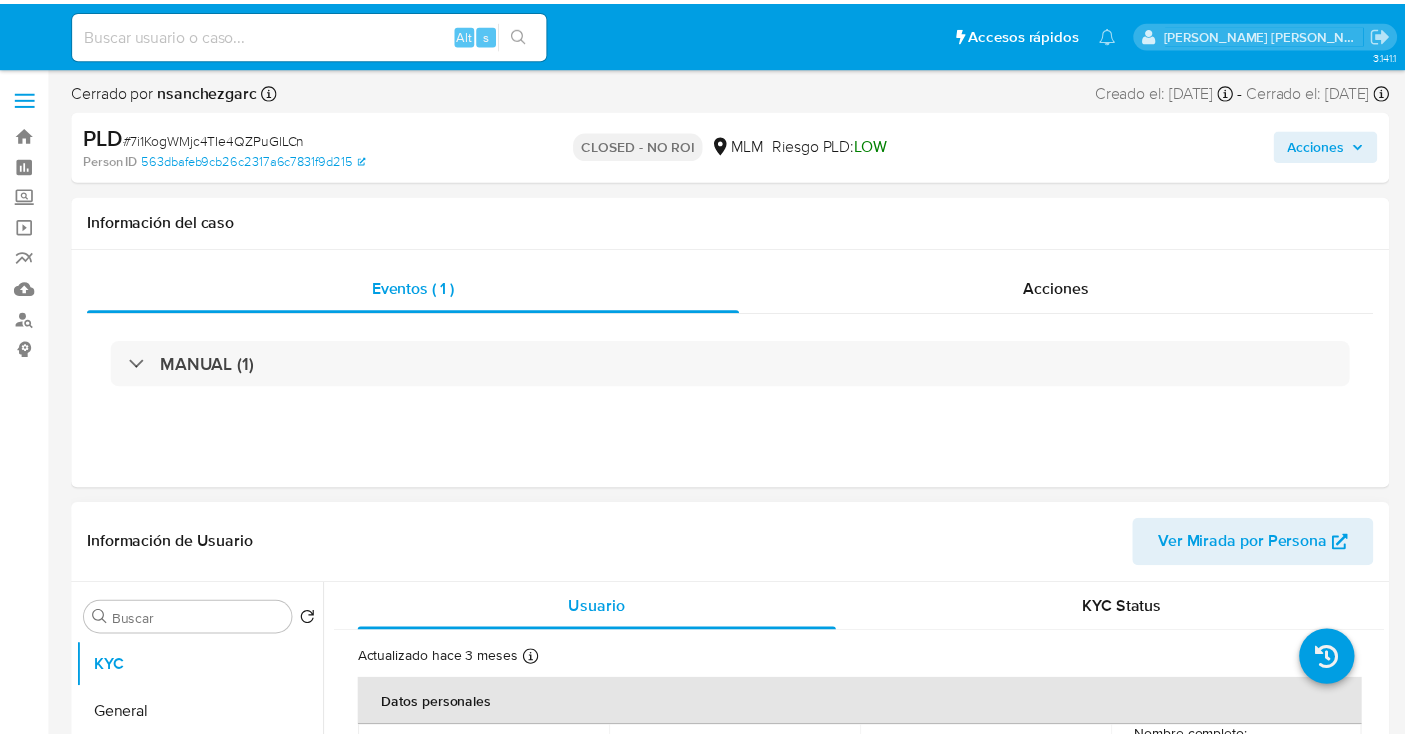 scroll, scrollTop: 0, scrollLeft: 0, axis: both 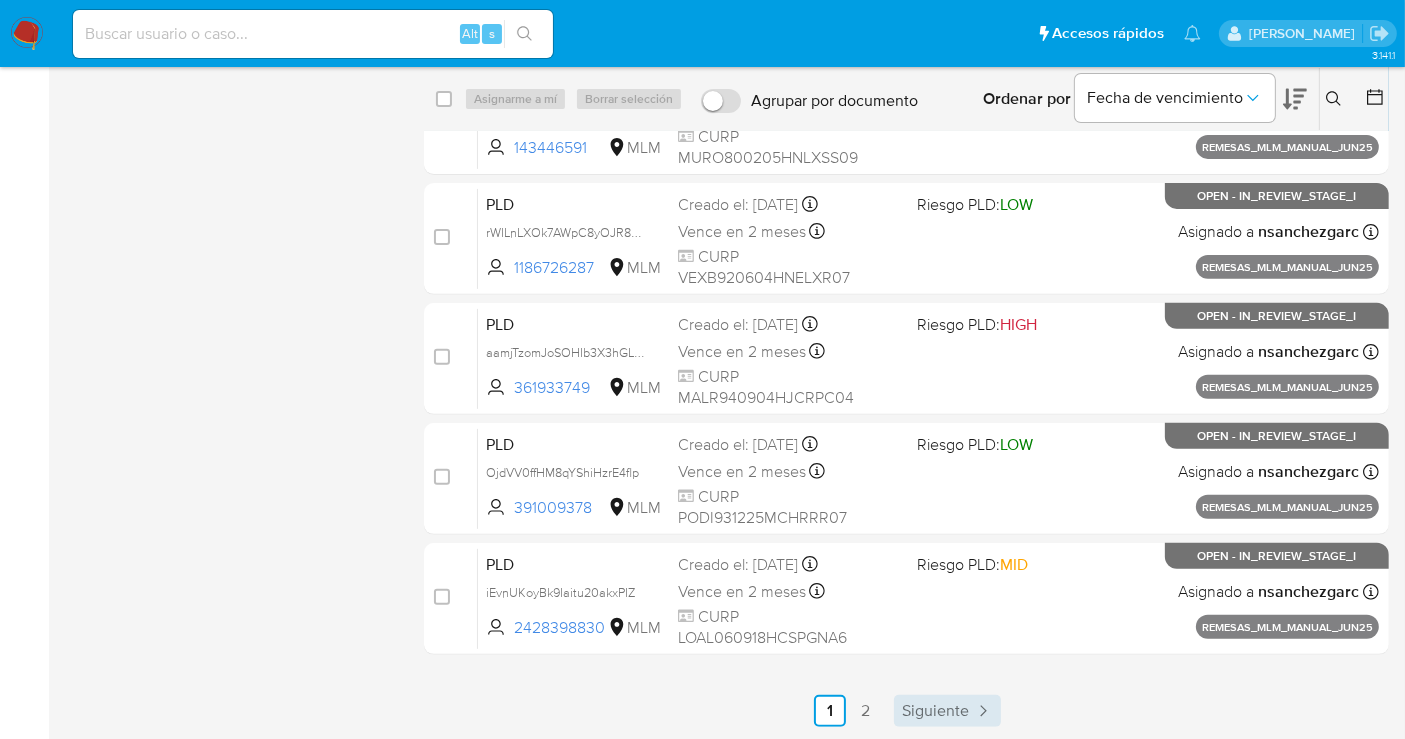 click on "Siguiente" at bounding box center (935, 711) 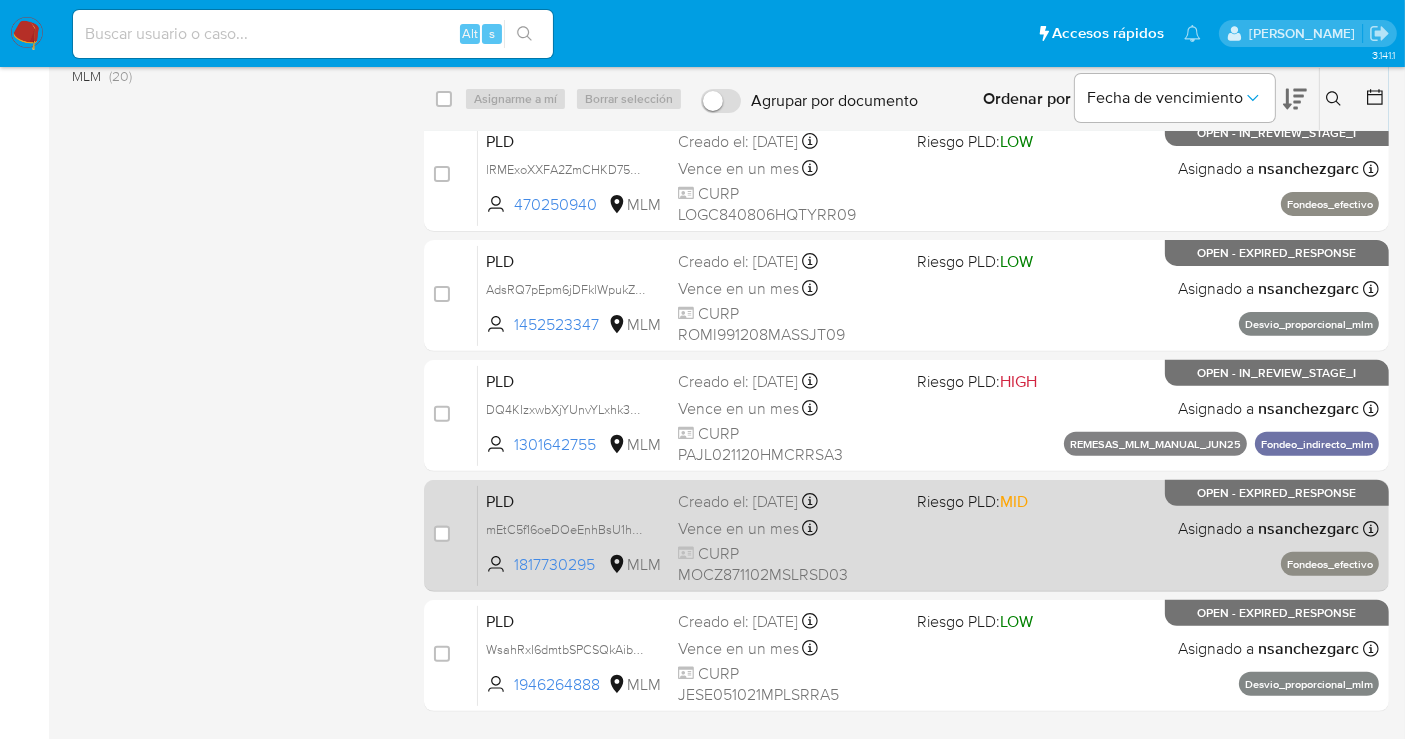 scroll, scrollTop: 685, scrollLeft: 0, axis: vertical 